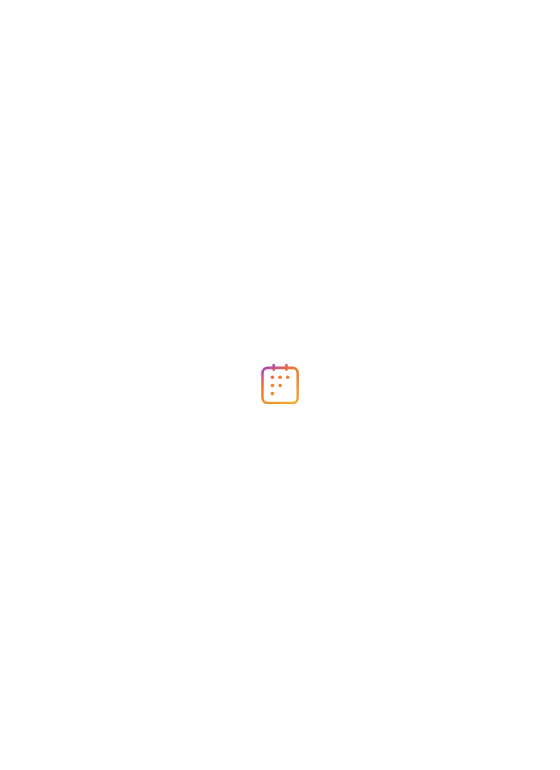 scroll, scrollTop: 0, scrollLeft: 0, axis: both 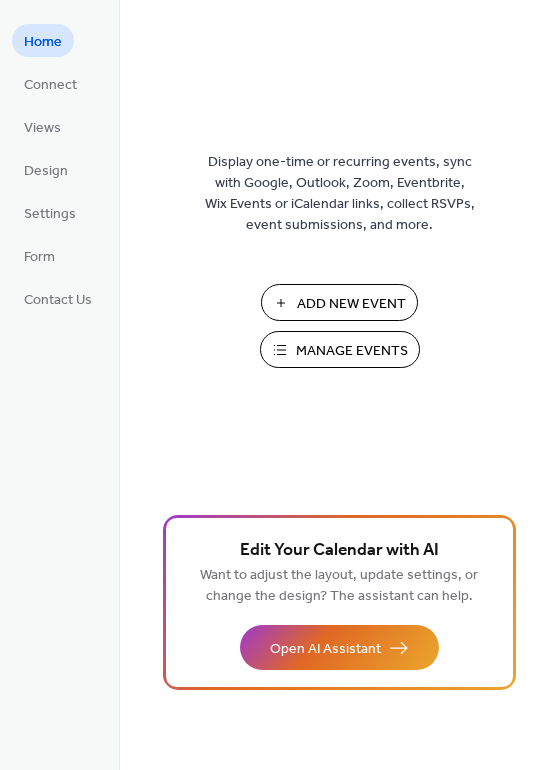 click on "Manage Events" at bounding box center [352, 351] 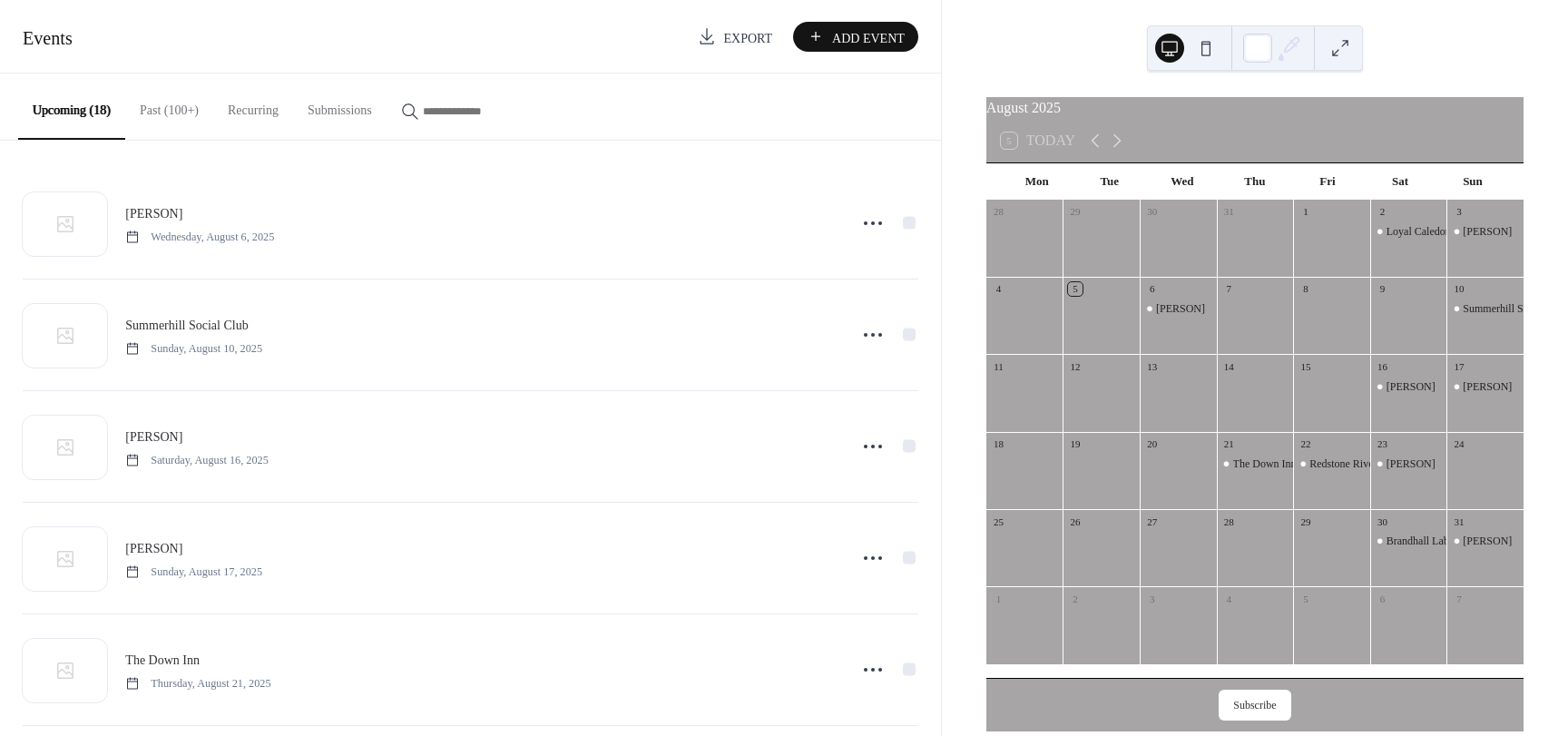 scroll, scrollTop: 0, scrollLeft: 0, axis: both 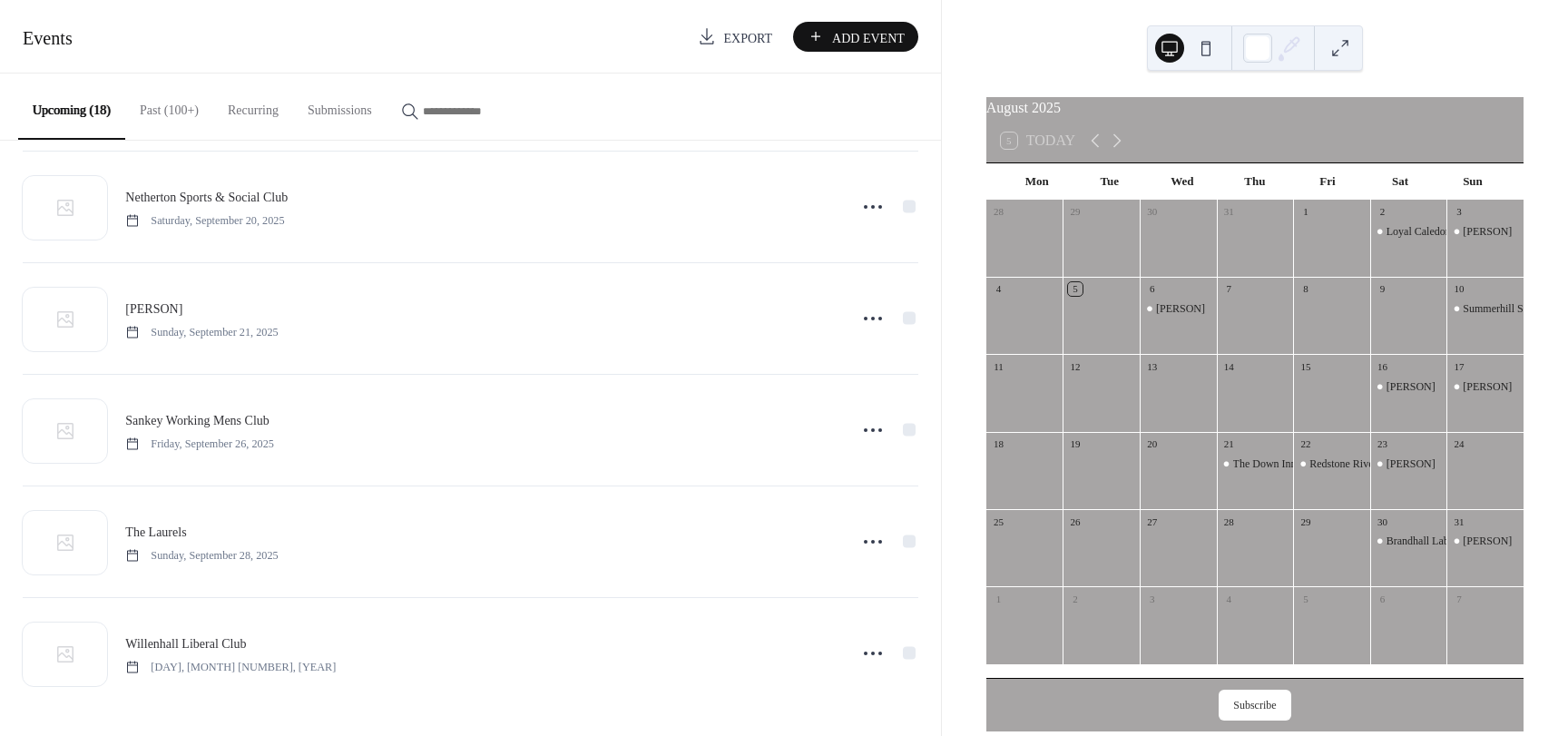 click on "Add Event" at bounding box center [868, 37] 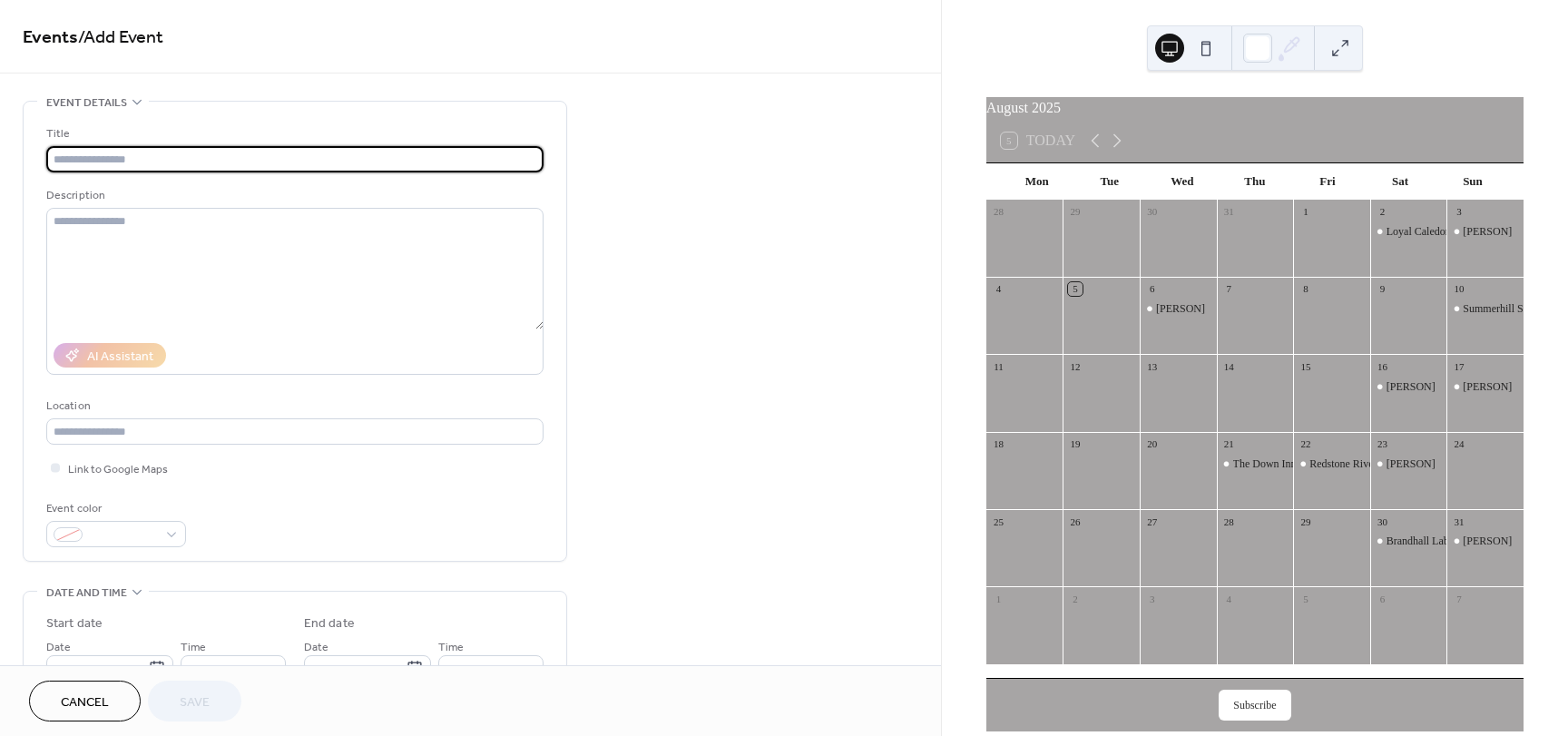 click at bounding box center [295, 159] 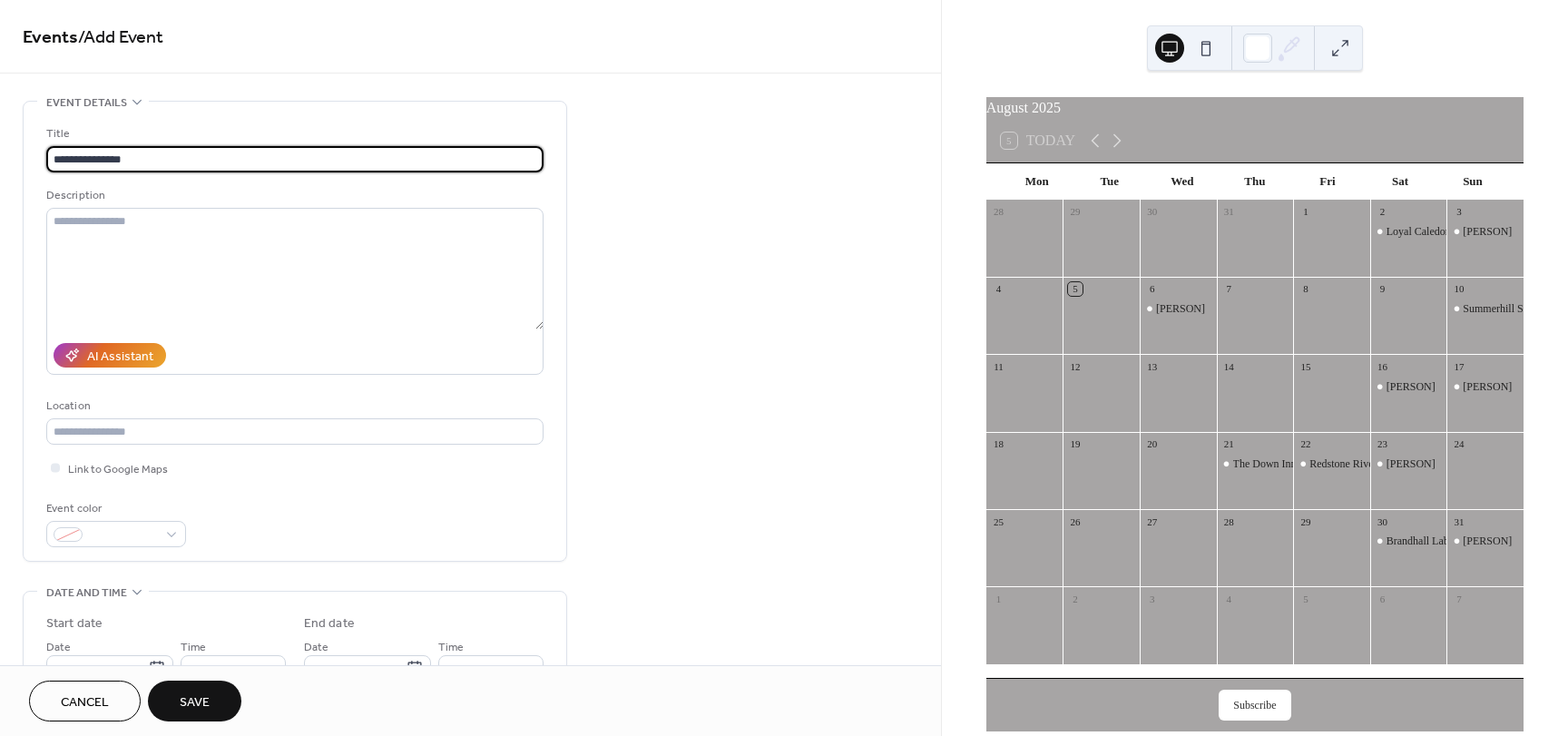 click on "**********" at bounding box center (295, 159) 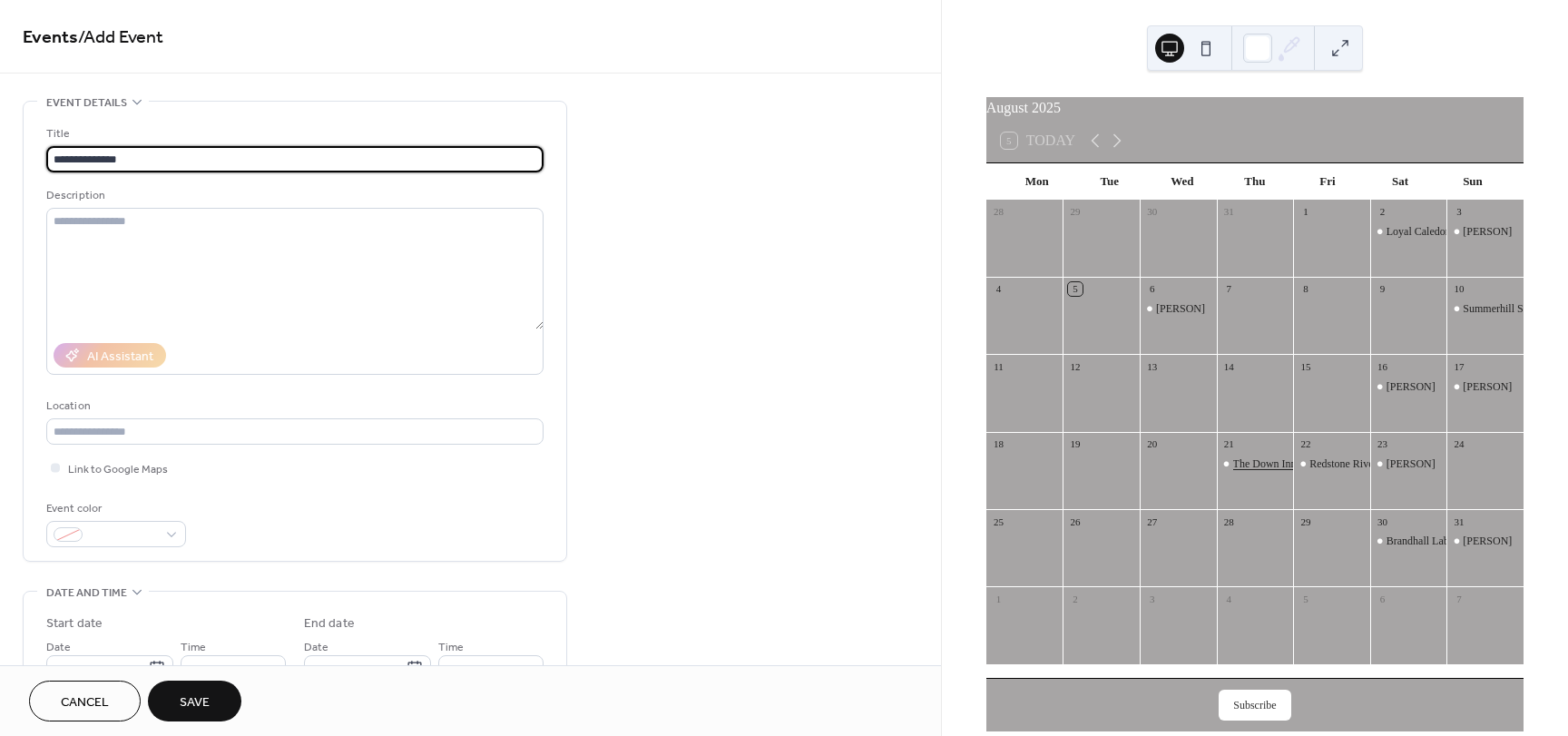 type on "**********" 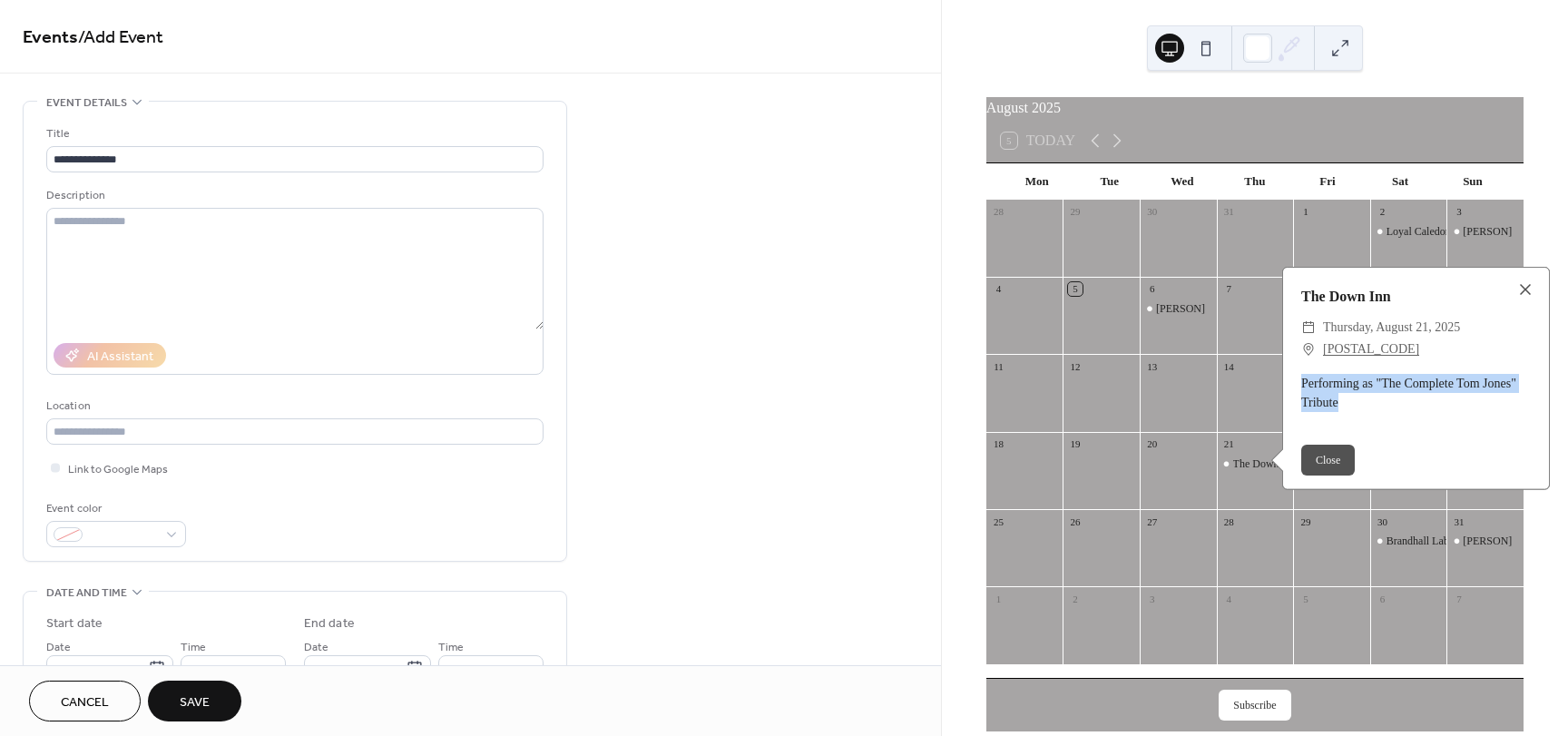 drag, startPoint x: 1348, startPoint y: 415, endPoint x: 1291, endPoint y: 389, distance: 62.6498 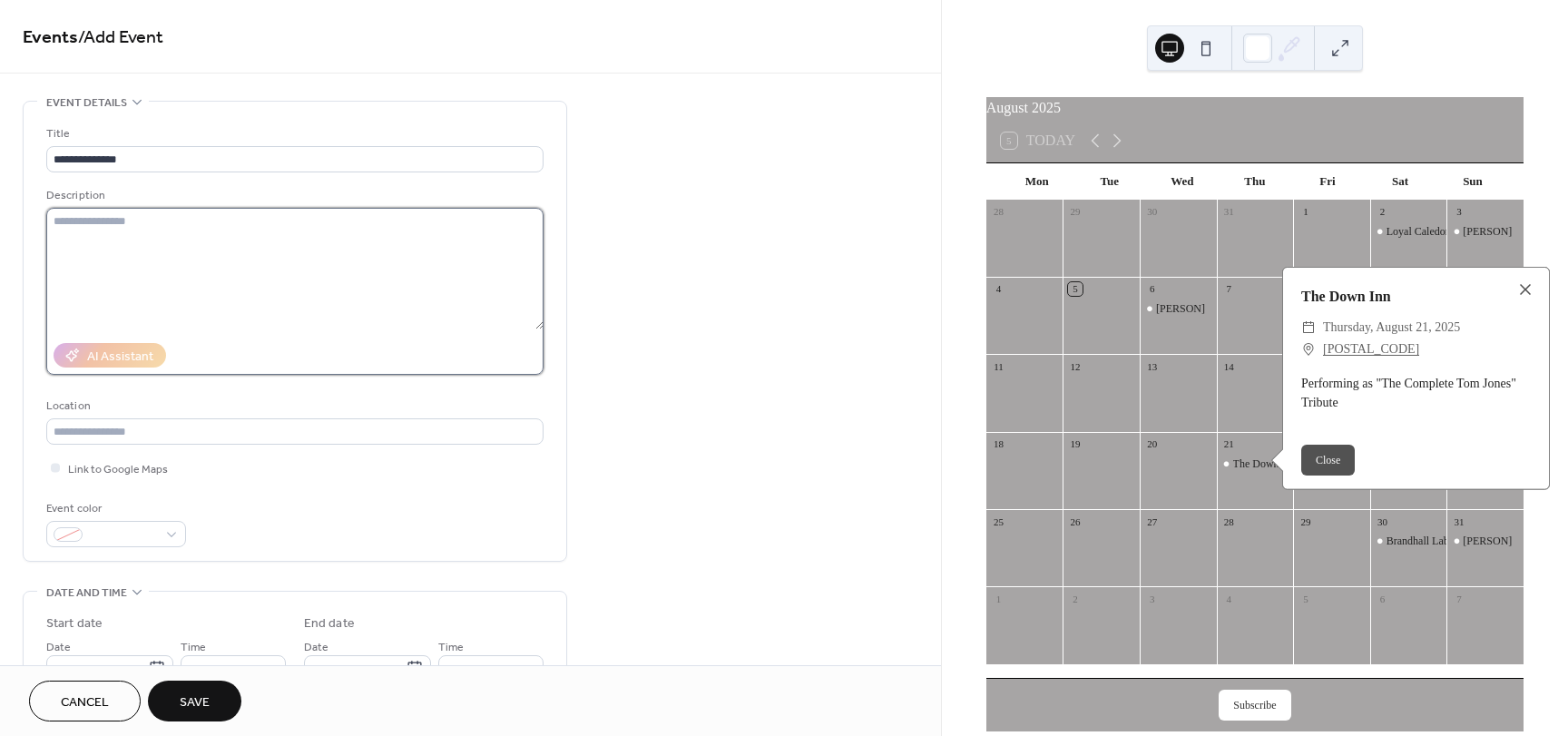 click at bounding box center (295, 269) 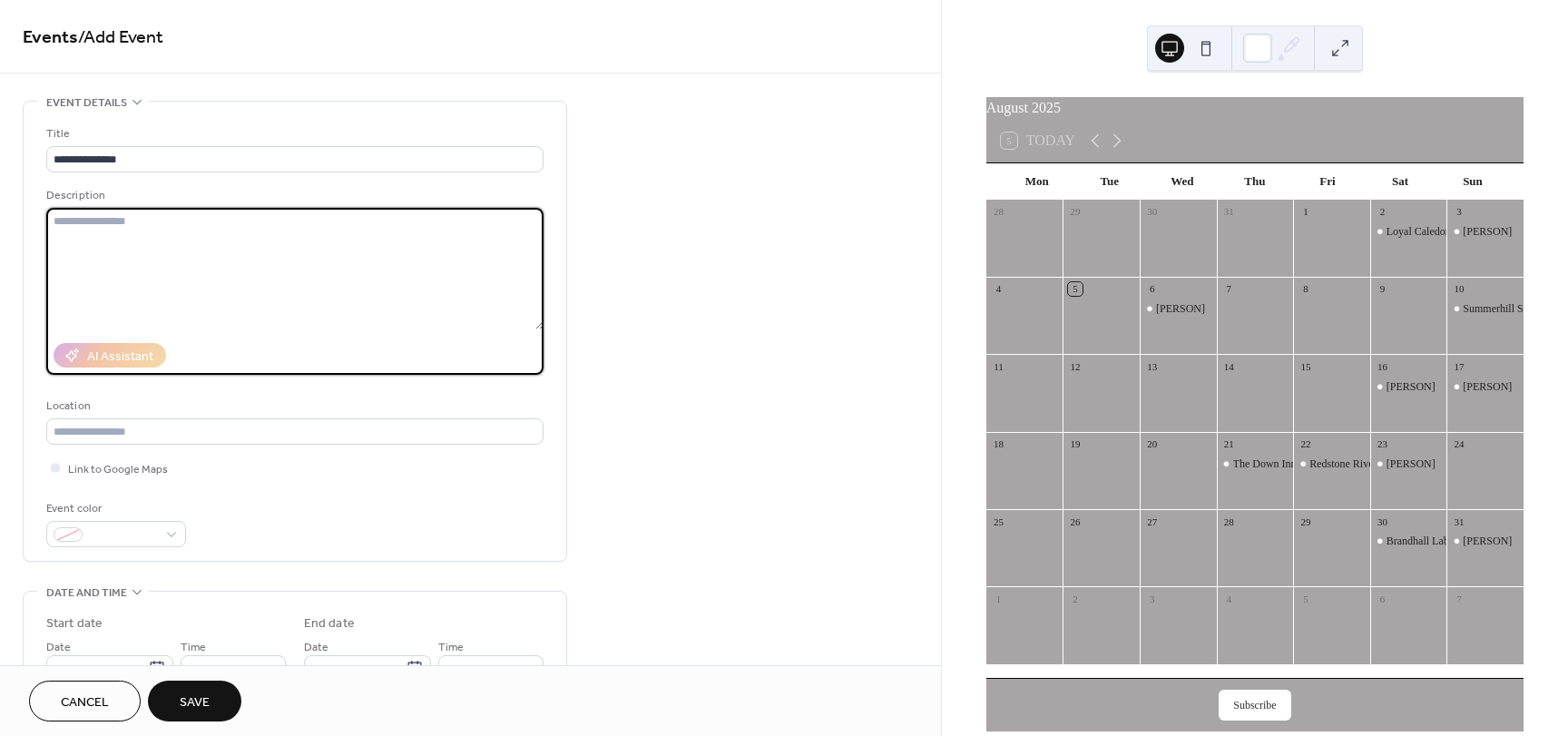 paste on "**********" 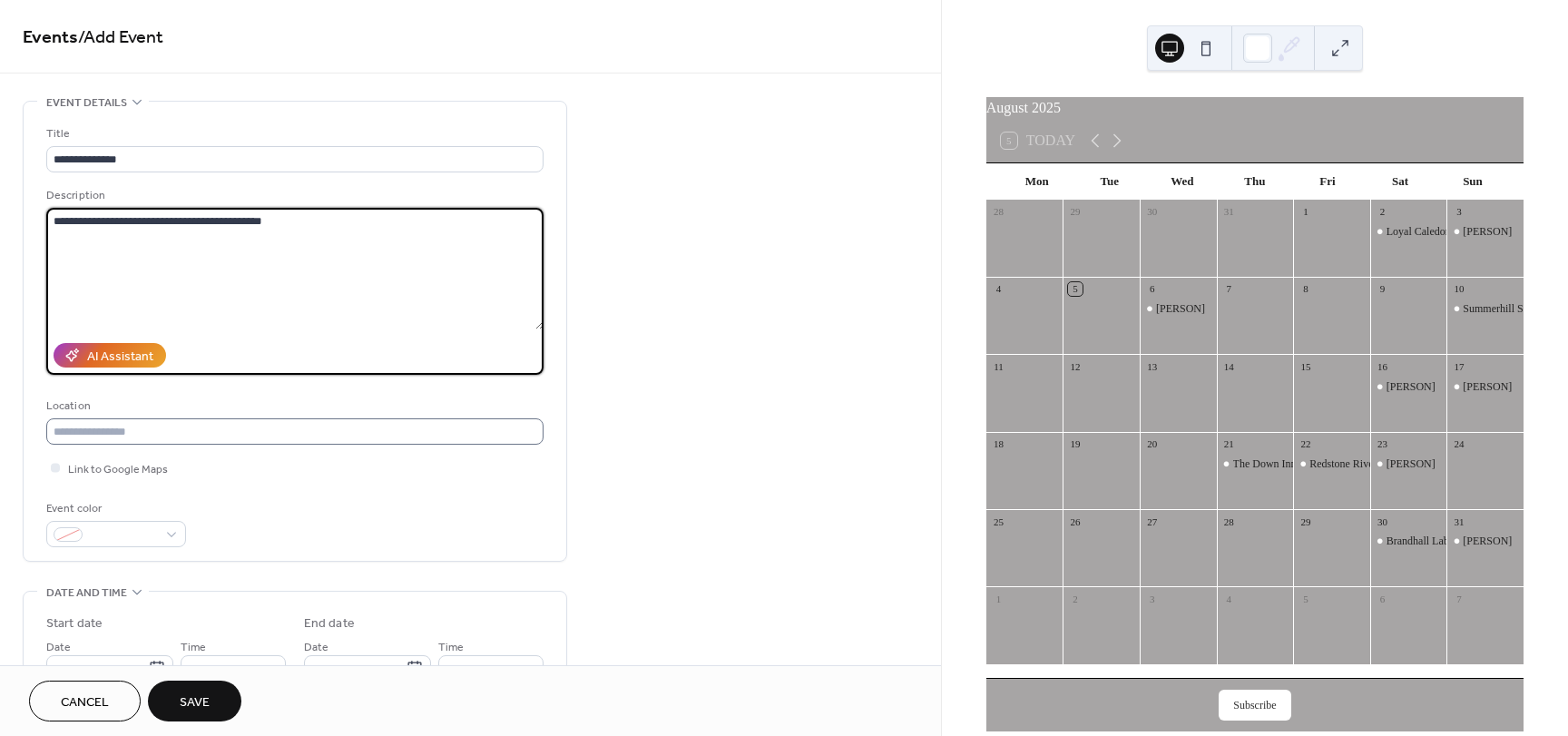 type on "**********" 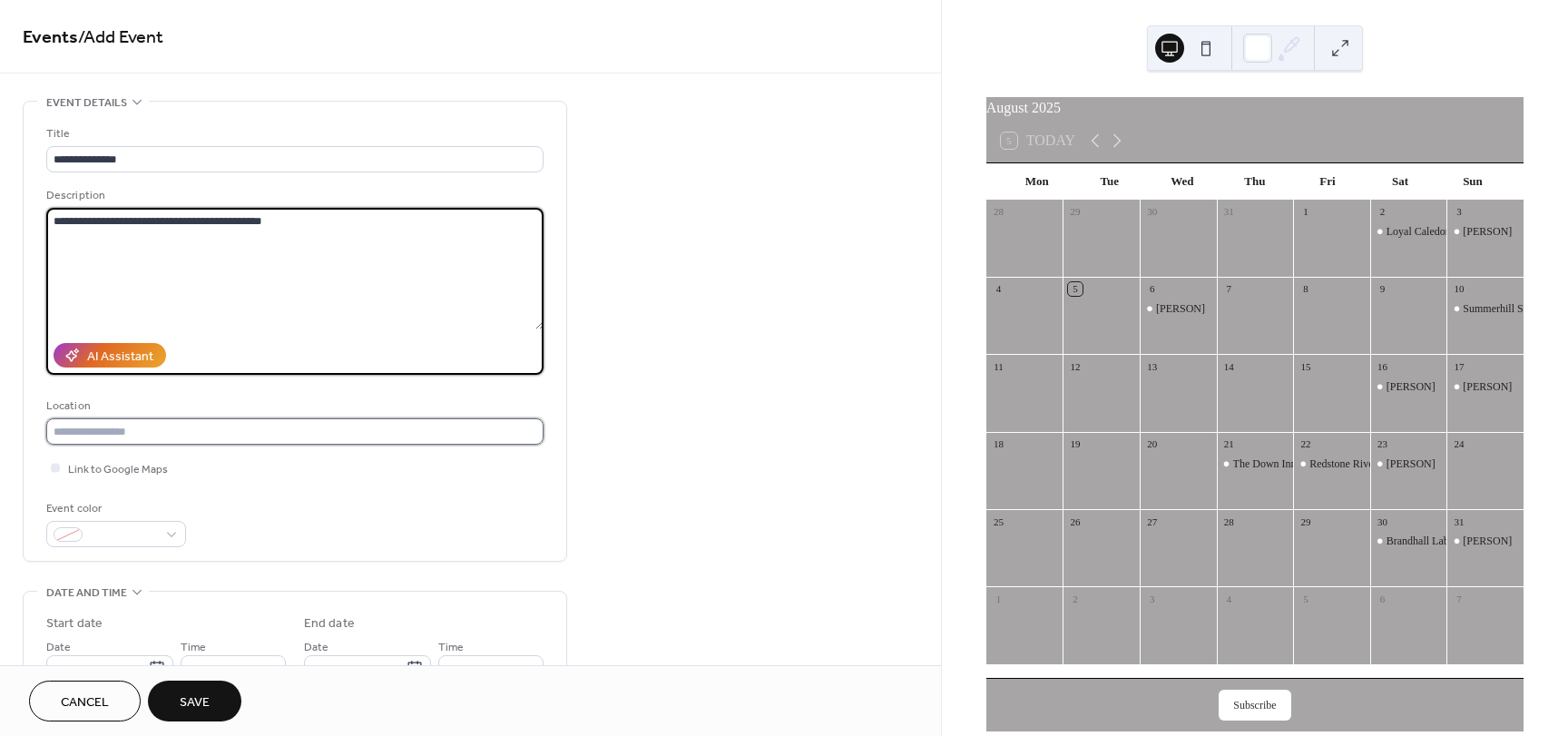 click at bounding box center [295, 431] 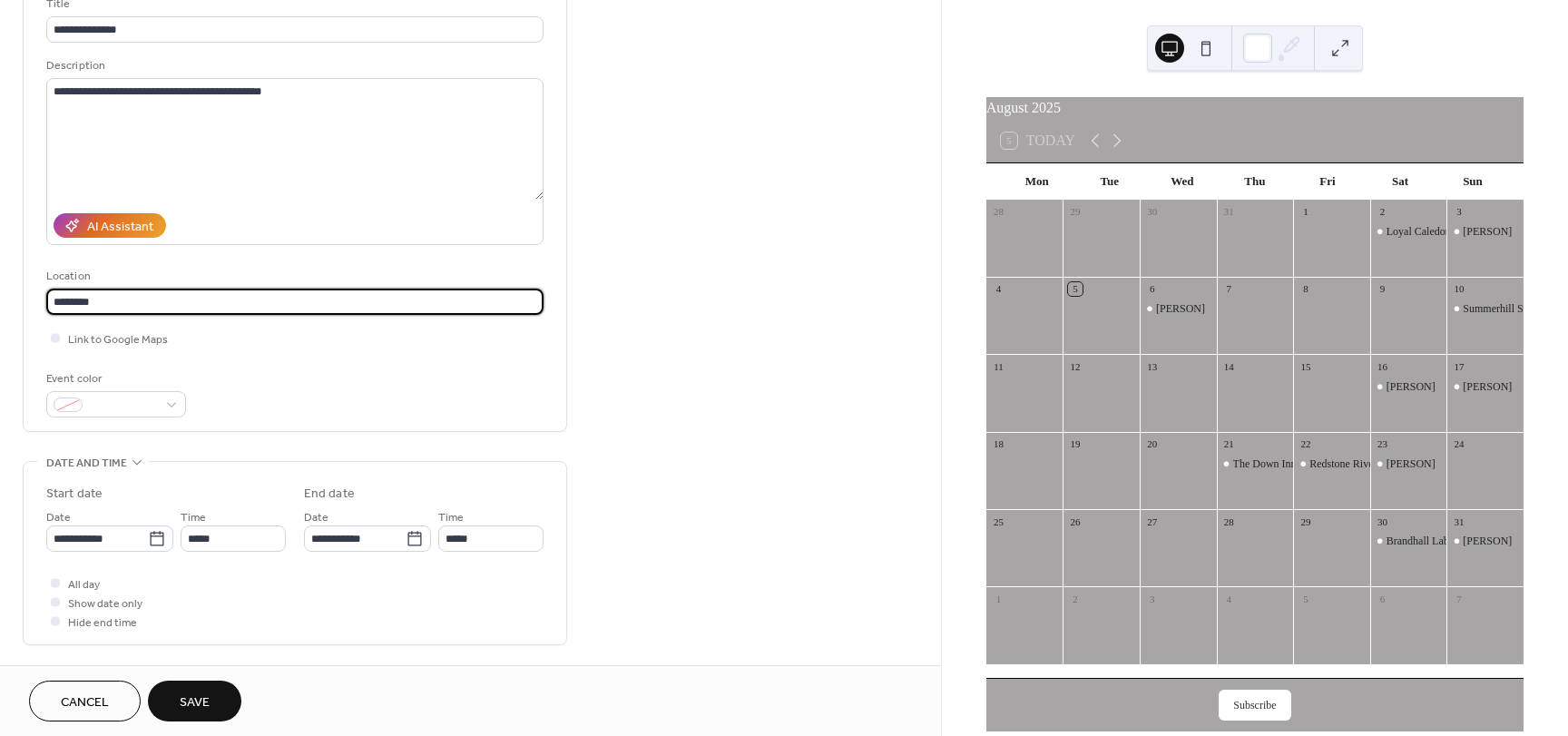 scroll, scrollTop: 182, scrollLeft: 0, axis: vertical 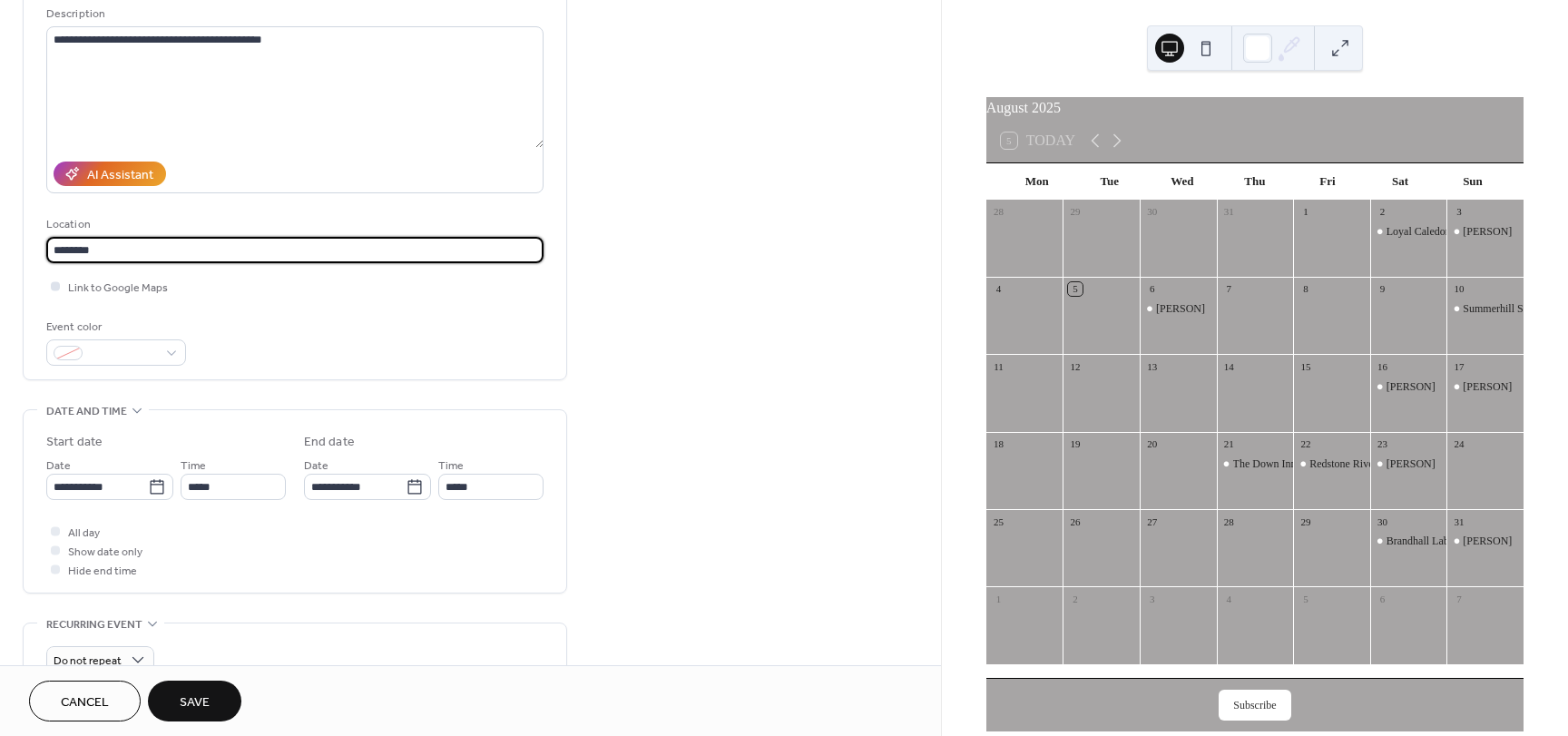 type on "********" 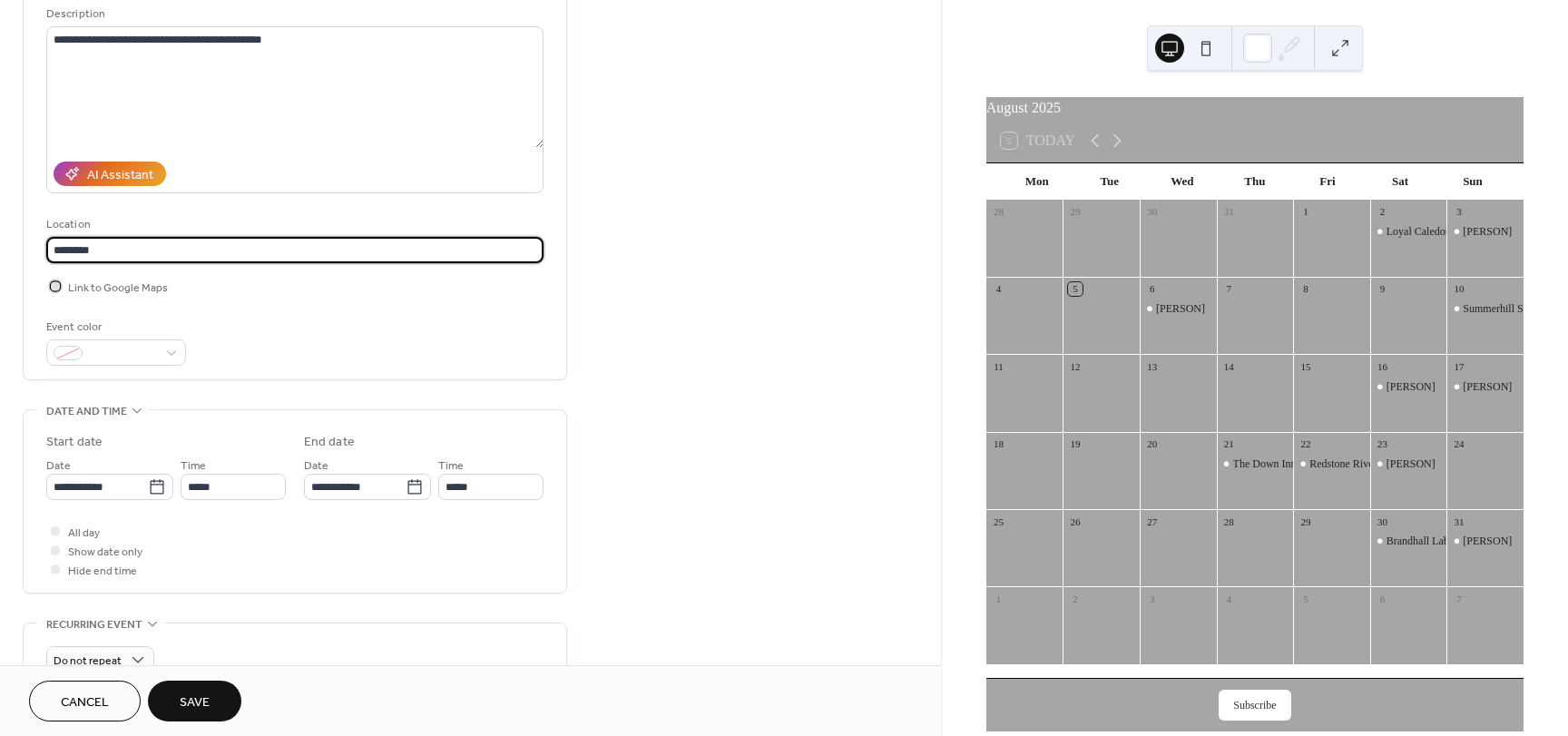 click at bounding box center [55, 286] 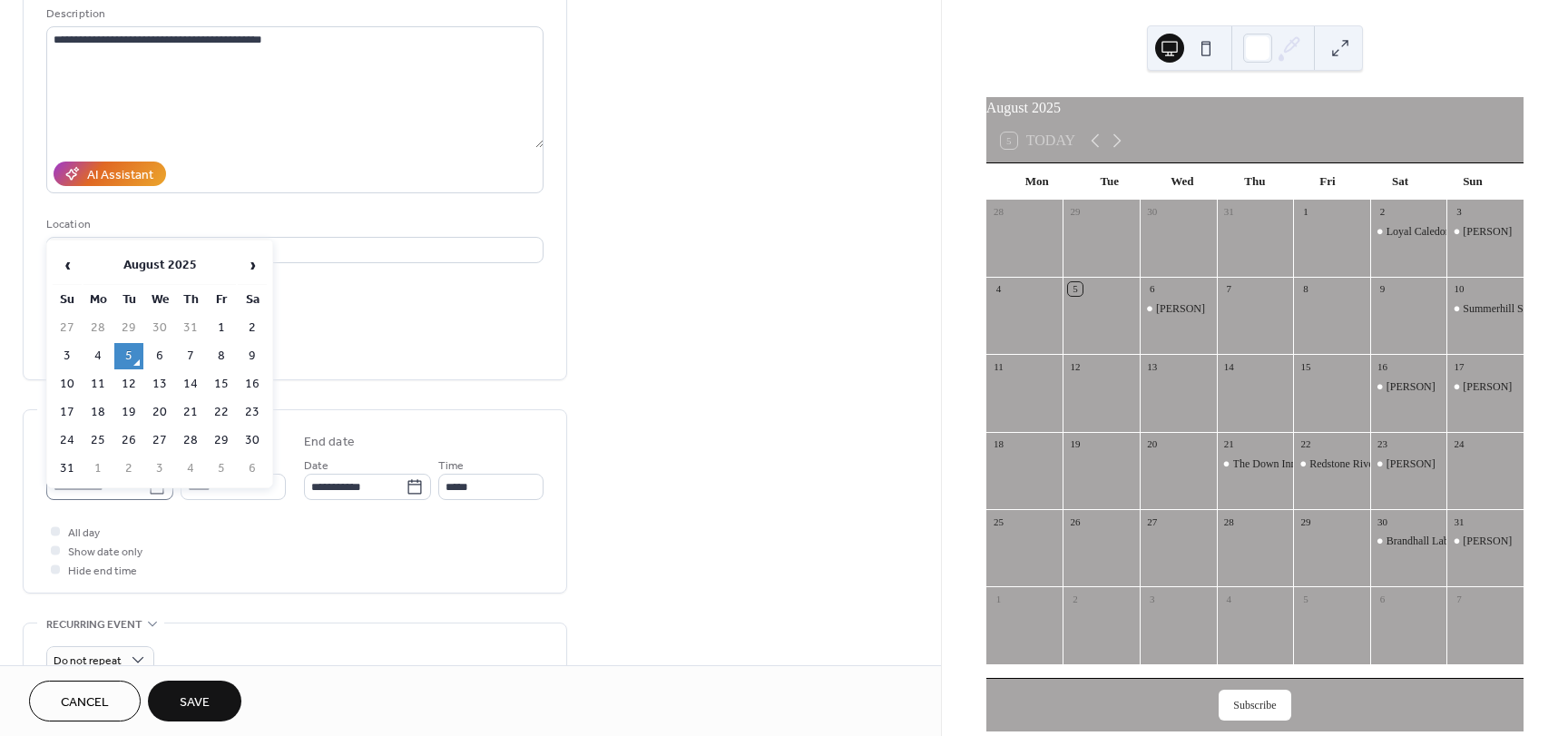 click 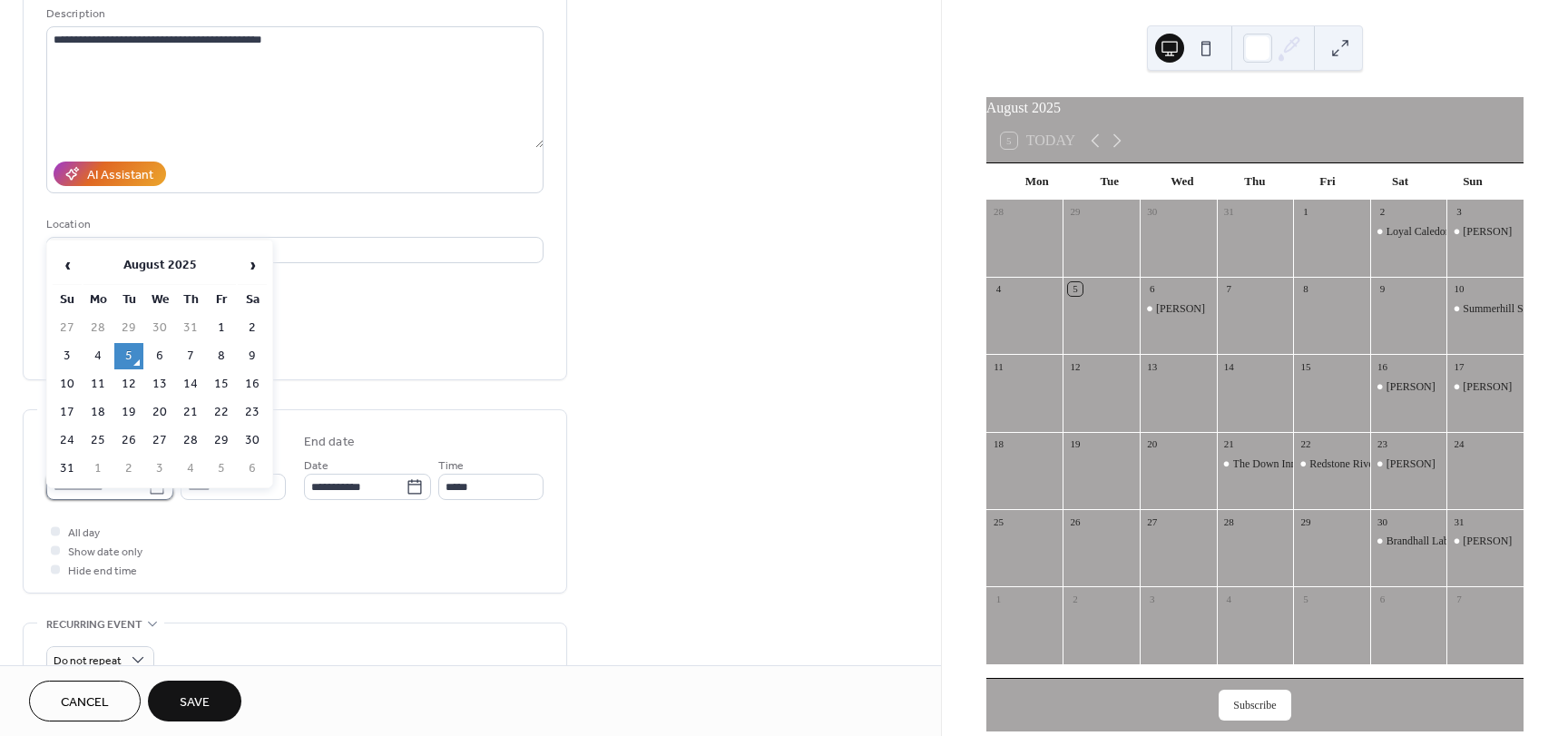 click on "**********" at bounding box center [97, 486] 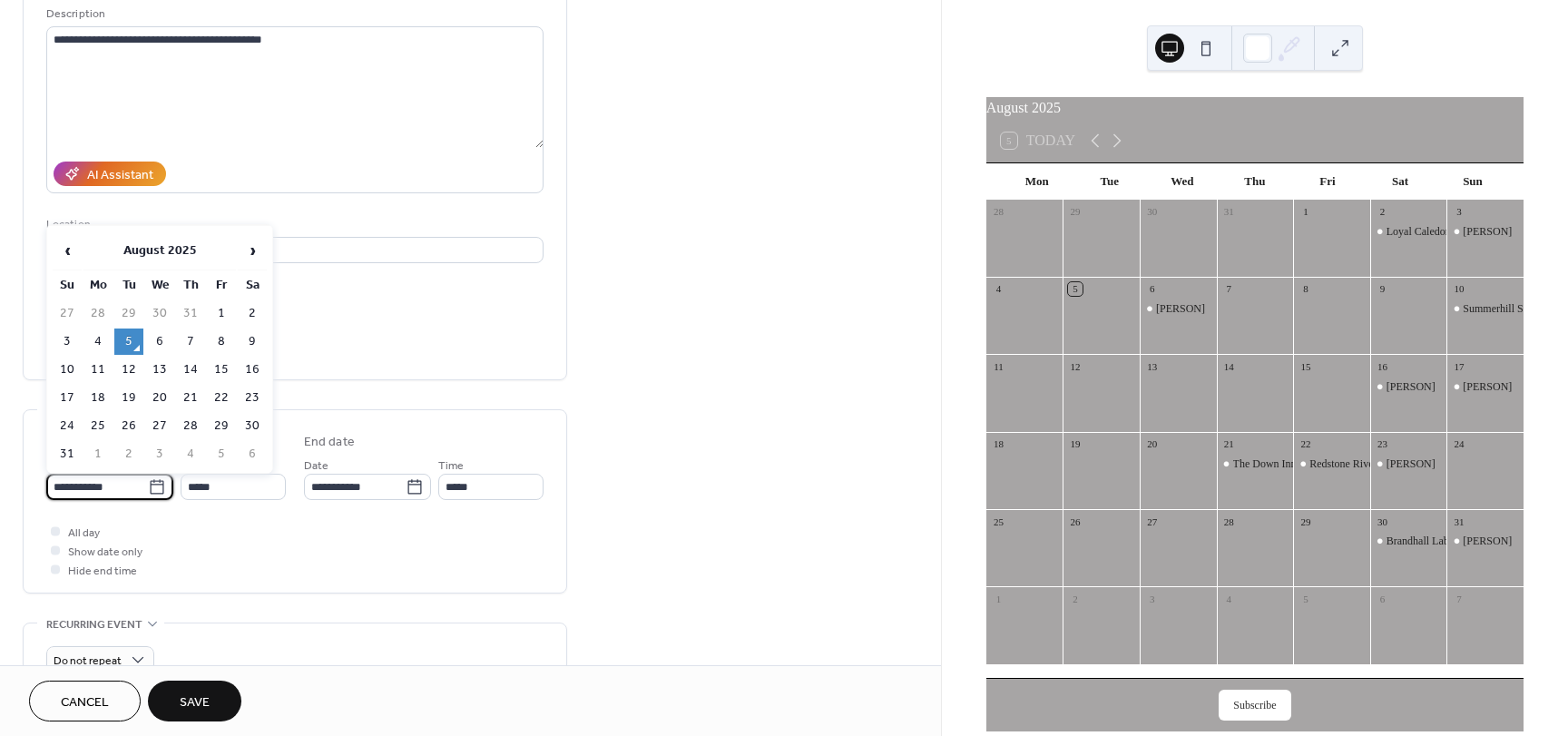 click on "‹ August 2025 › Su Mo Tu We Th Fr Sa 27 28 29 30 31 1 2 3 4 5 6 7 8 9 10 11 12 13 14 15 16 17 18 19 20 21 22 23 24 25 26 27 28 29 30 31 1 2 3 4 5 6" at bounding box center (160, 349) 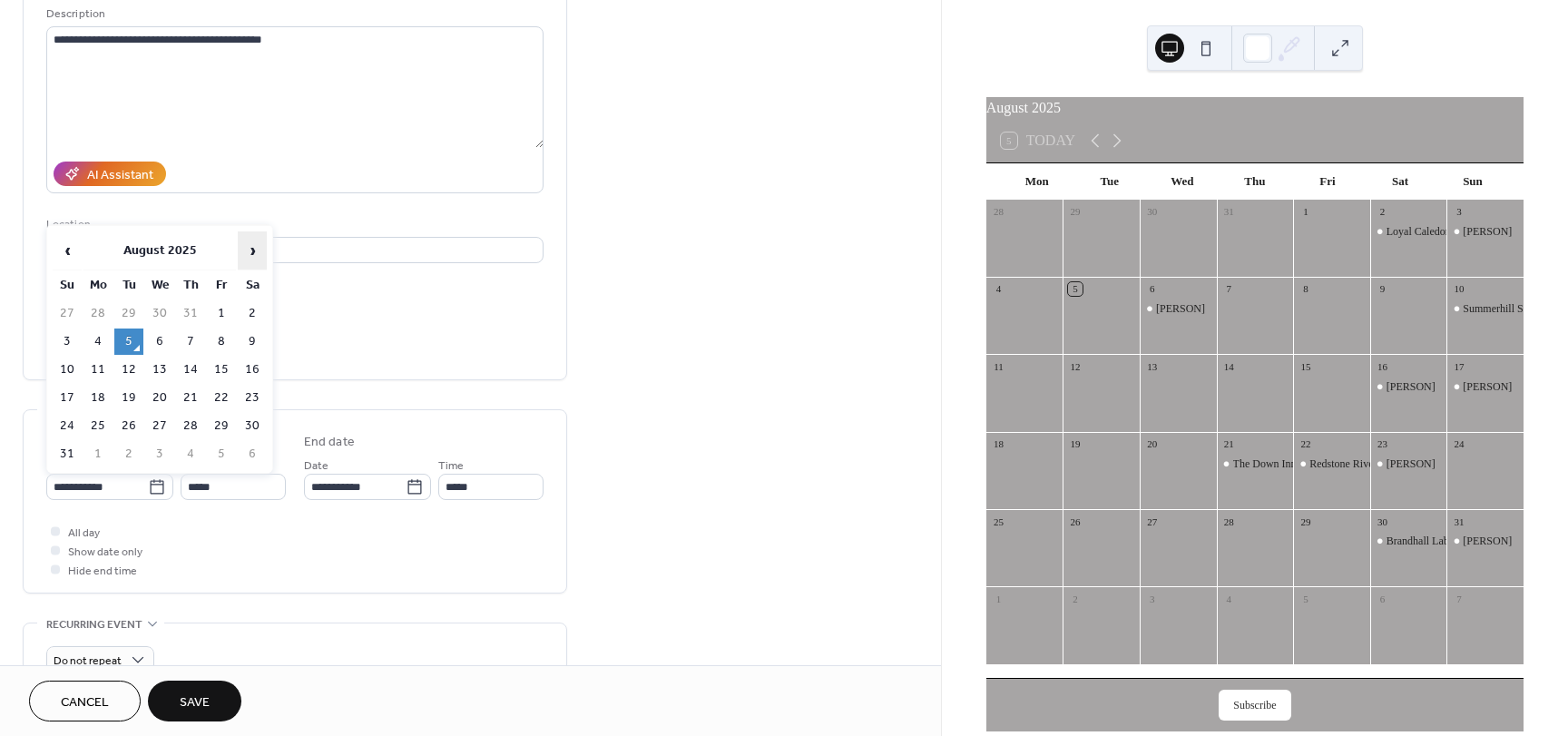 click on "›" at bounding box center [252, 250] 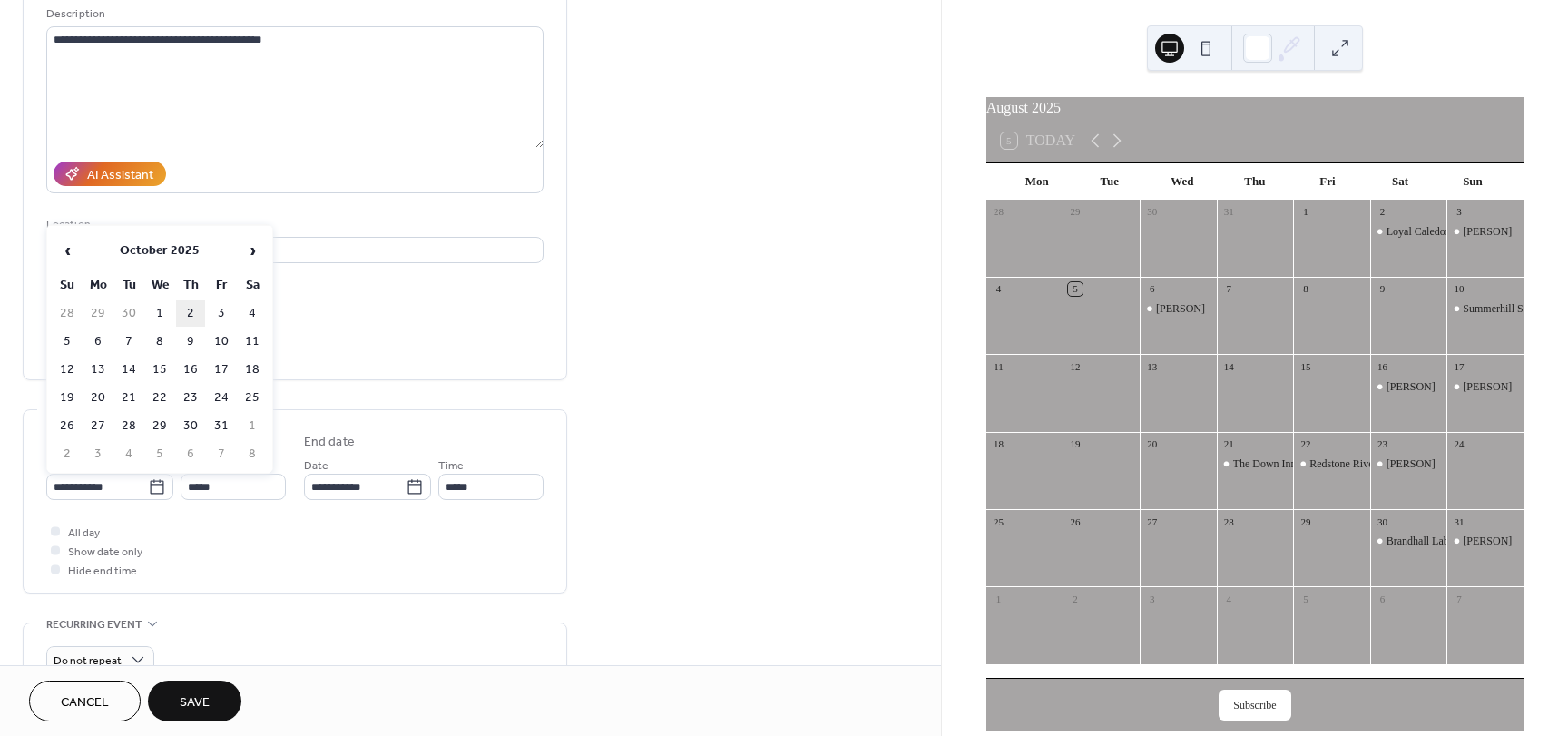 click on "2" at bounding box center [191, 313] 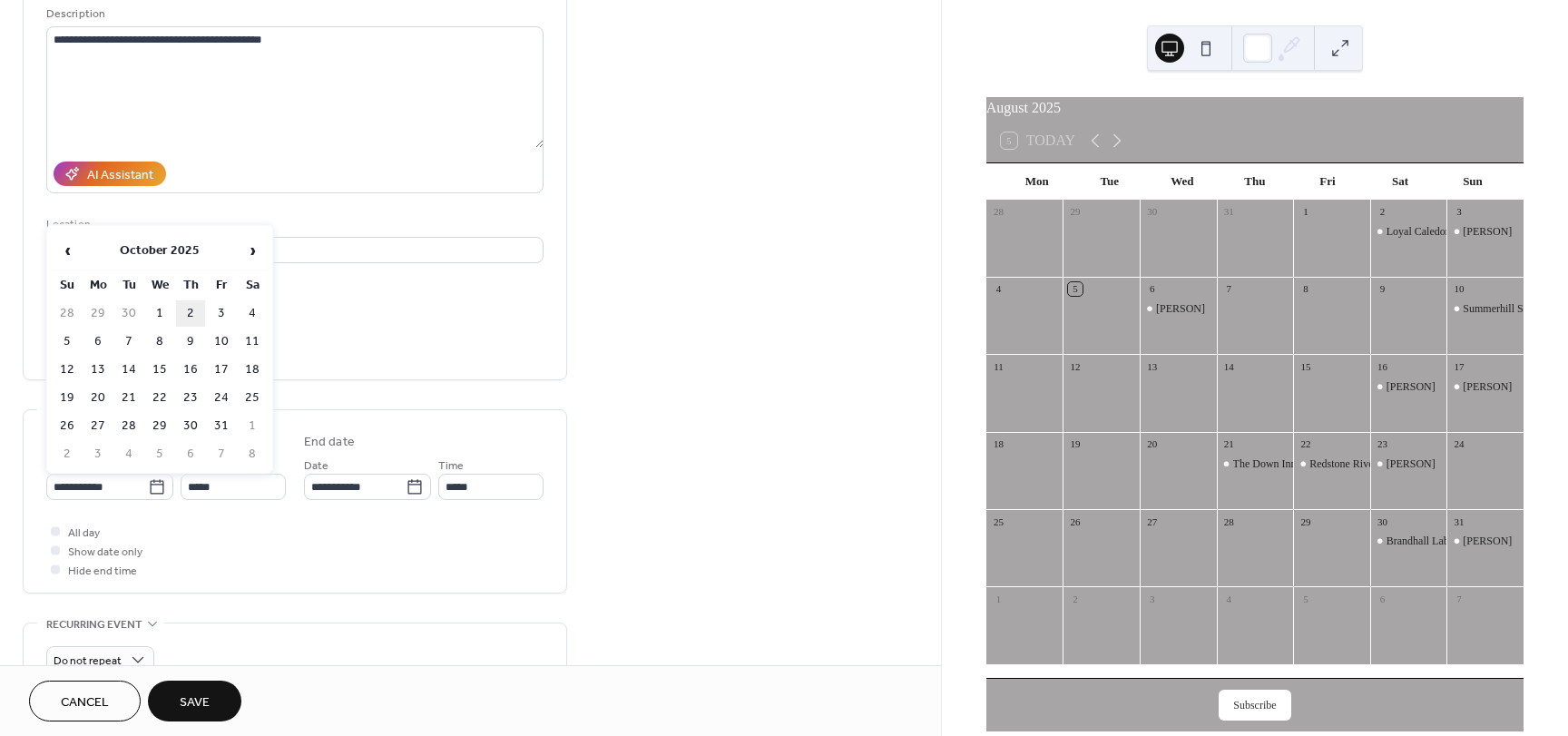 type on "**********" 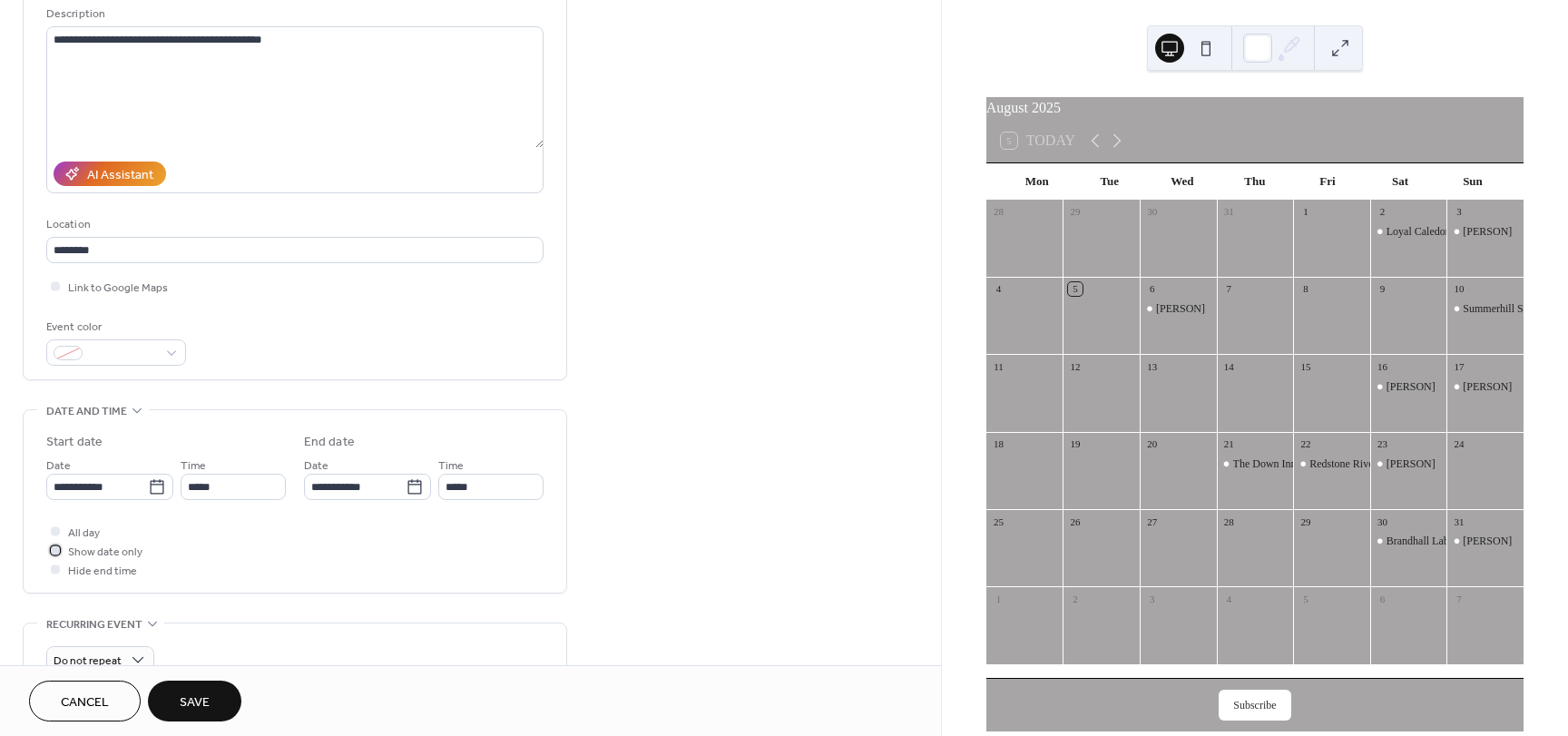 click at bounding box center (55, 550) 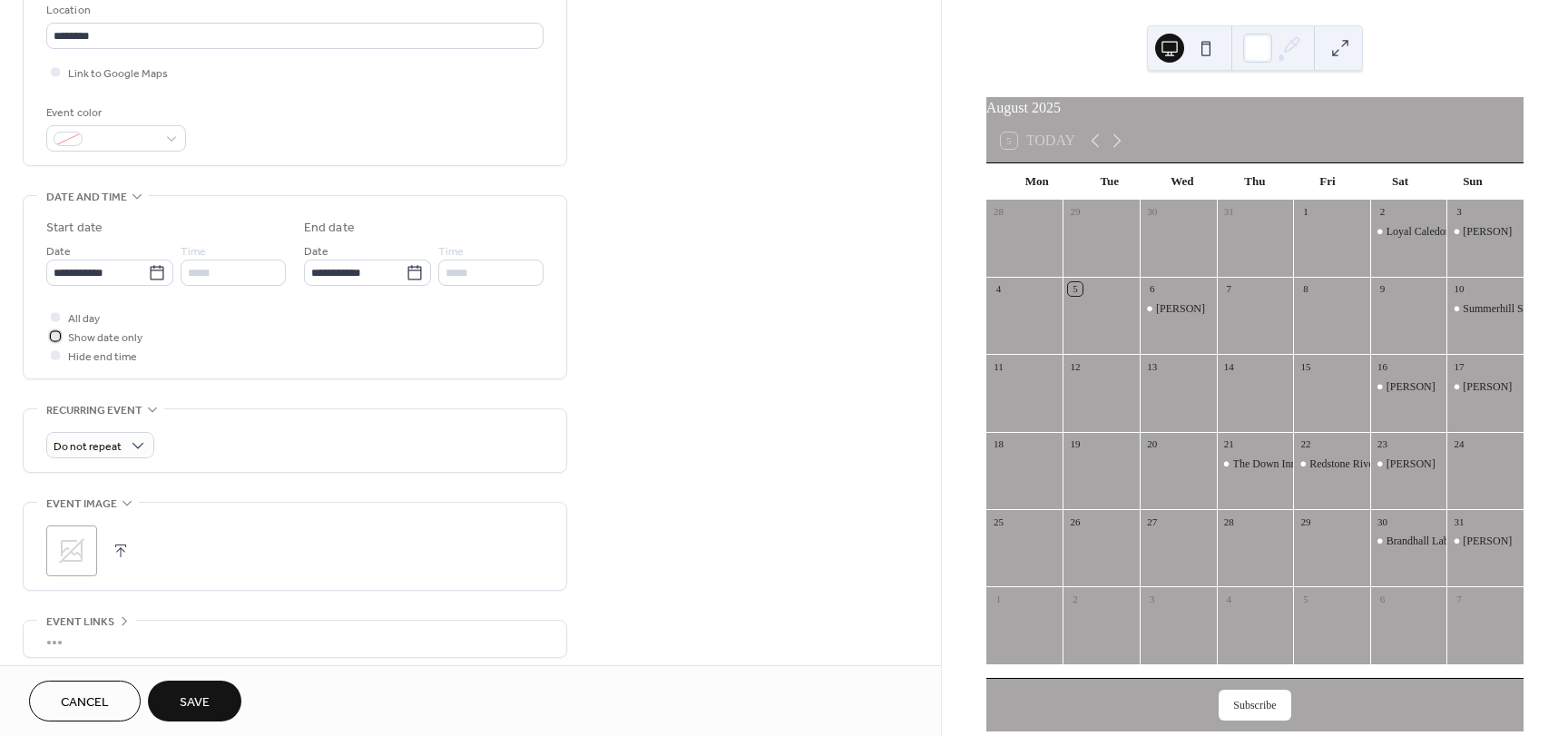 scroll, scrollTop: 454, scrollLeft: 0, axis: vertical 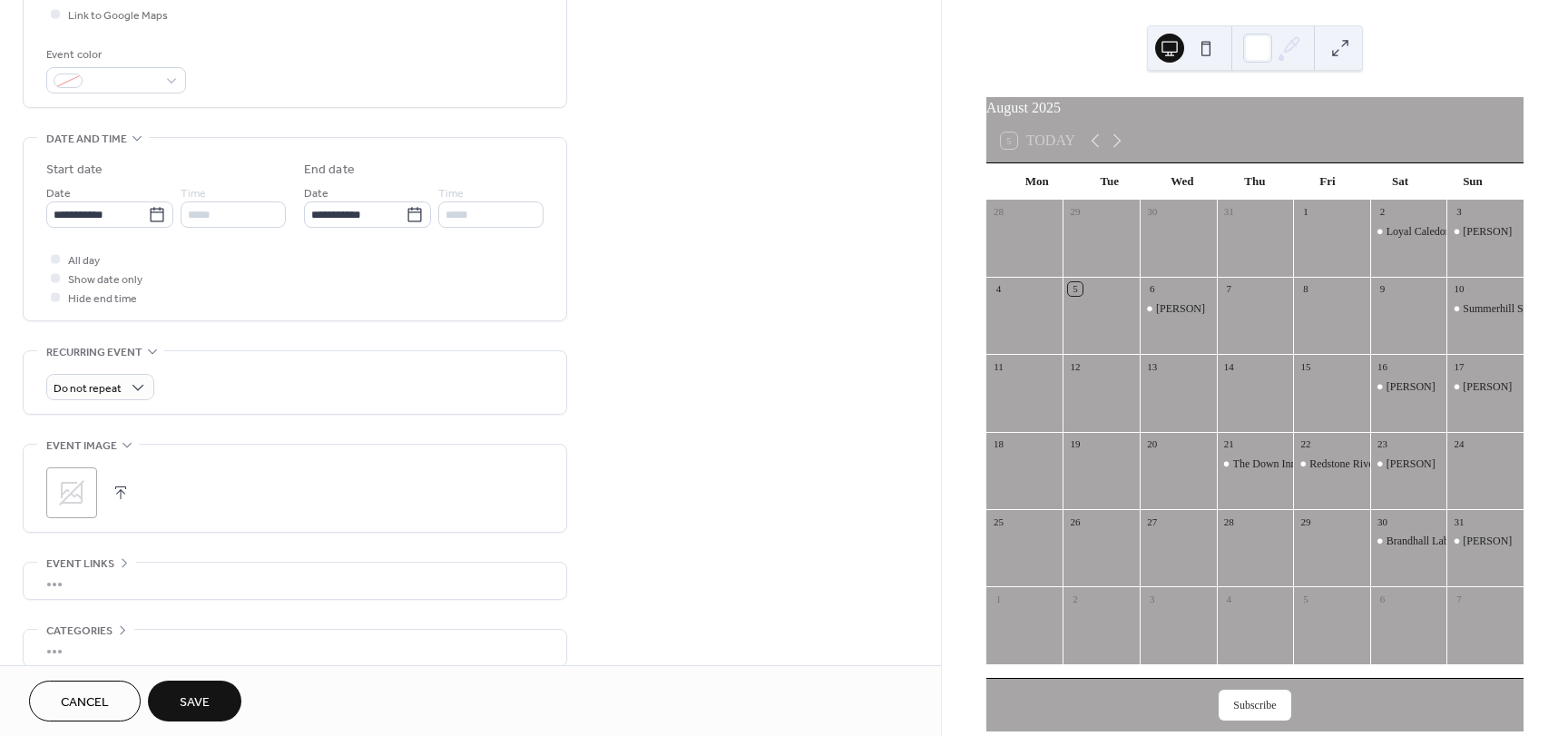 click on "Save" at bounding box center (194, 702) 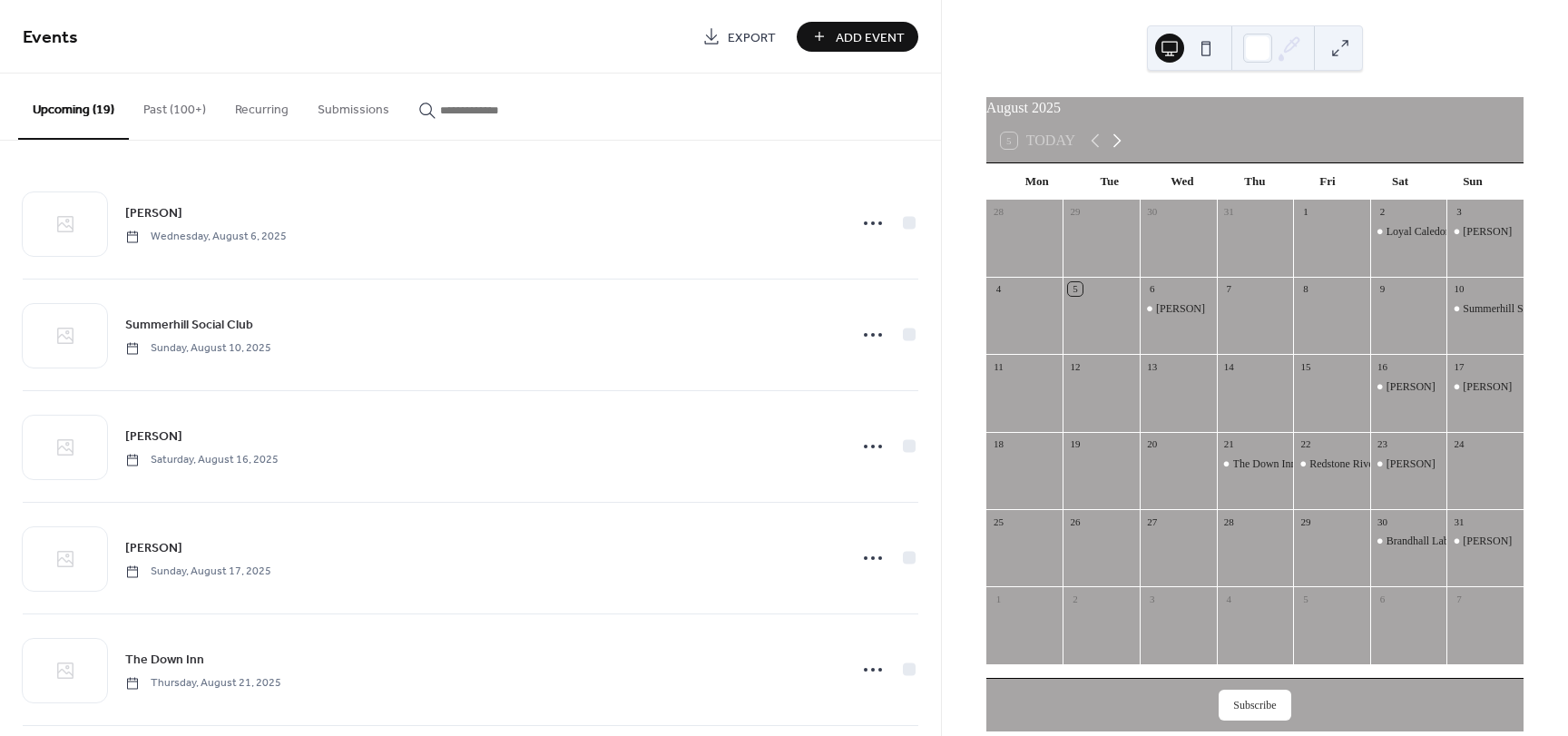 click 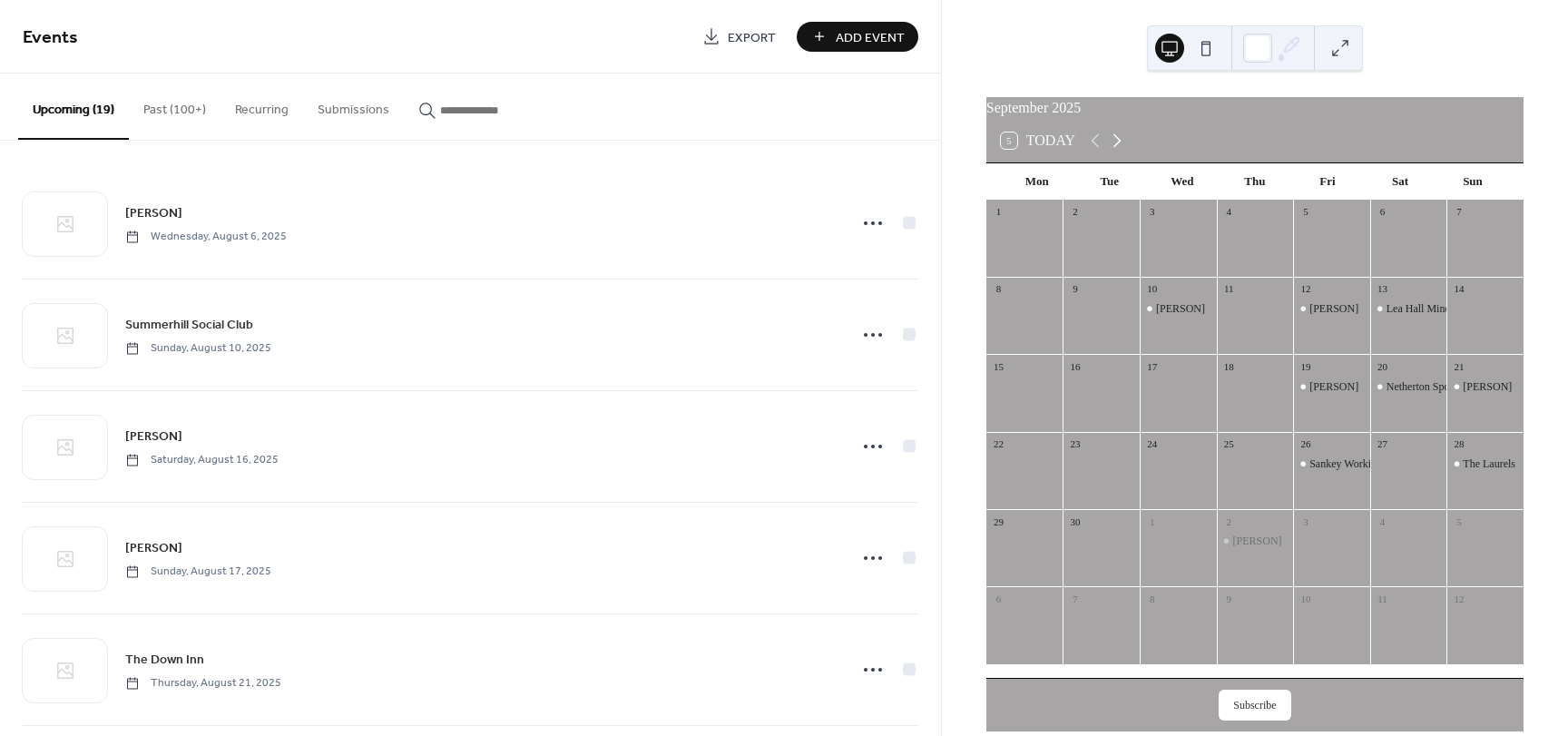 click 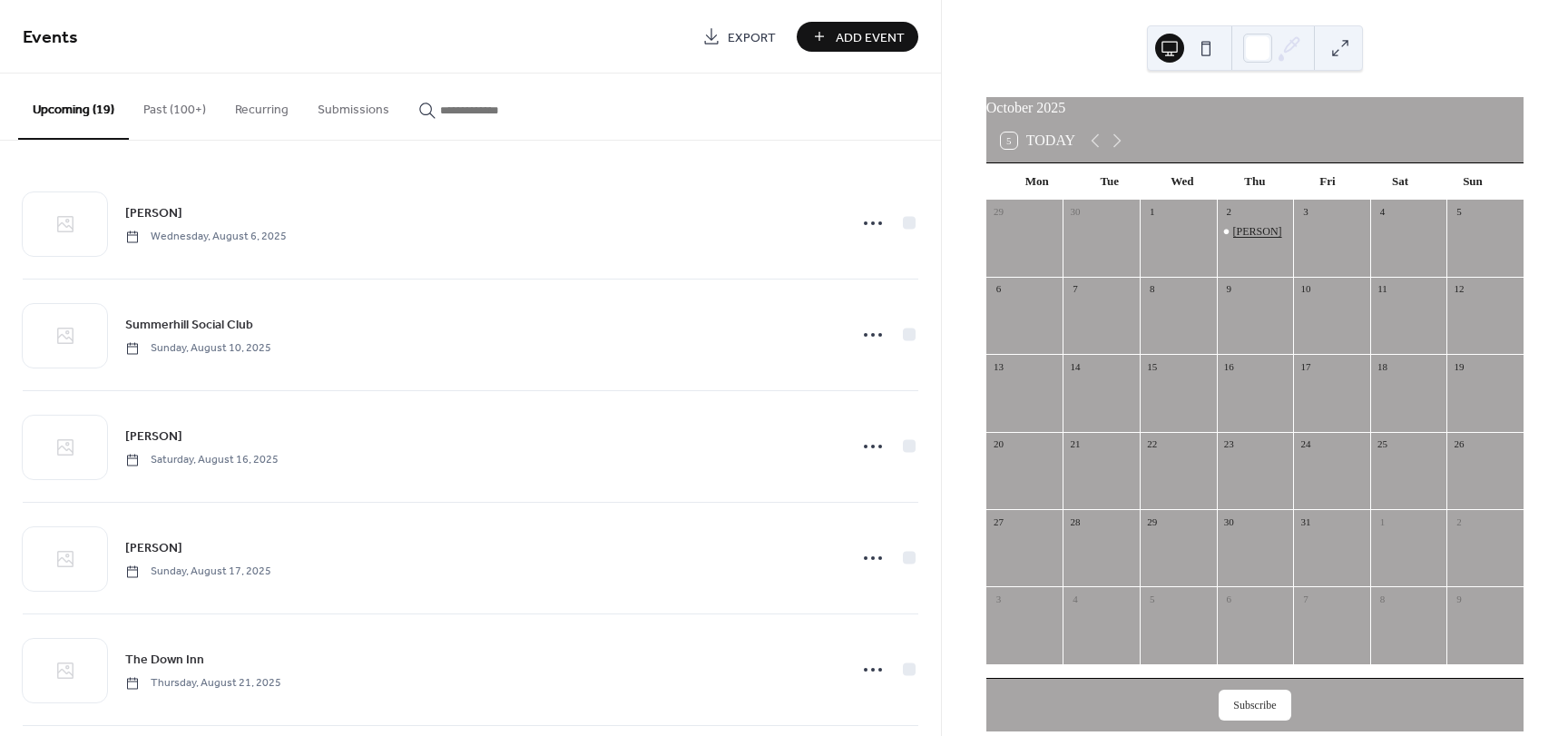 click on "[PERSON]" at bounding box center (1258, 231) 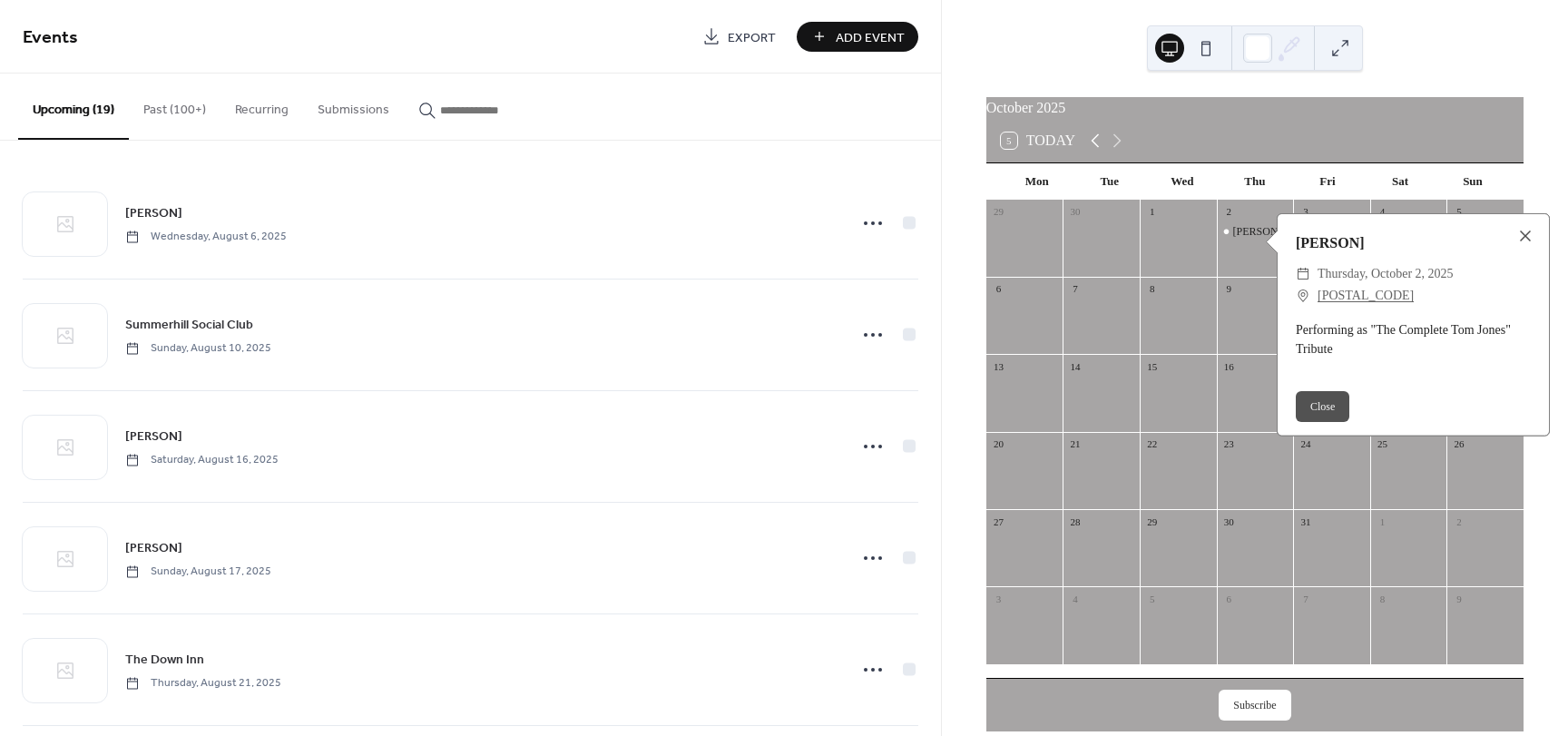 click 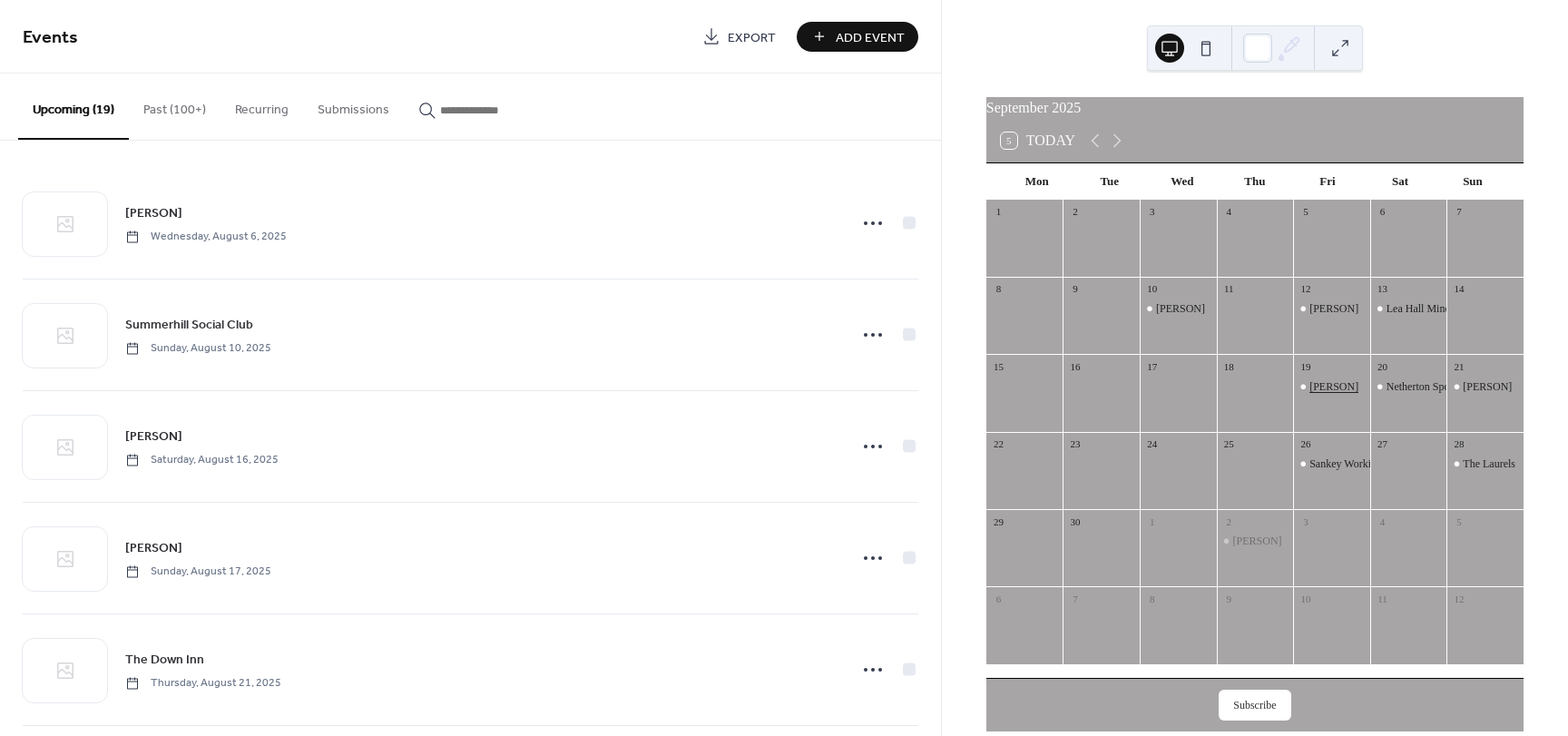 click on "[PERSON]" at bounding box center (1334, 387) 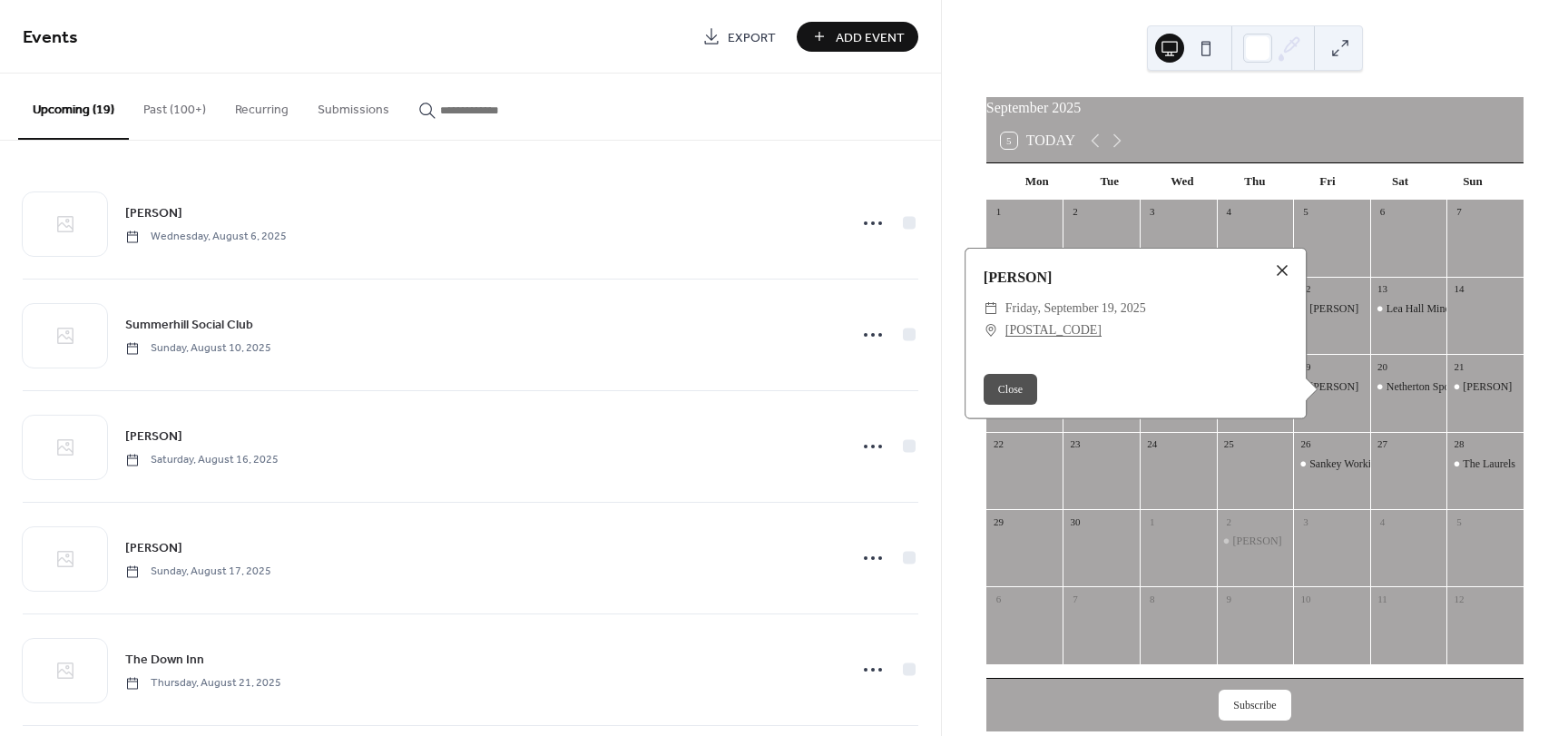 click at bounding box center [1282, 270] 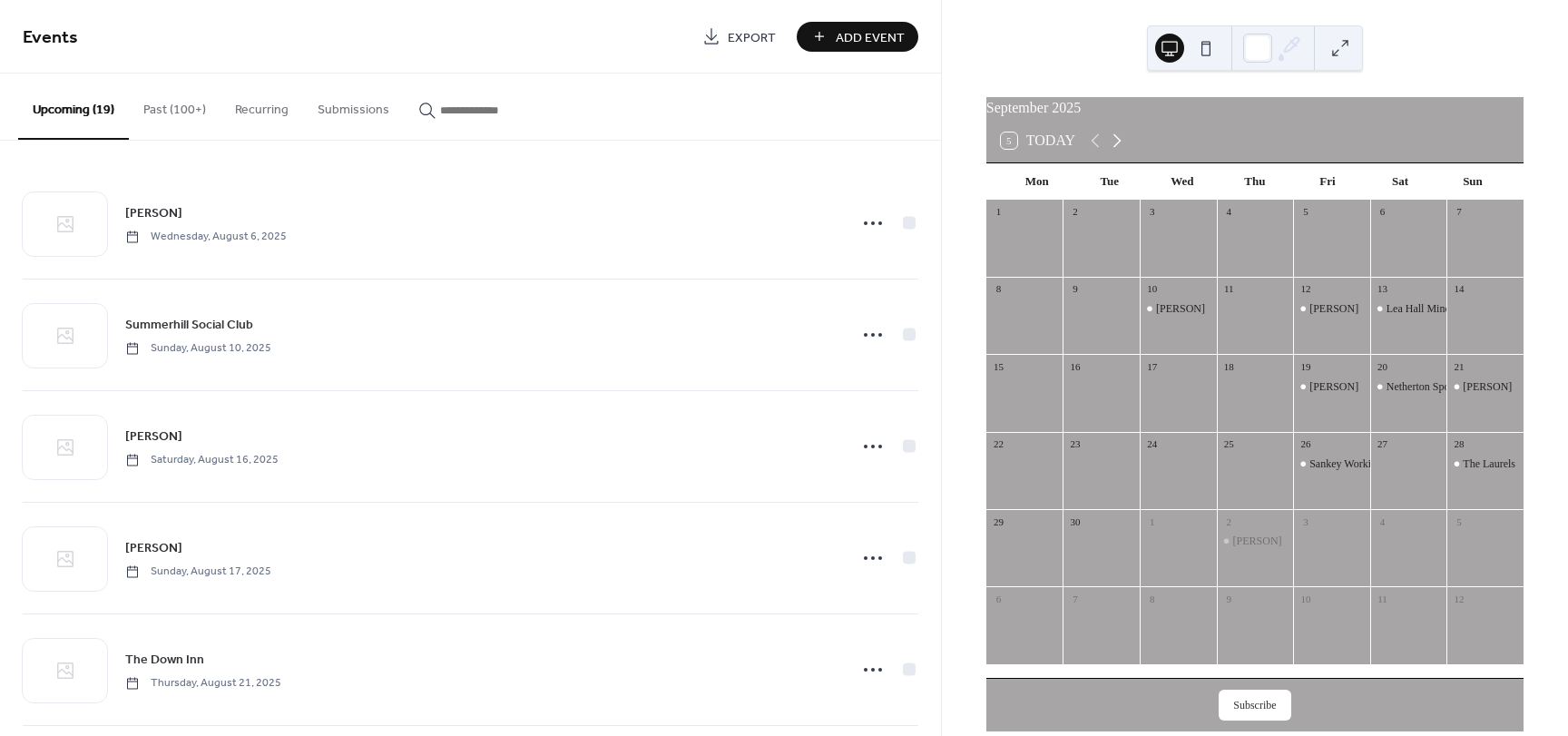 click 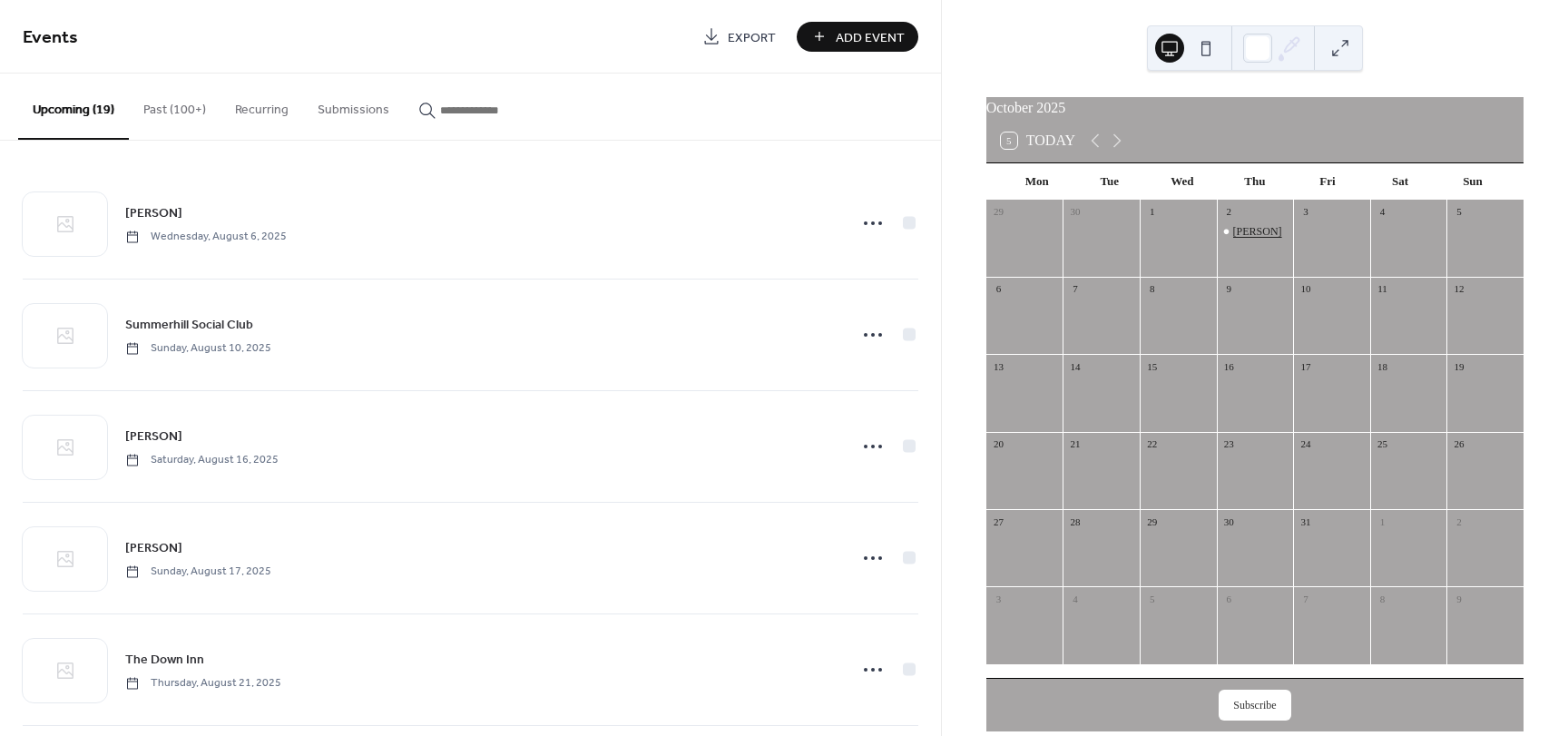 click on "[PERSON]" at bounding box center [1258, 231] 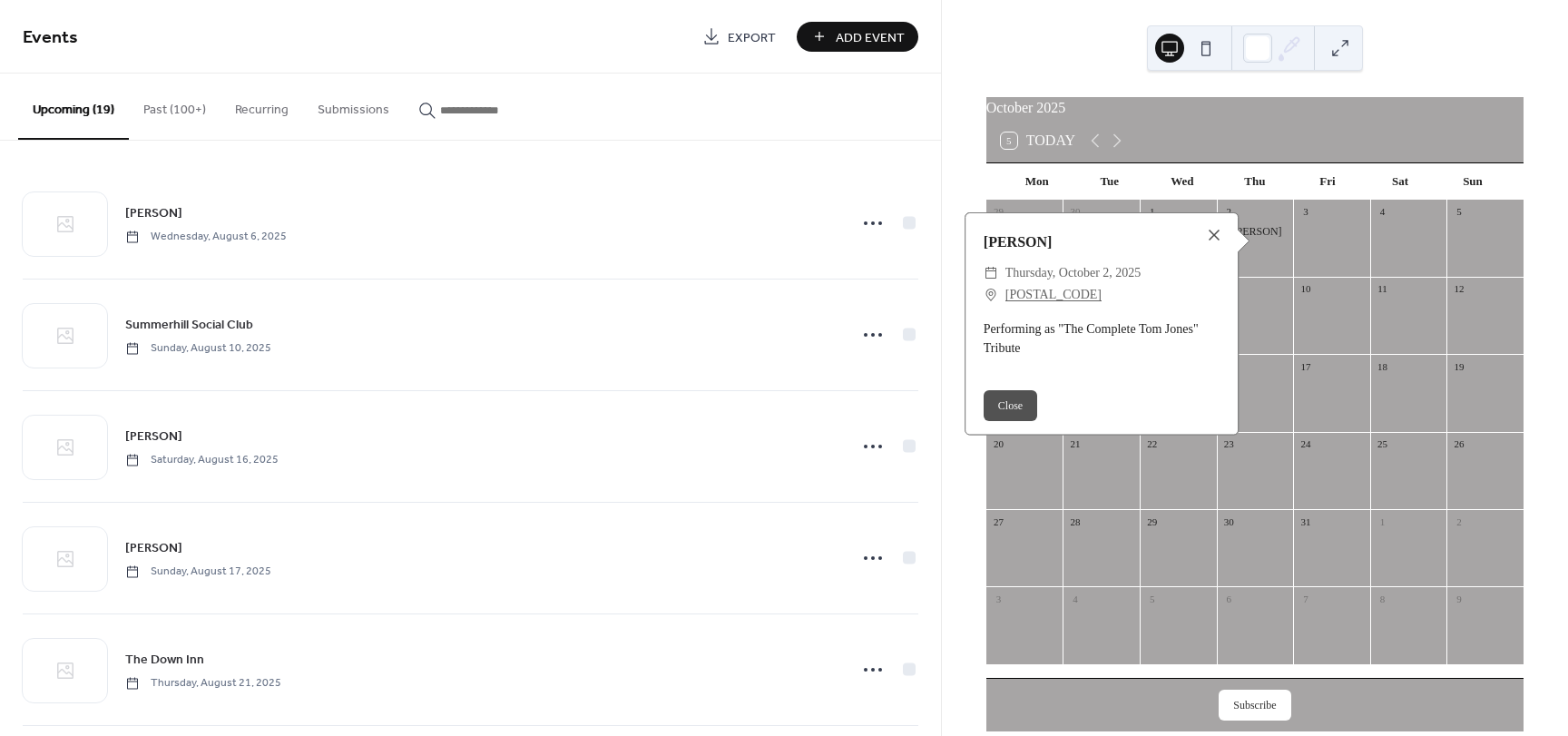 click on "[POSTAL_CODE]" at bounding box center [1054, 295] 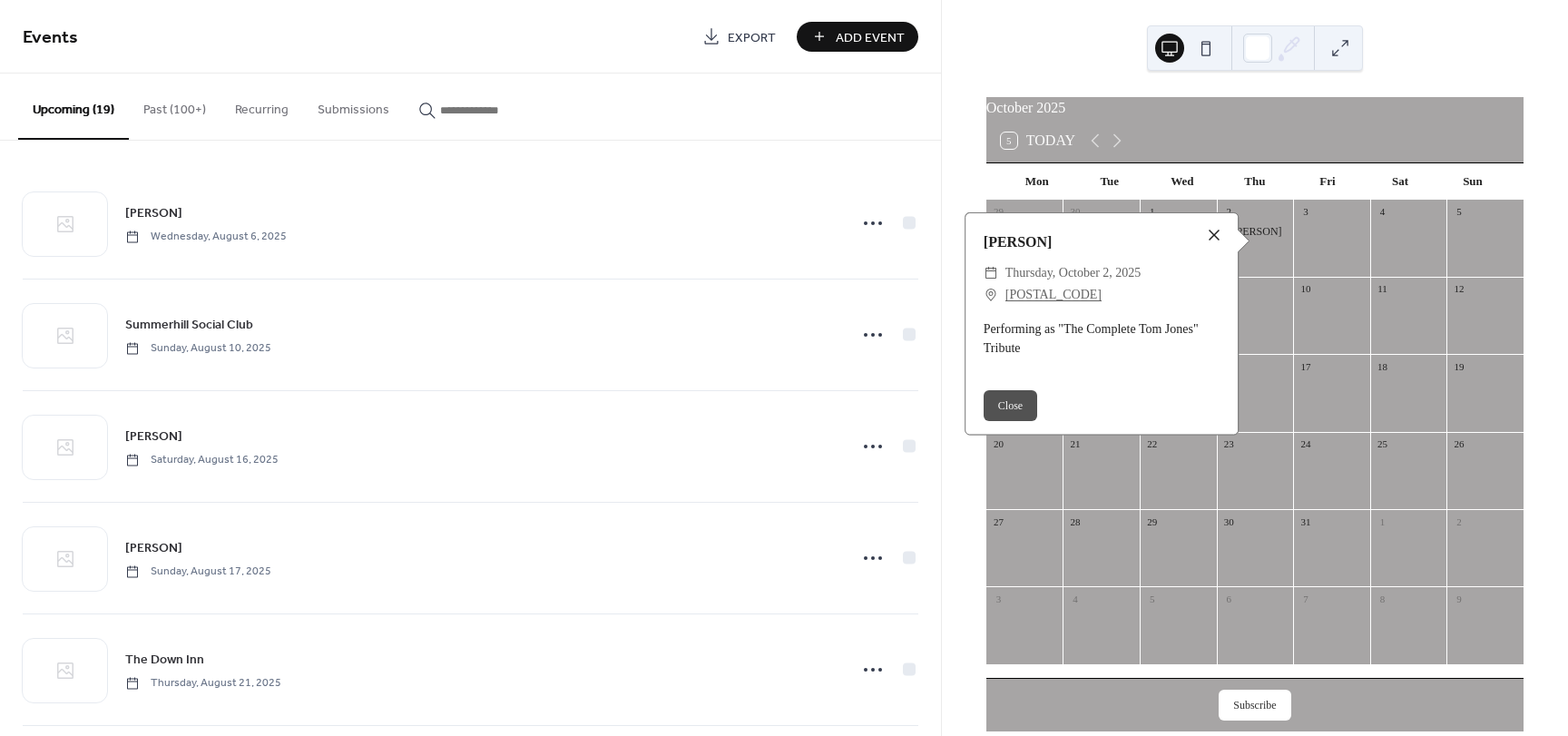 click at bounding box center [1214, 235] 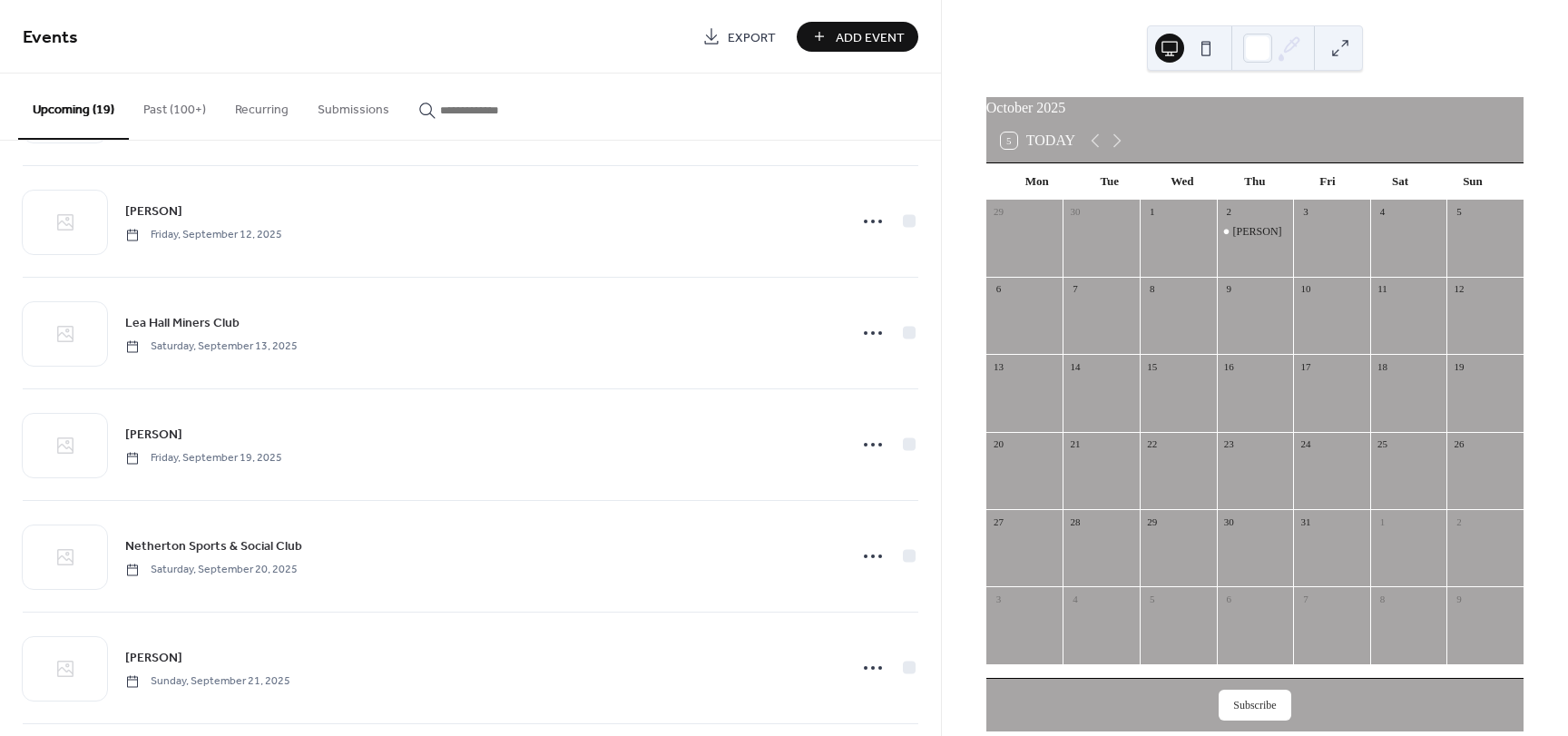 scroll, scrollTop: 1035, scrollLeft: 0, axis: vertical 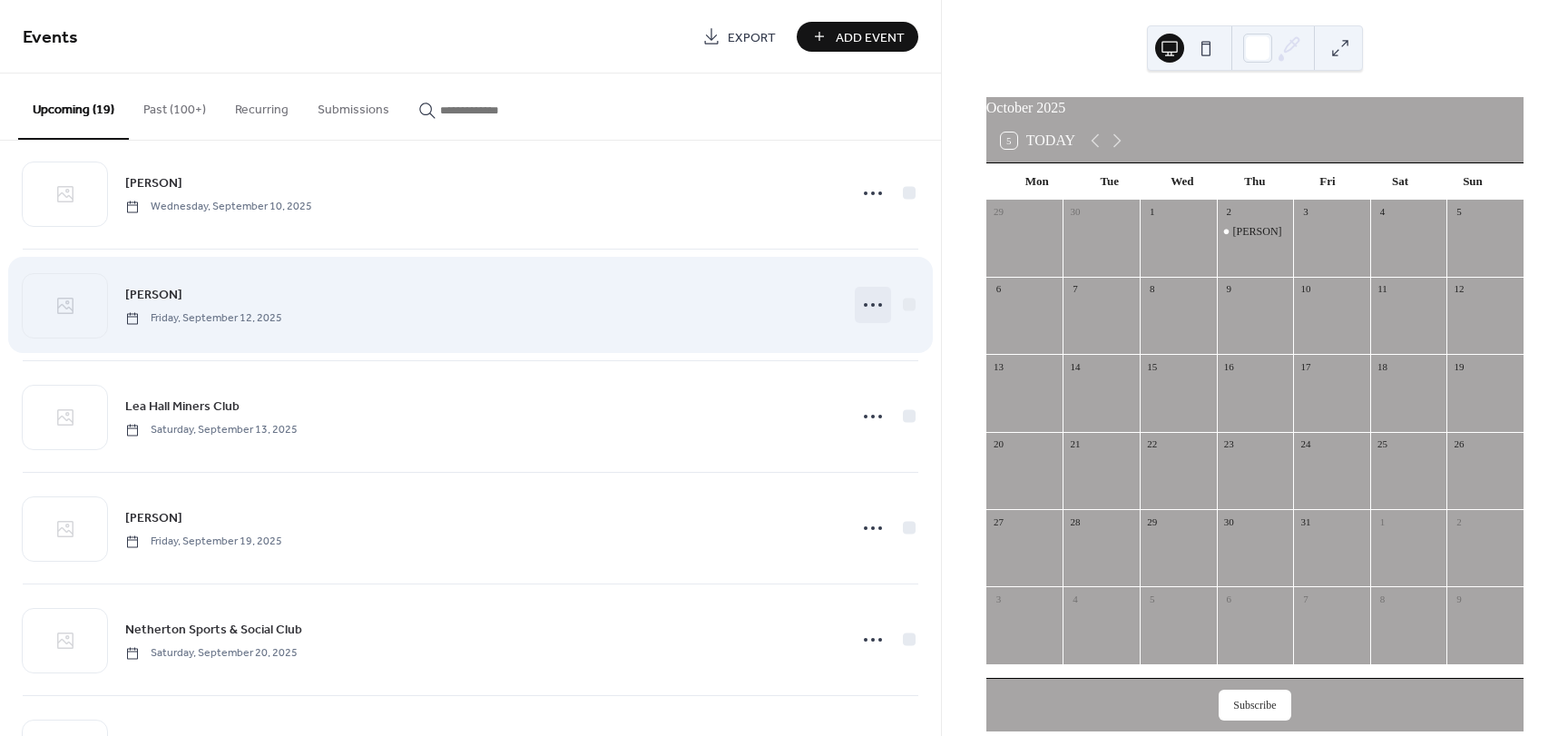 click 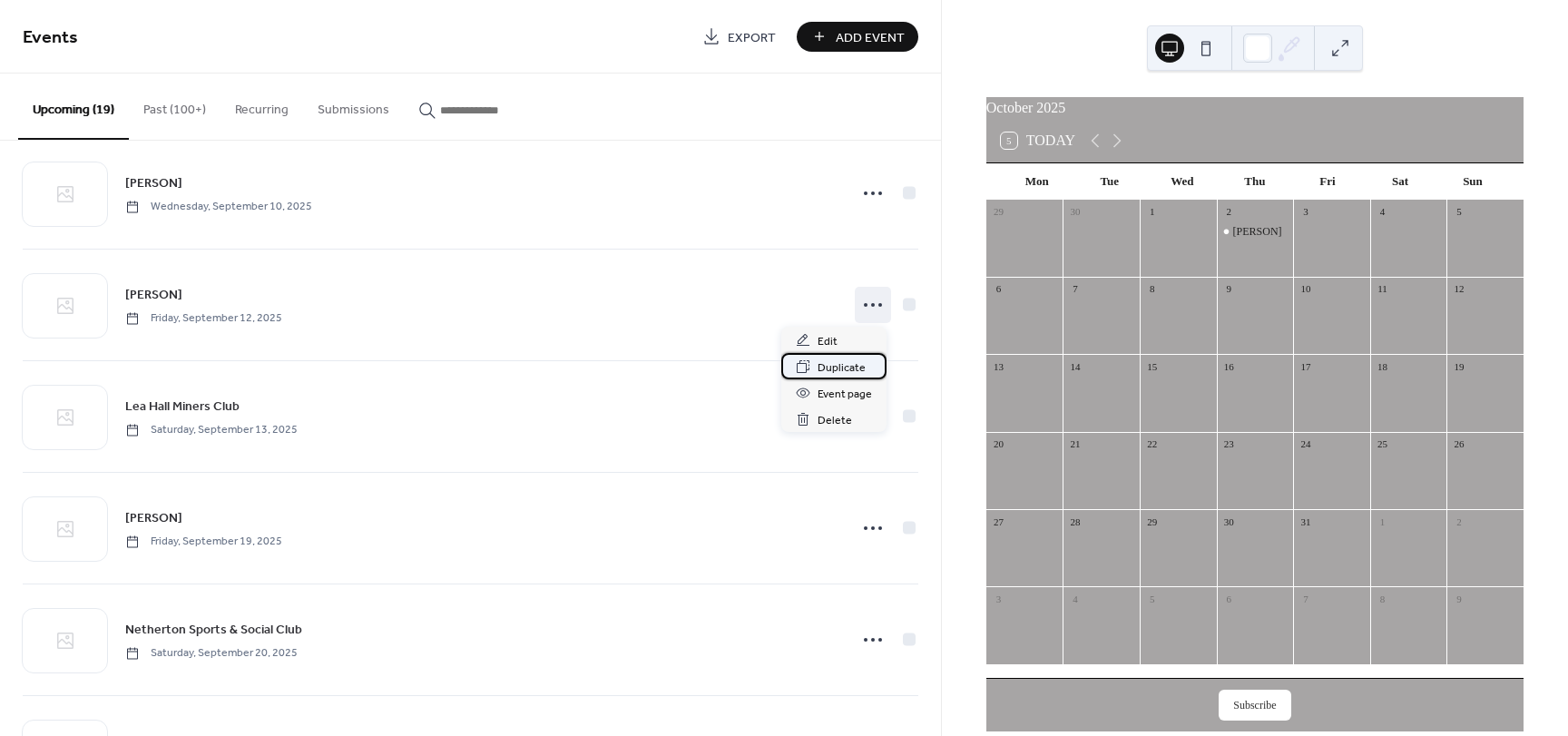 click on "Duplicate" at bounding box center (841, 368) 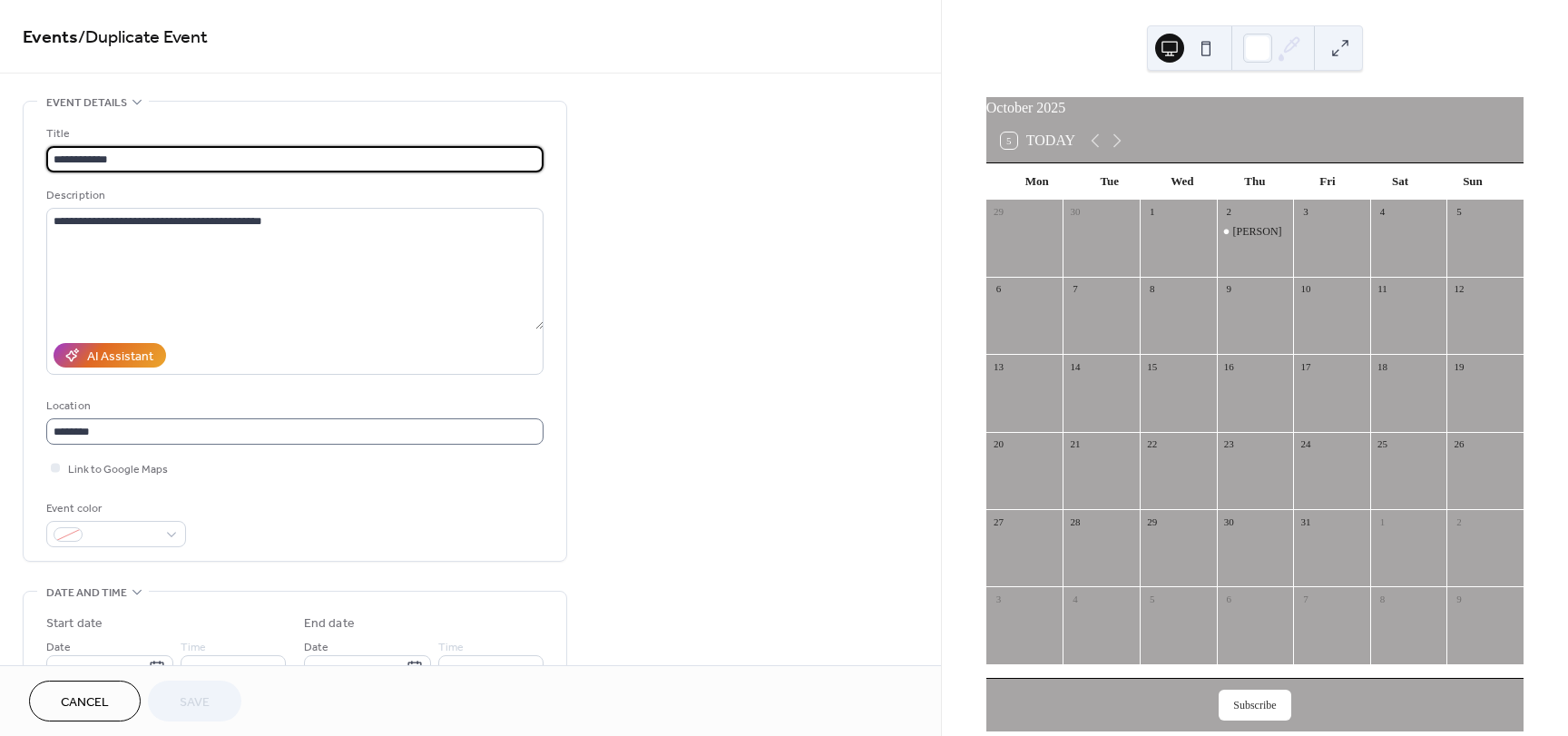 scroll, scrollTop: 1, scrollLeft: 0, axis: vertical 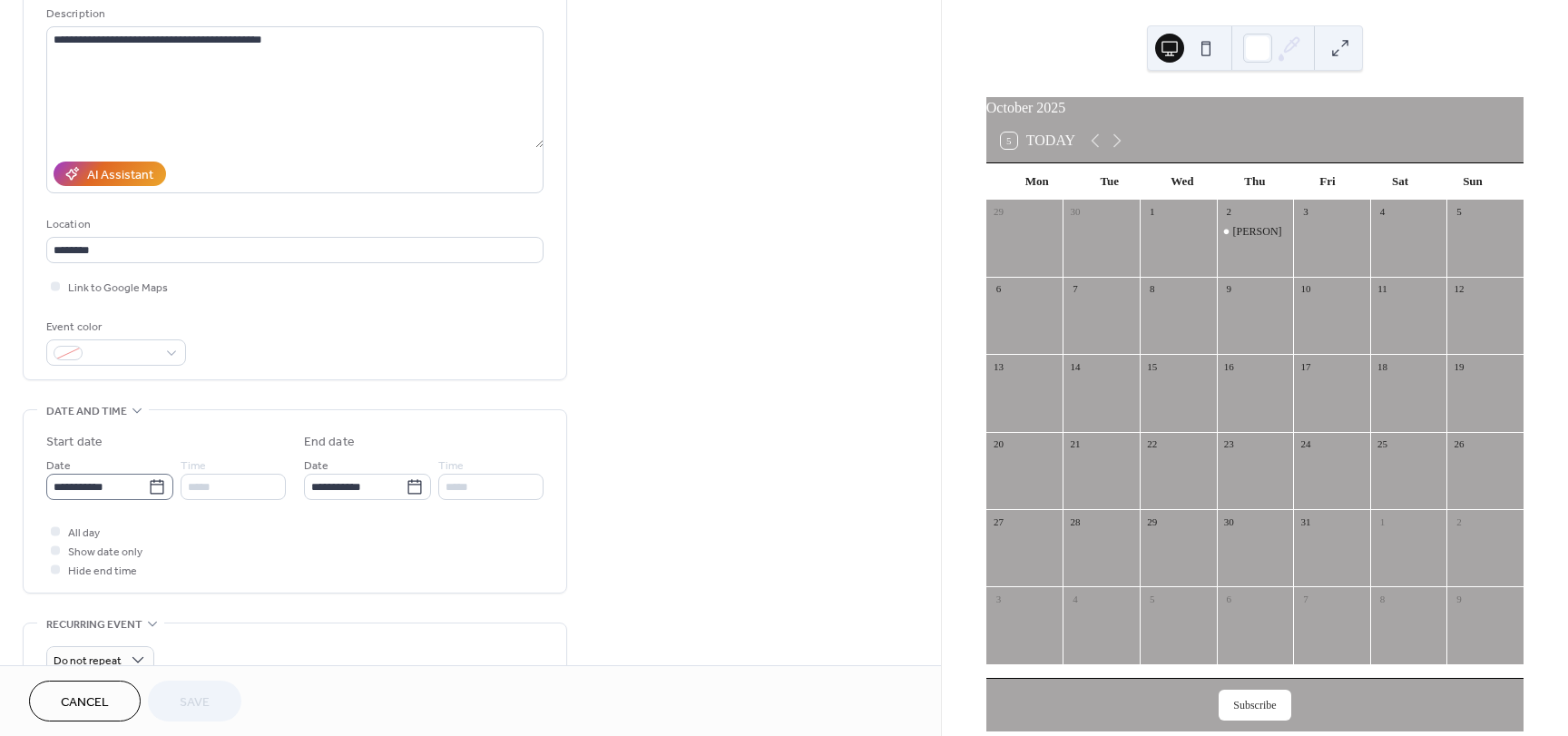 click 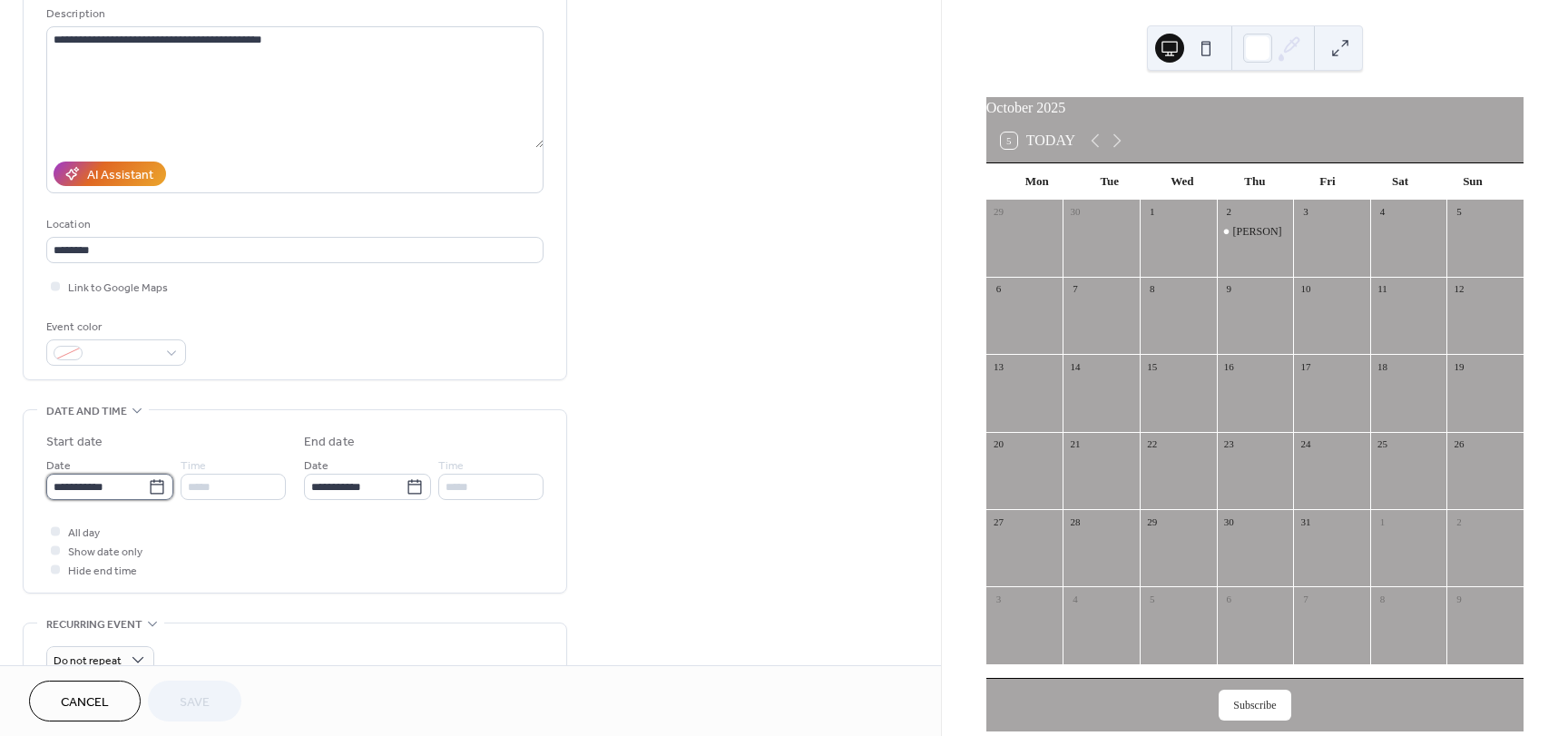 click on "**********" at bounding box center (97, 486) 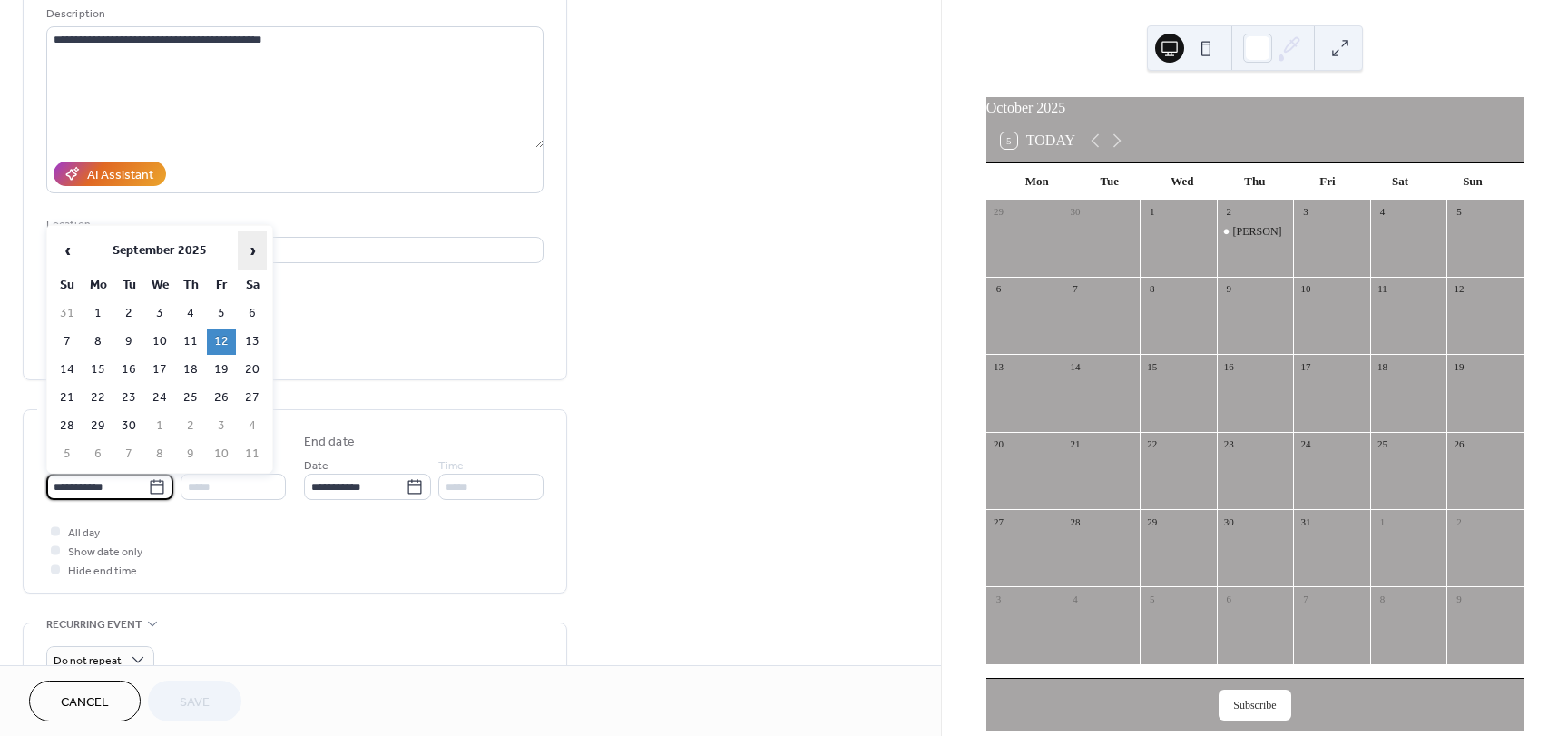 click on "›" at bounding box center (252, 250) 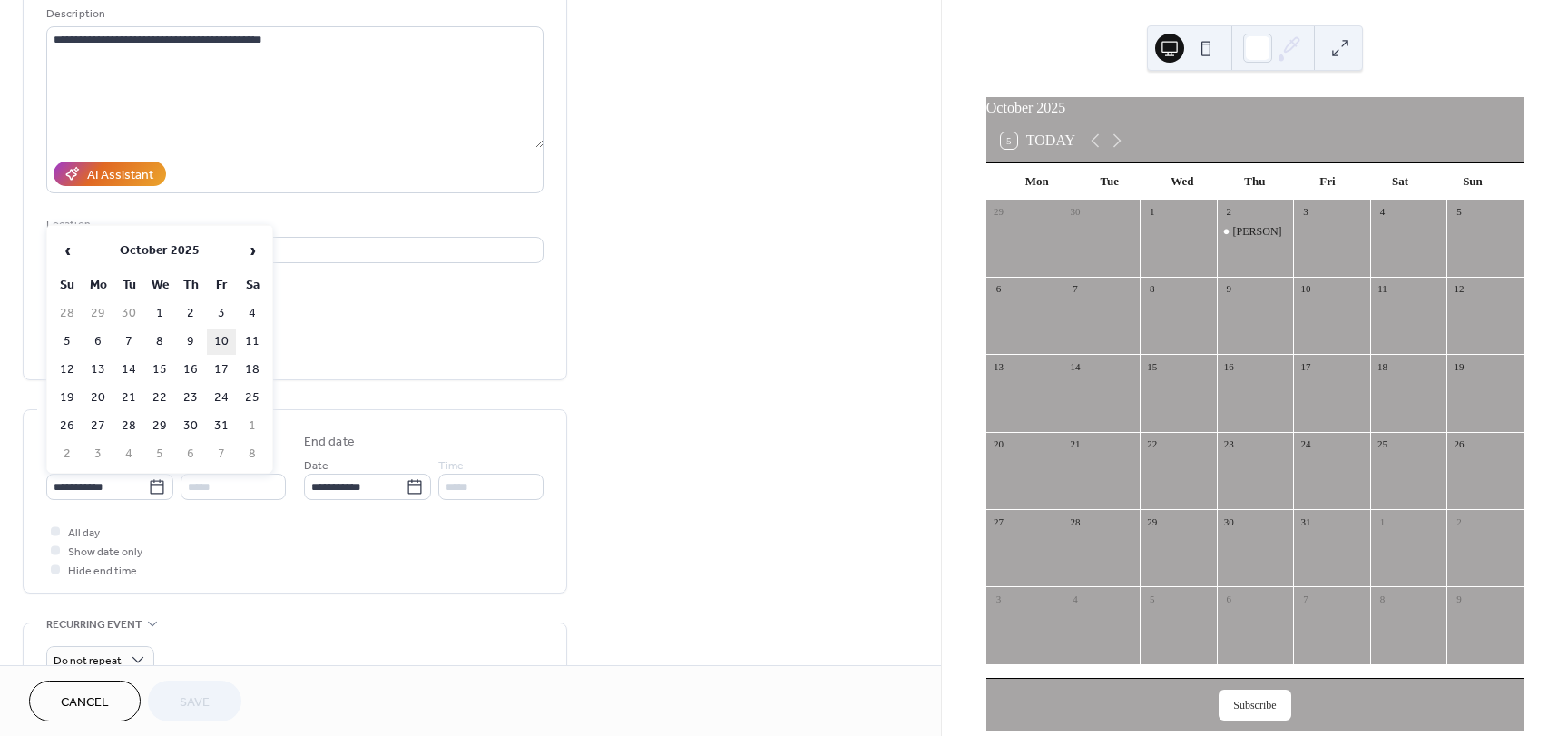 click on "10" at bounding box center [221, 341] 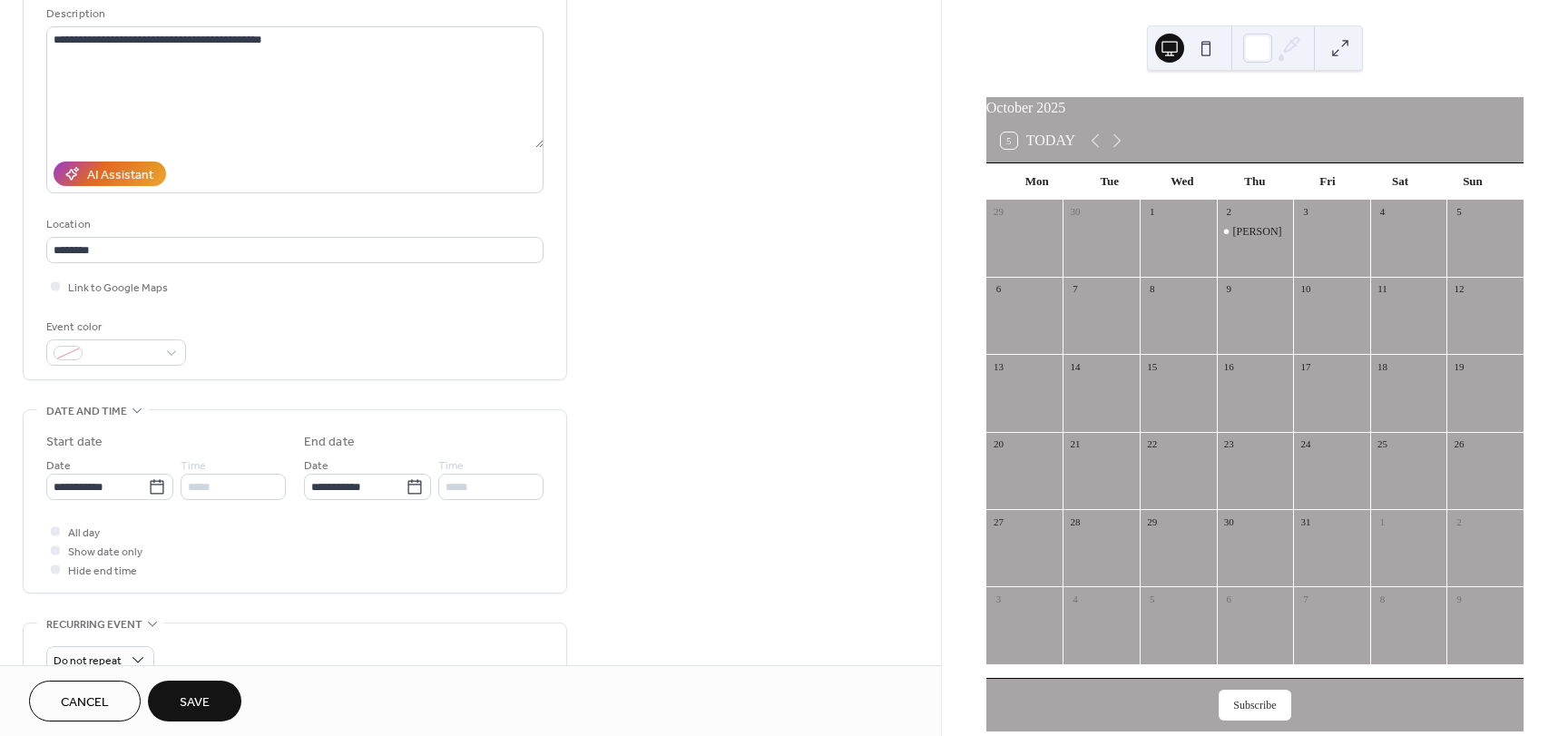 click on "Save" at bounding box center [194, 701] 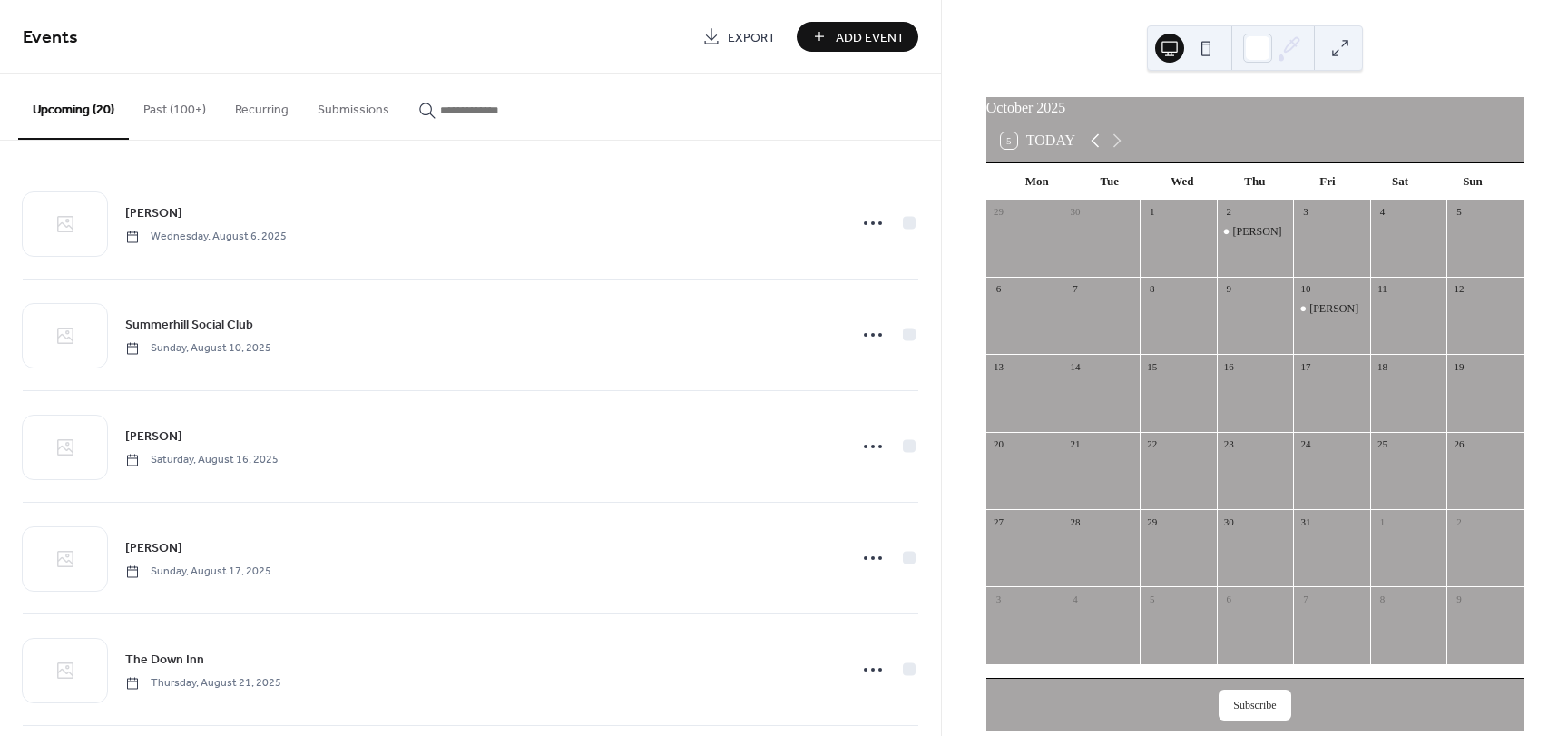 click 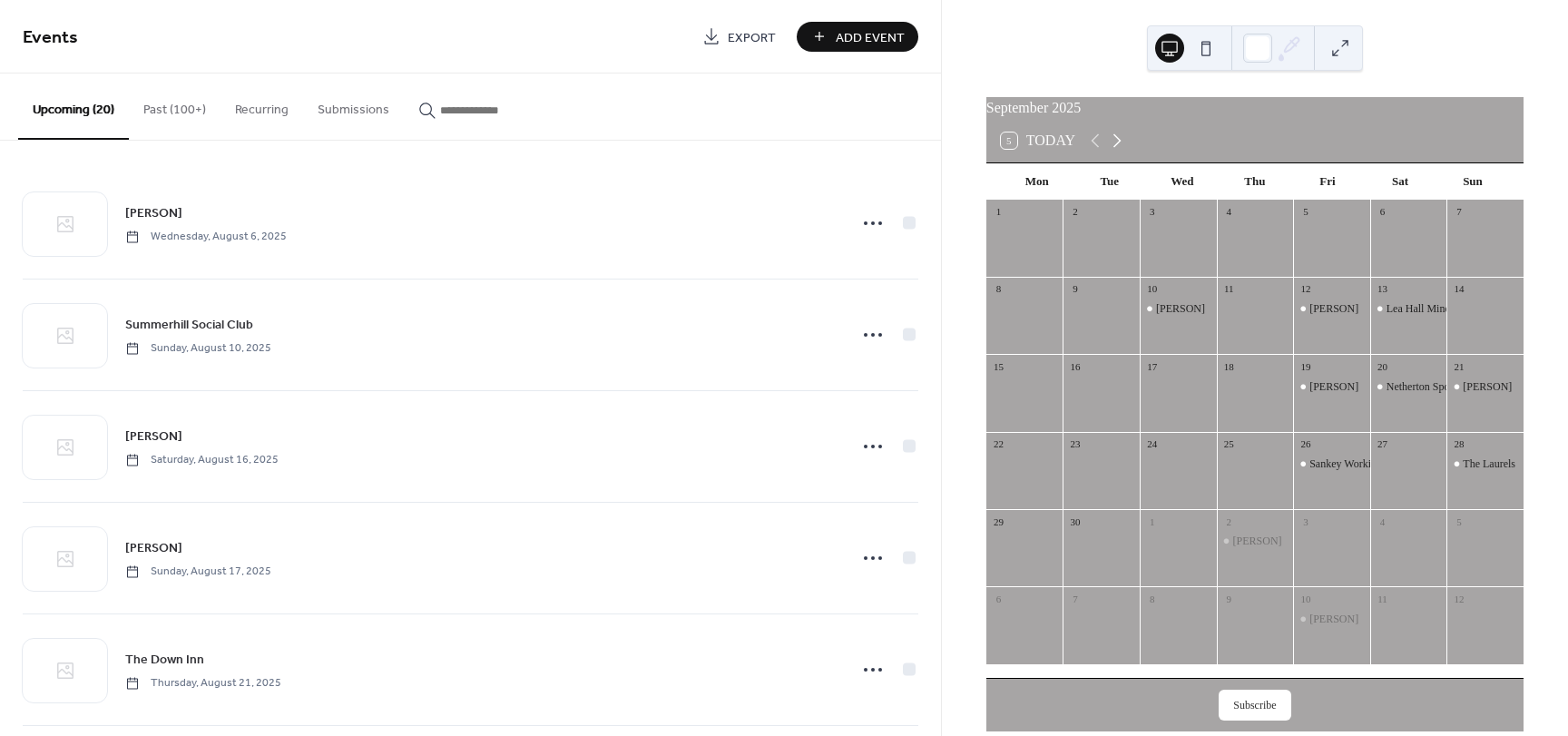 click 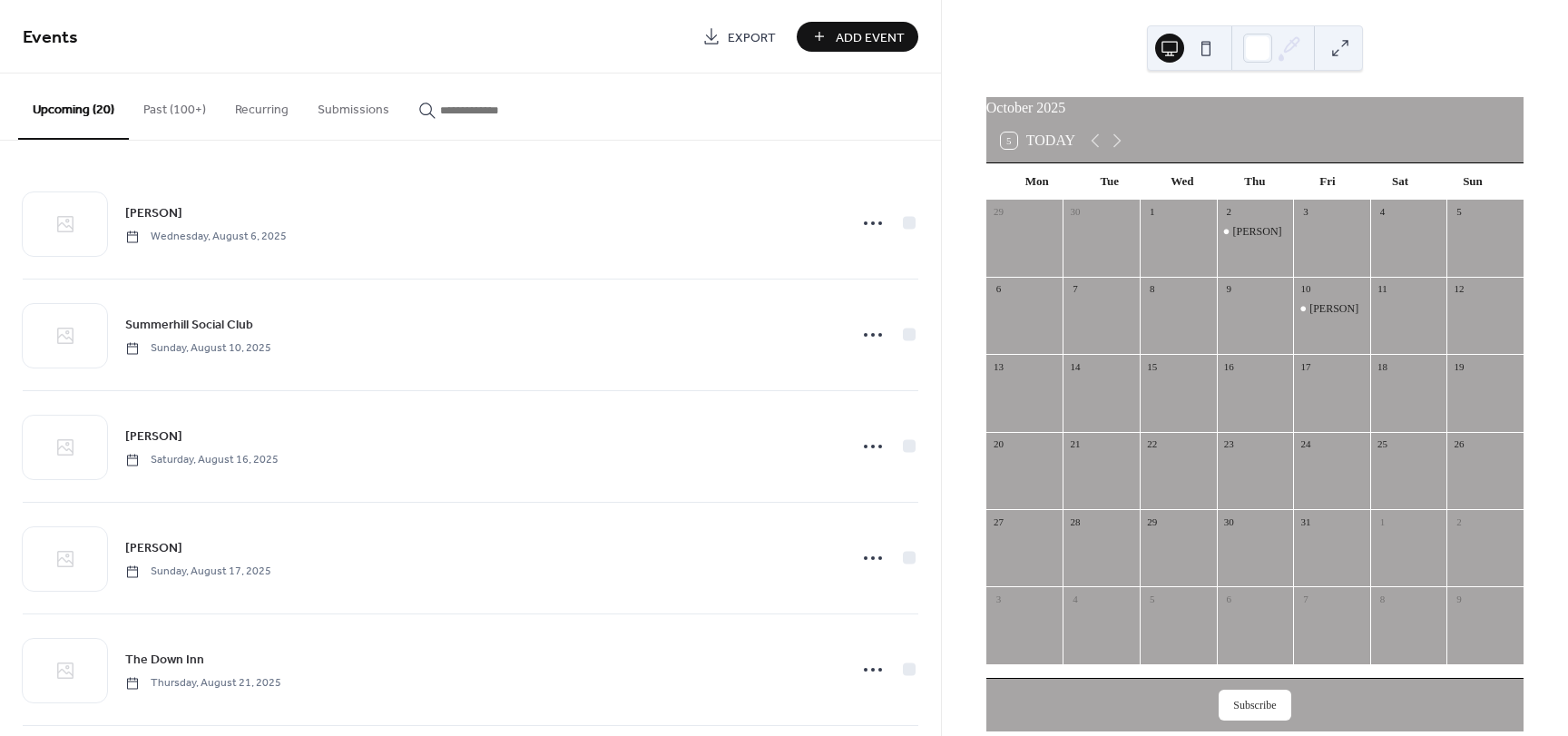 click on "Add Event" at bounding box center (870, 37) 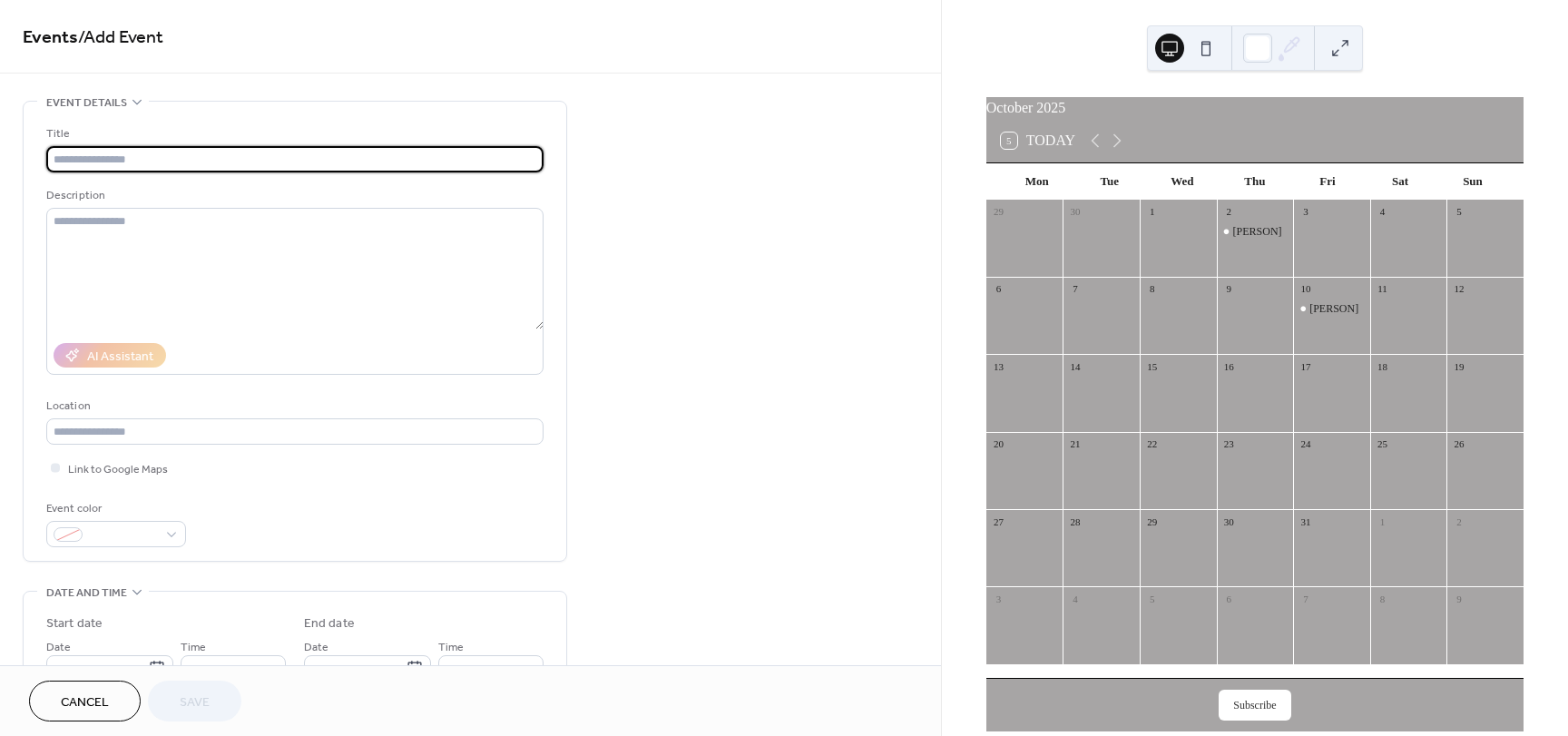 paste on "**********" 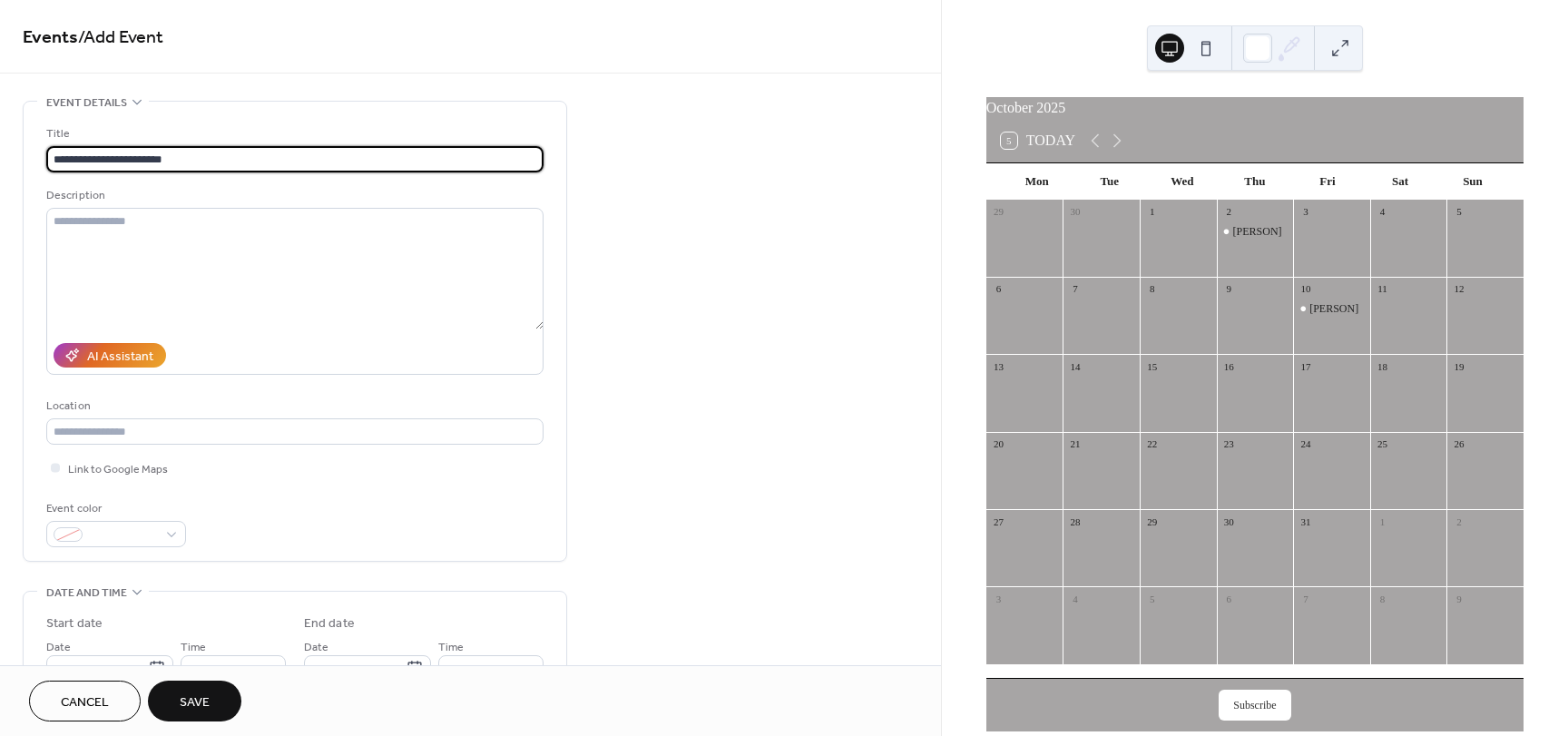 click on "**********" at bounding box center (295, 159) 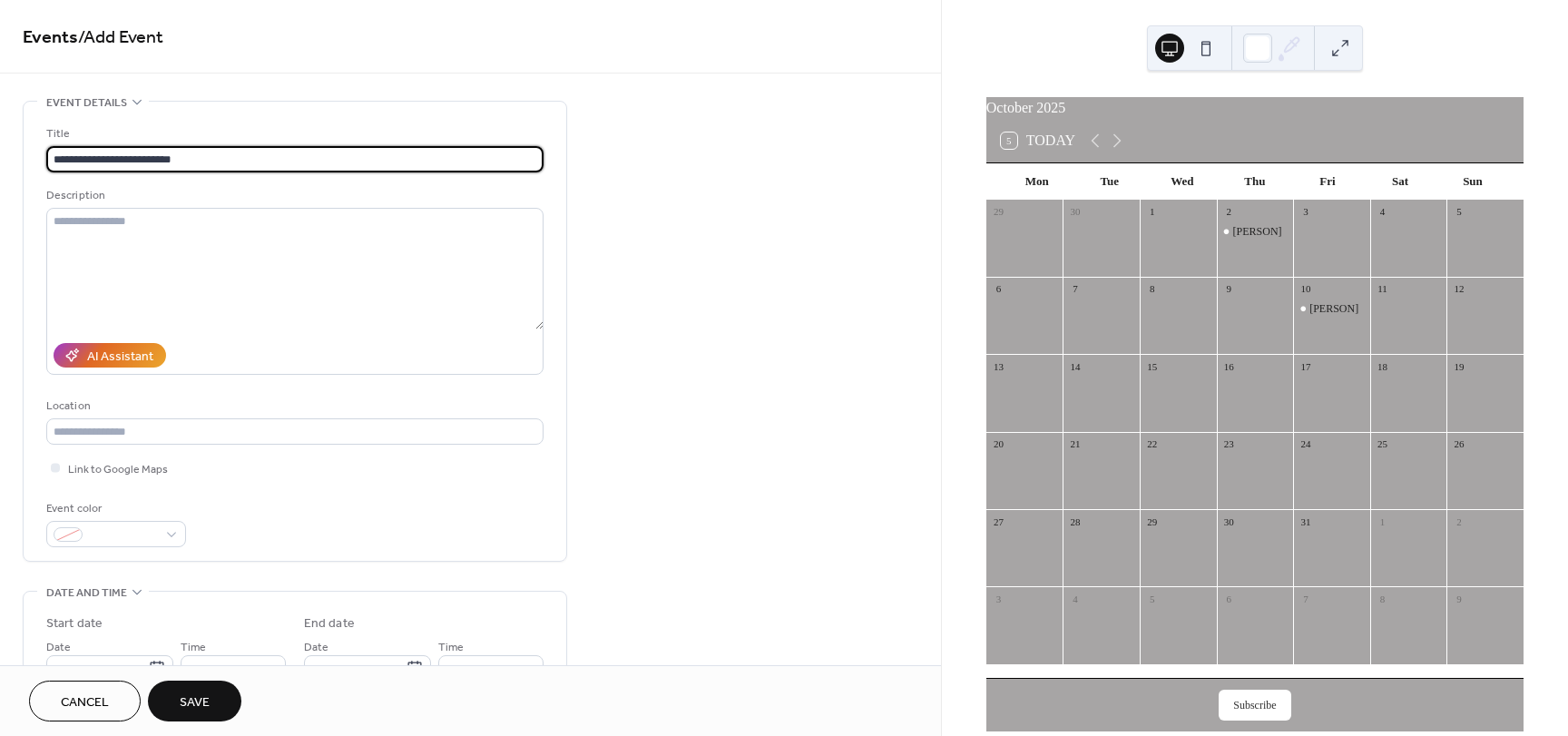 type on "**********" 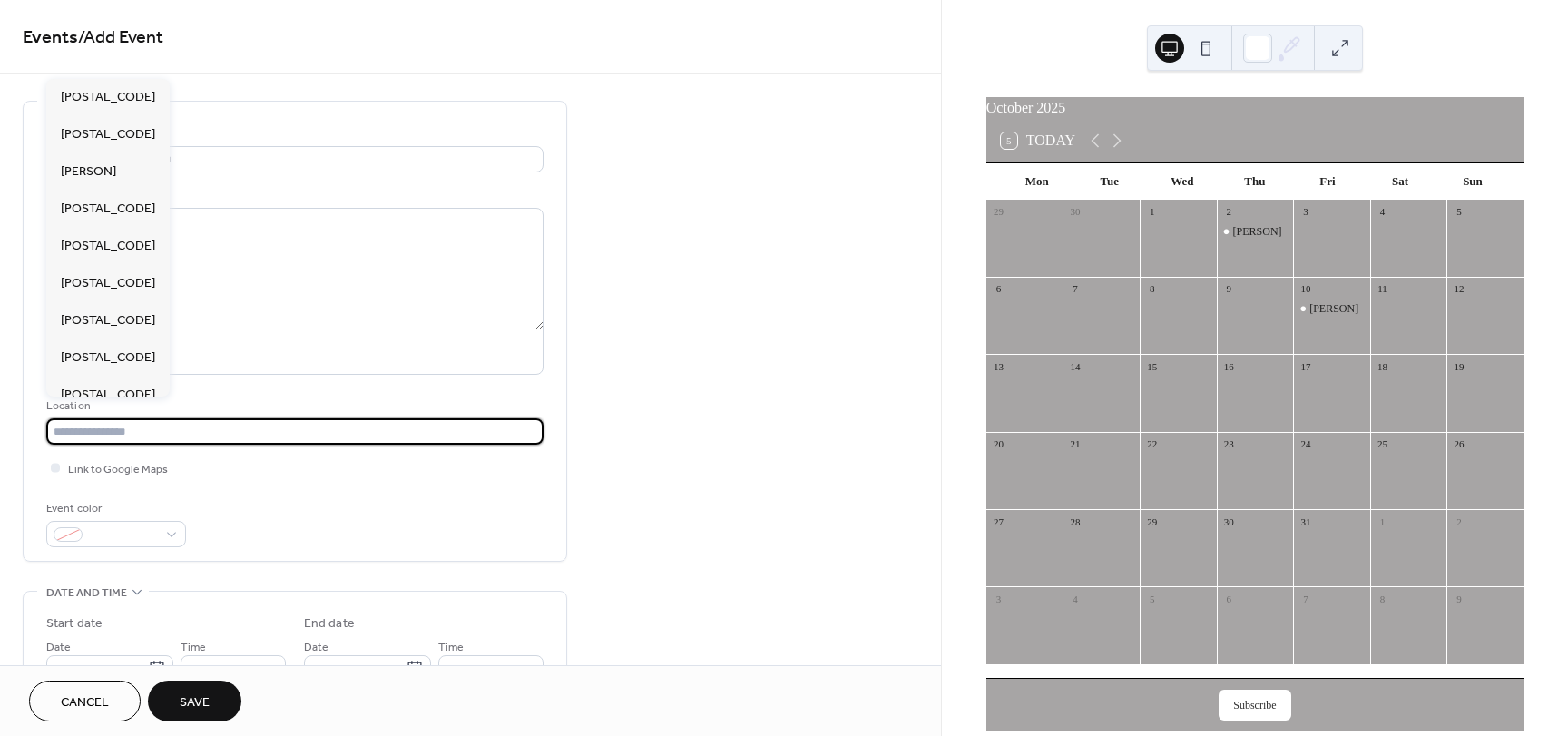 click at bounding box center [295, 431] 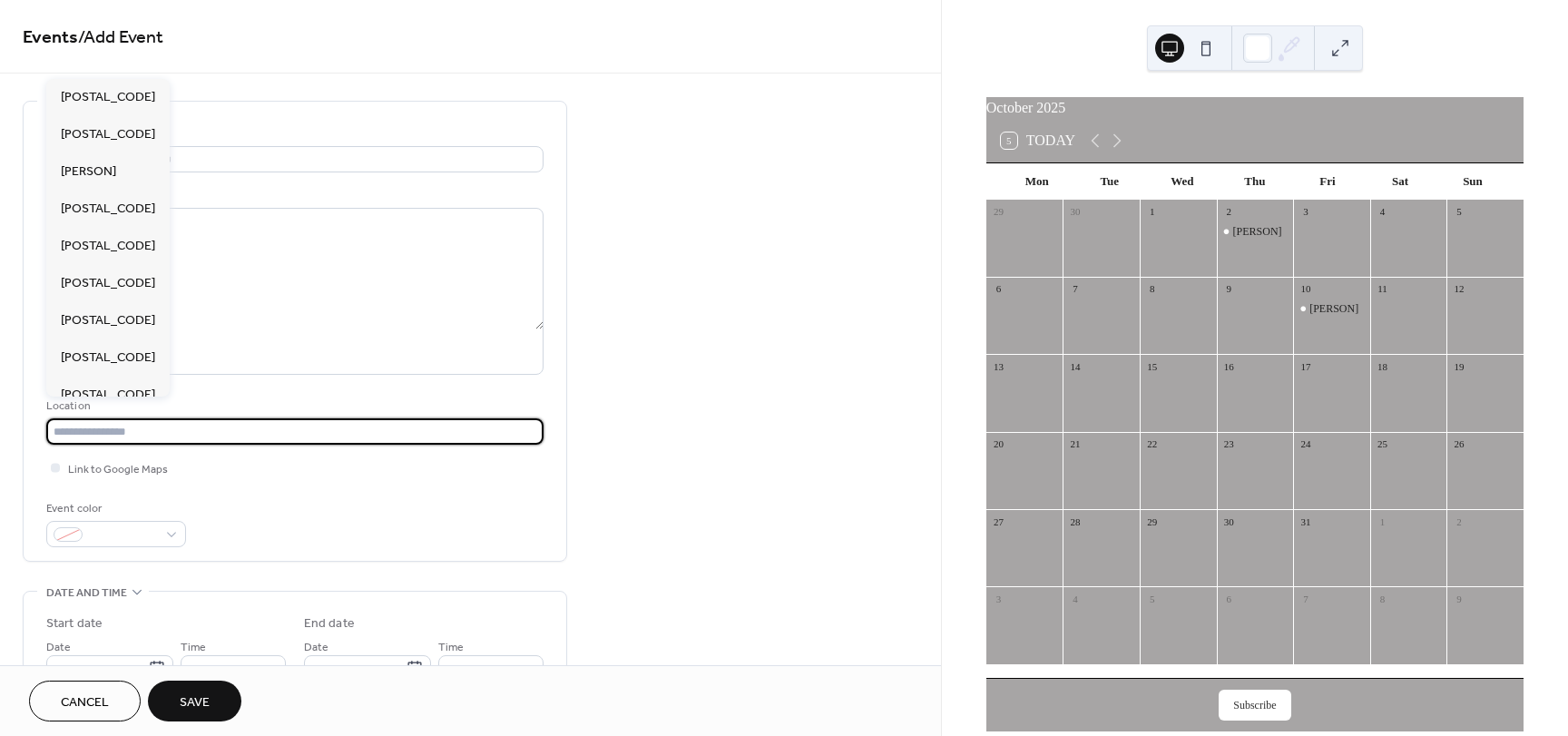 paste on "*******" 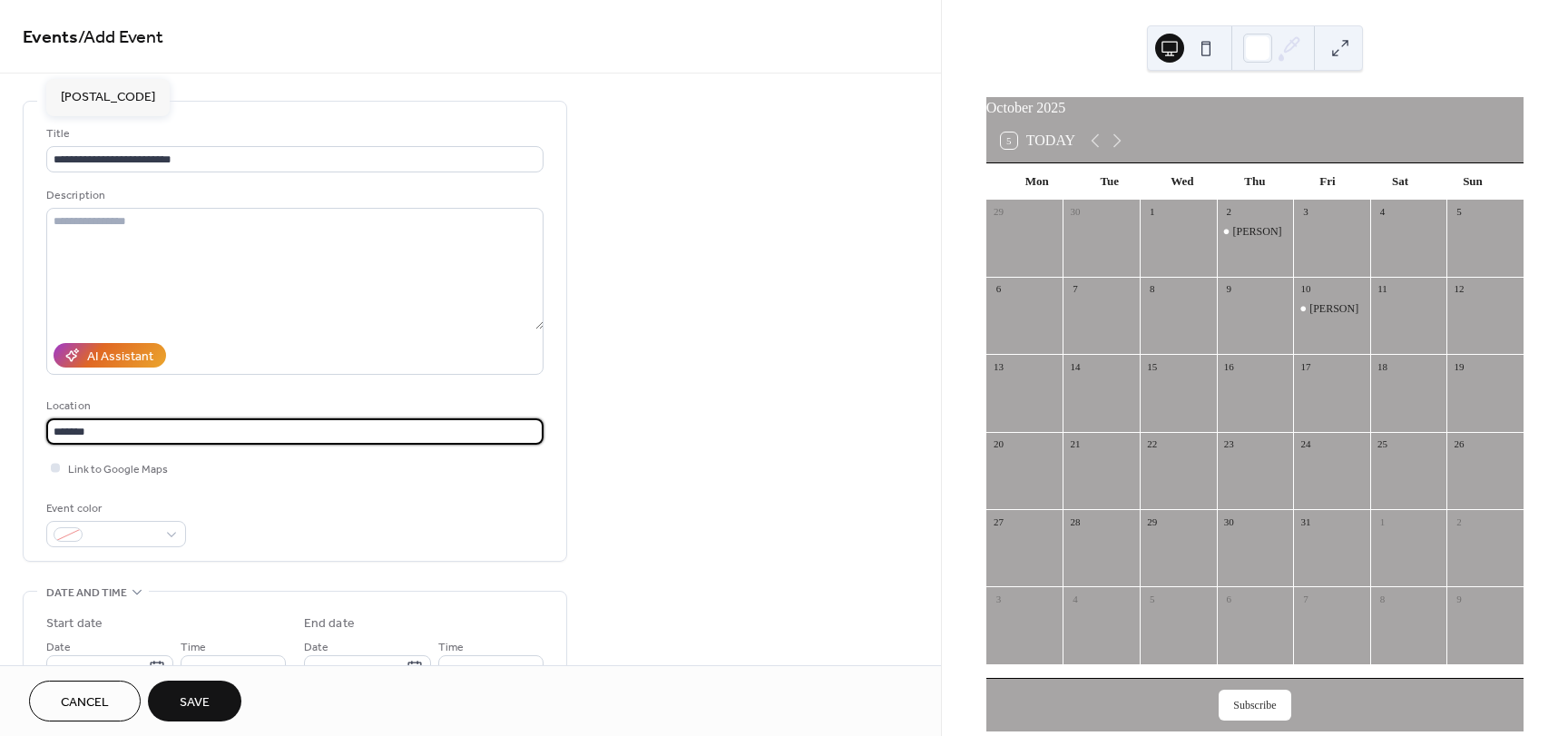 type on "*******" 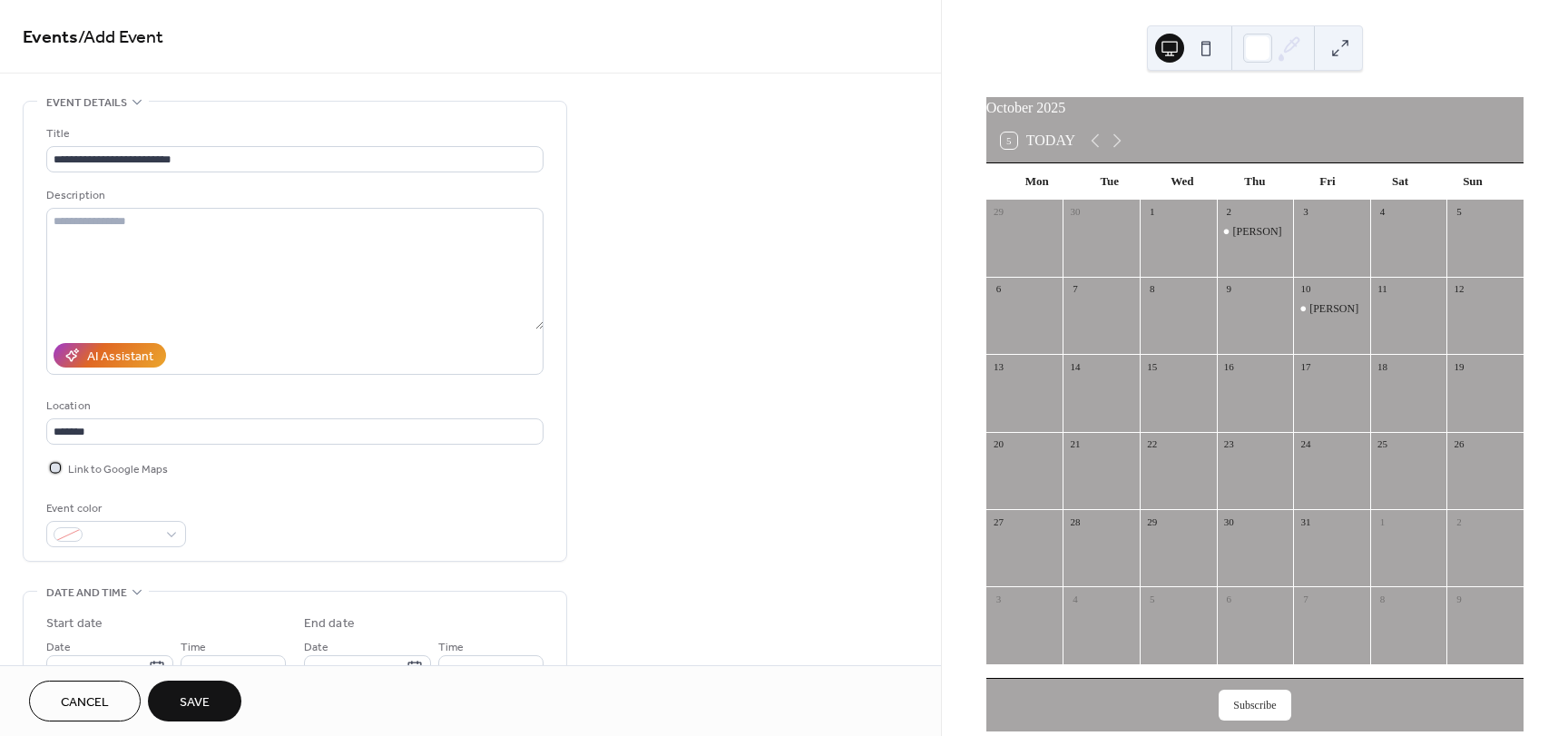 click at bounding box center (55, 467) 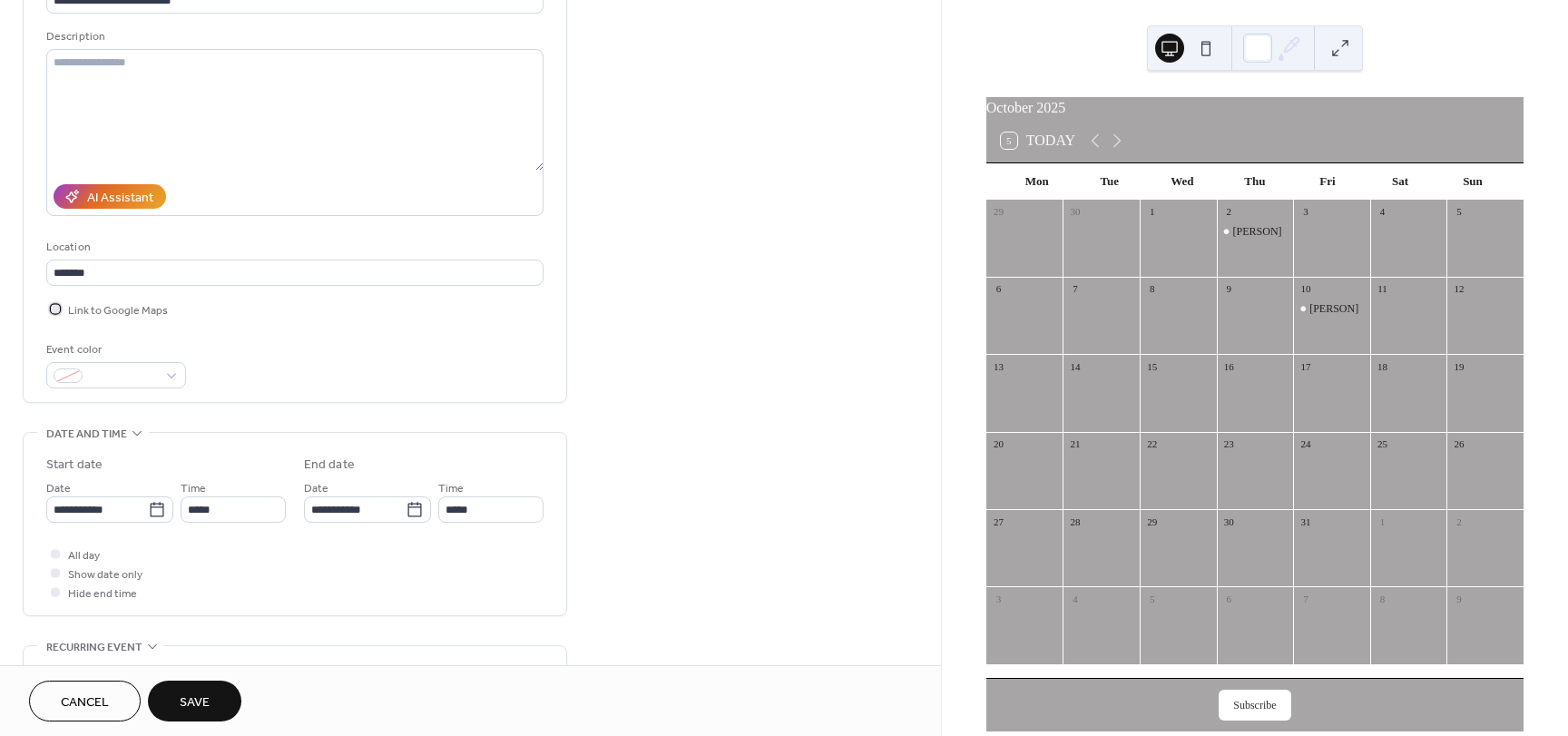 scroll, scrollTop: 182, scrollLeft: 0, axis: vertical 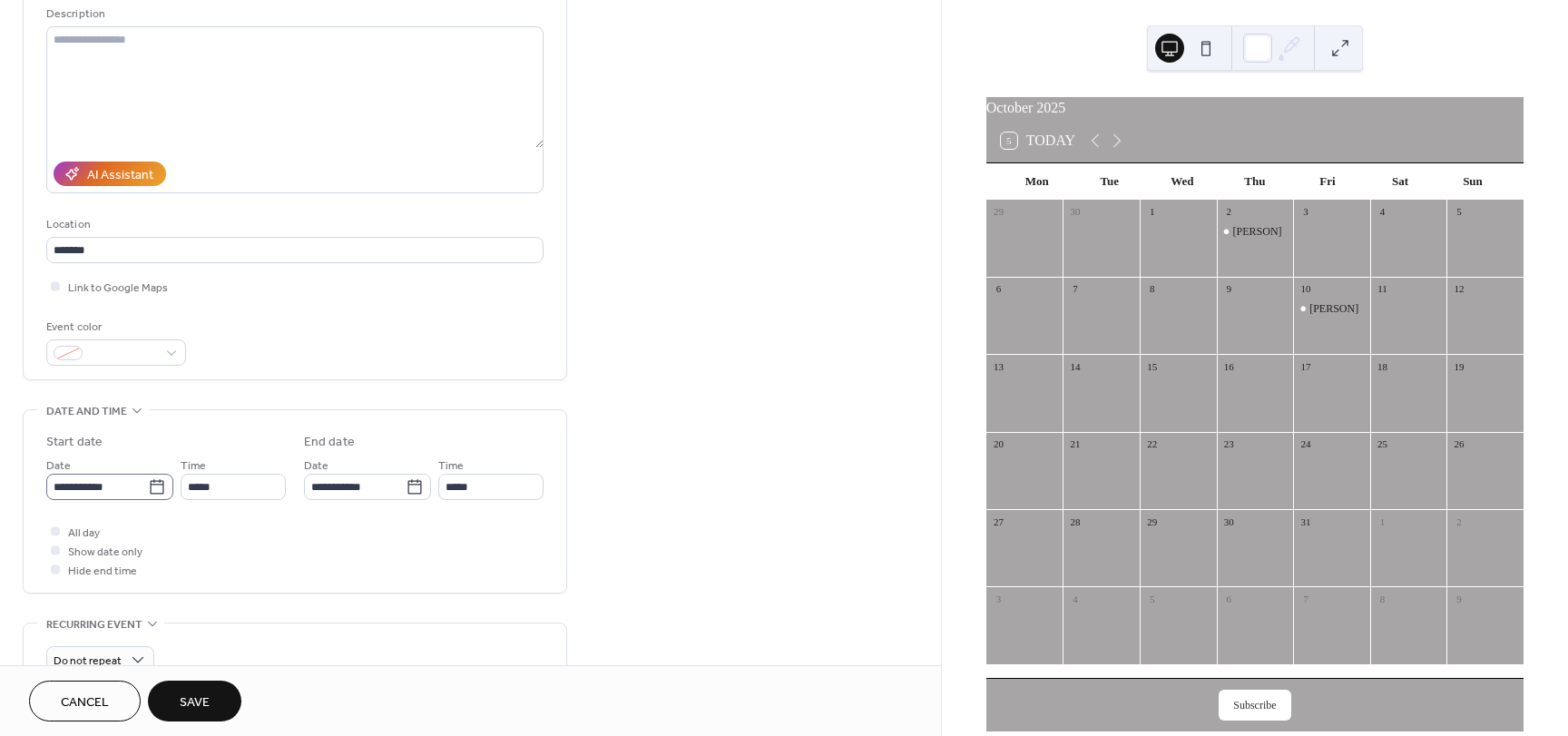 click 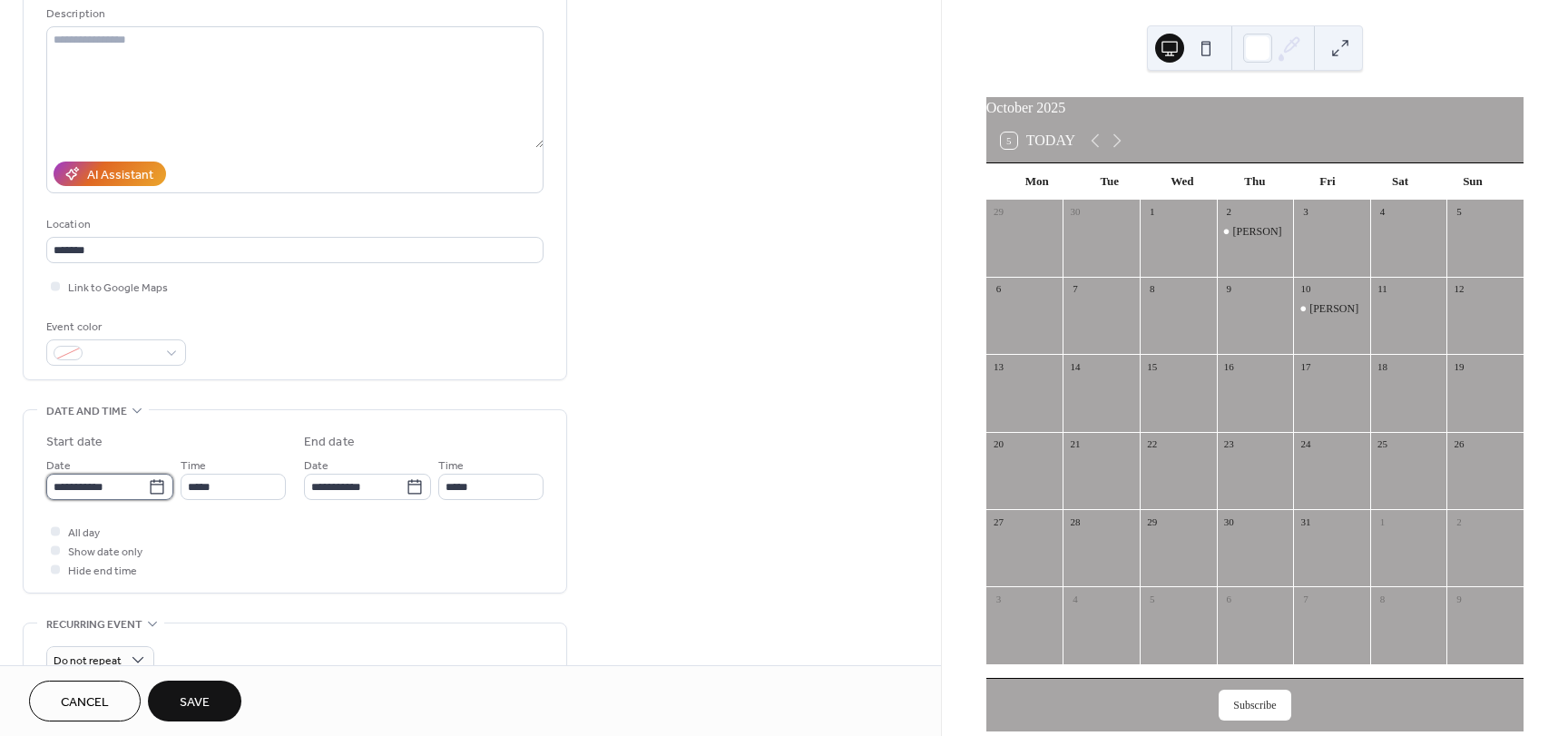 click on "**********" at bounding box center (97, 486) 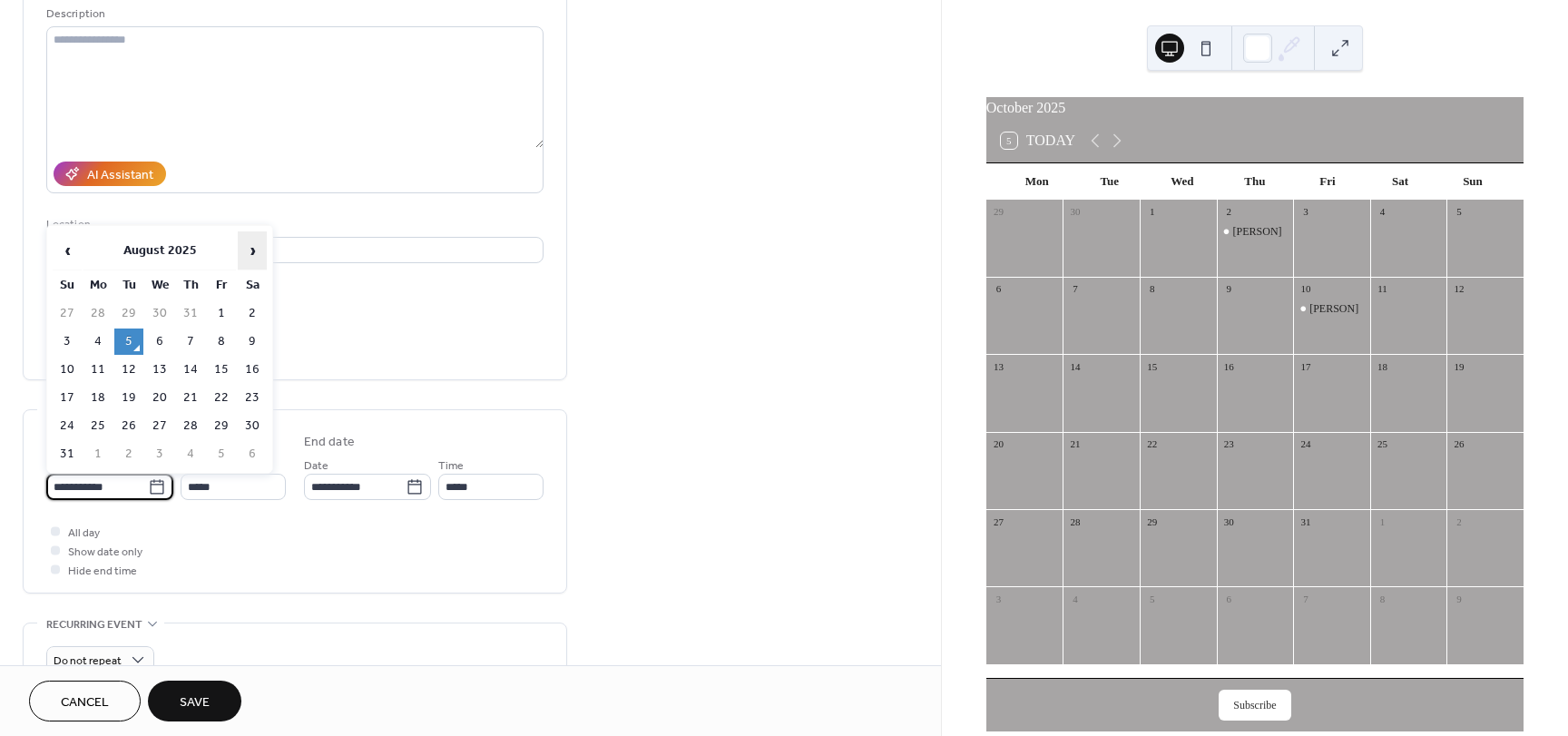 click on "›" at bounding box center [252, 250] 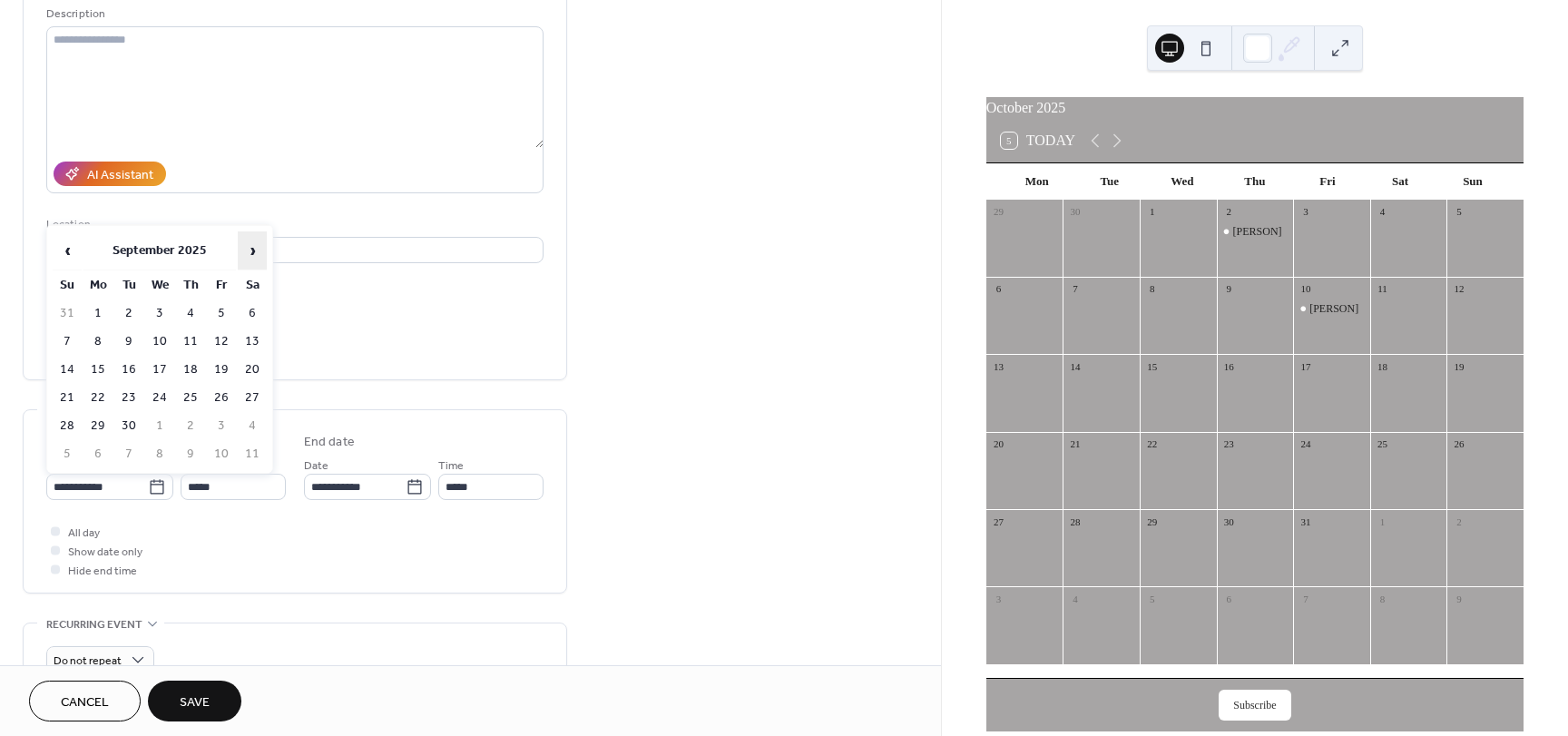 click on "›" at bounding box center [252, 250] 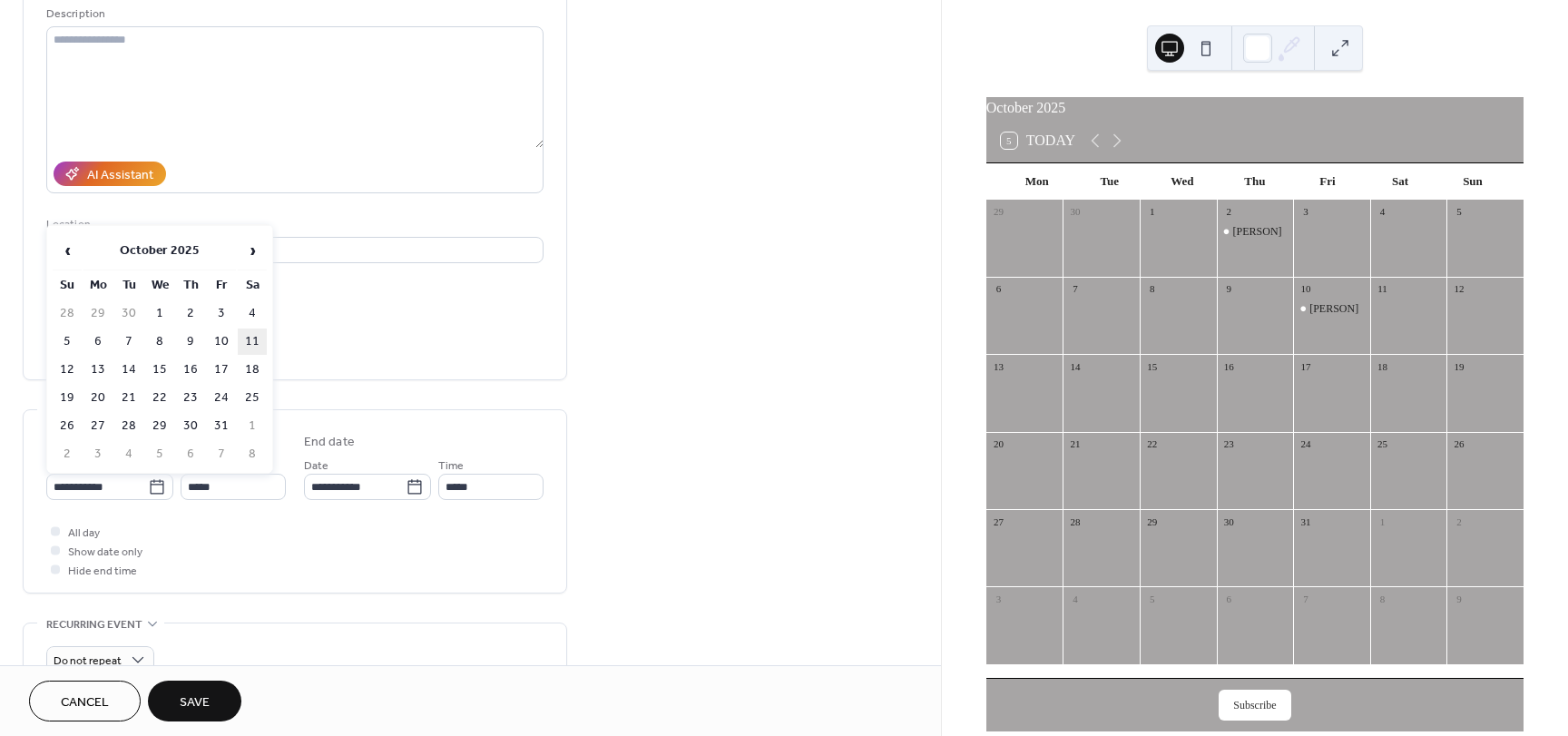 click on "11" at bounding box center [252, 341] 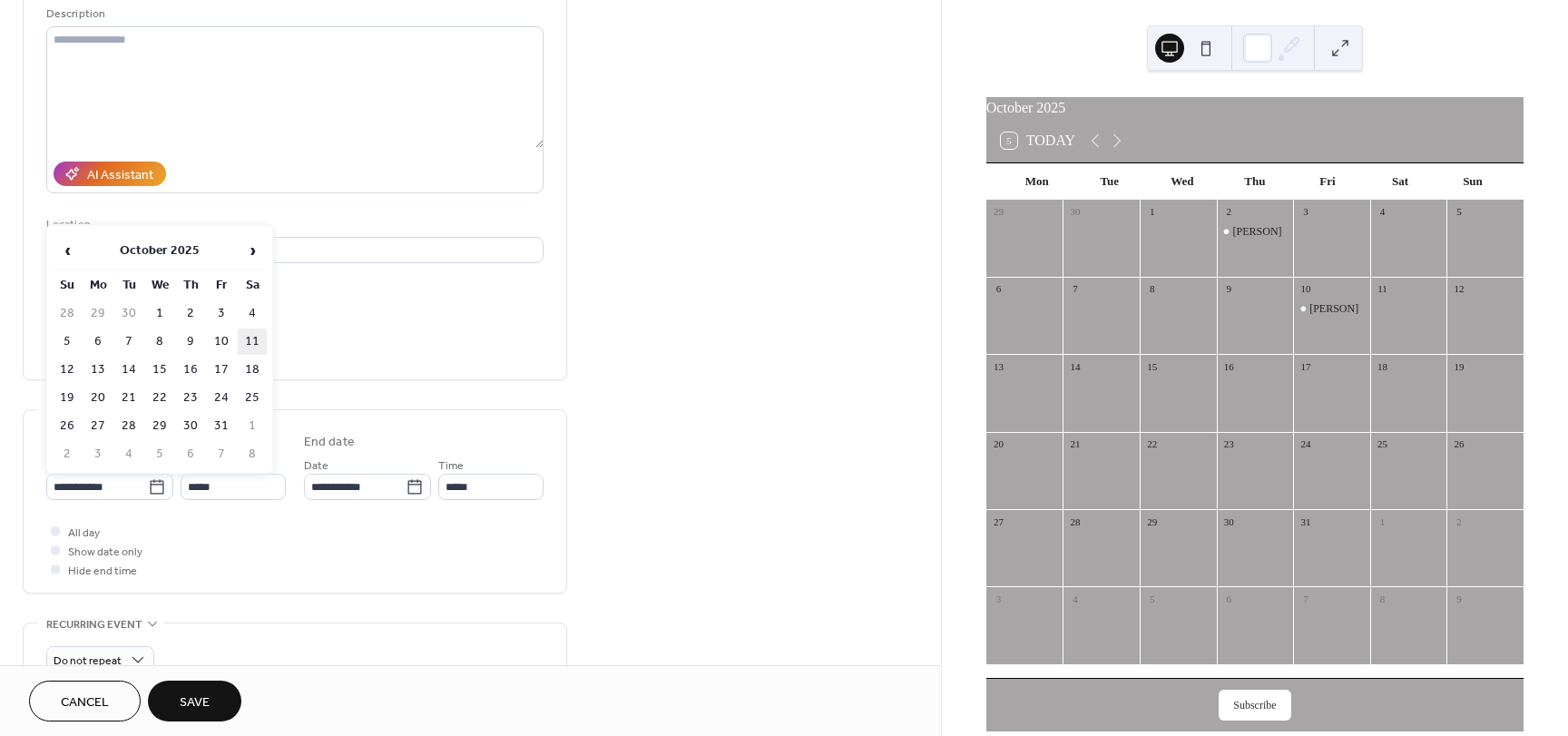 type on "**********" 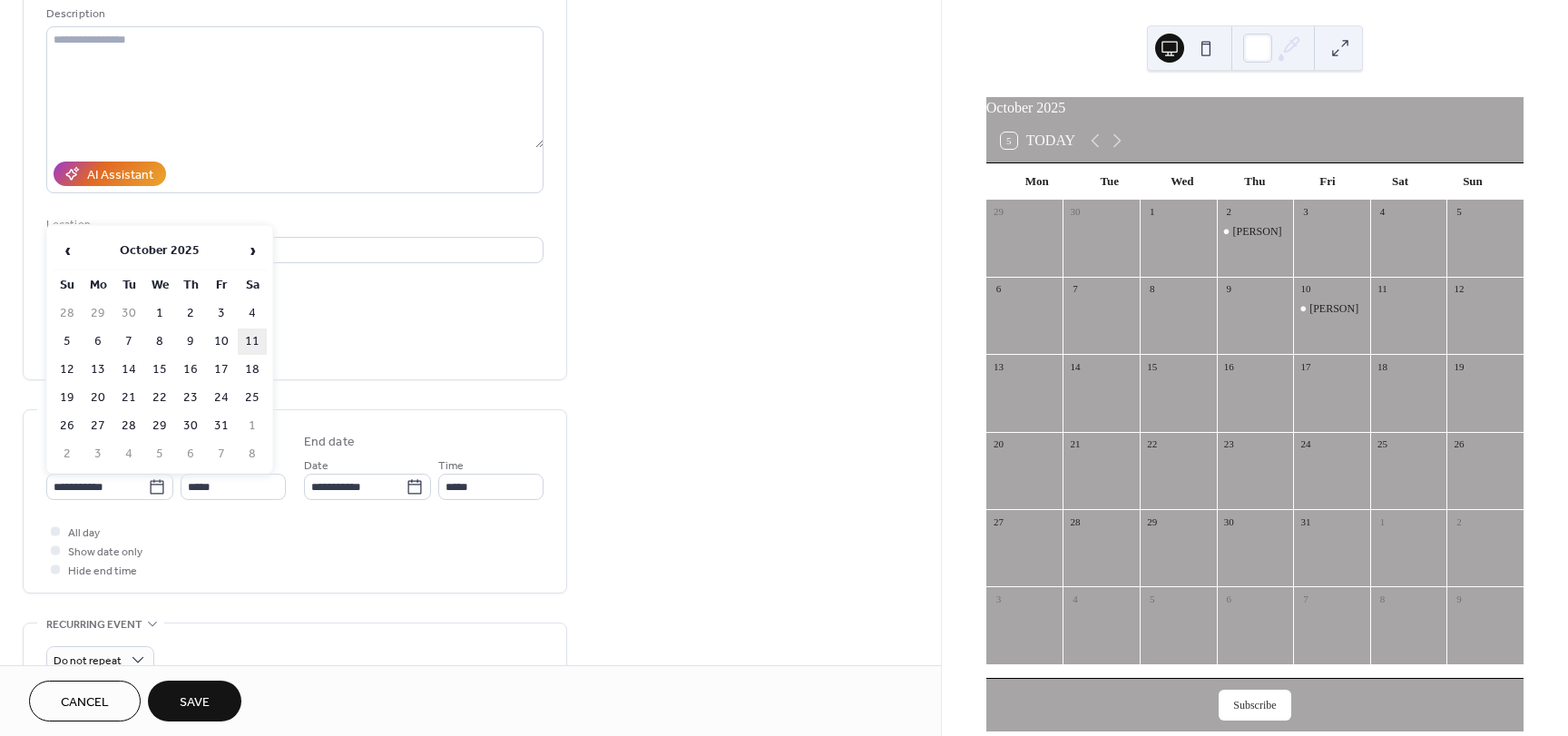 type on "**********" 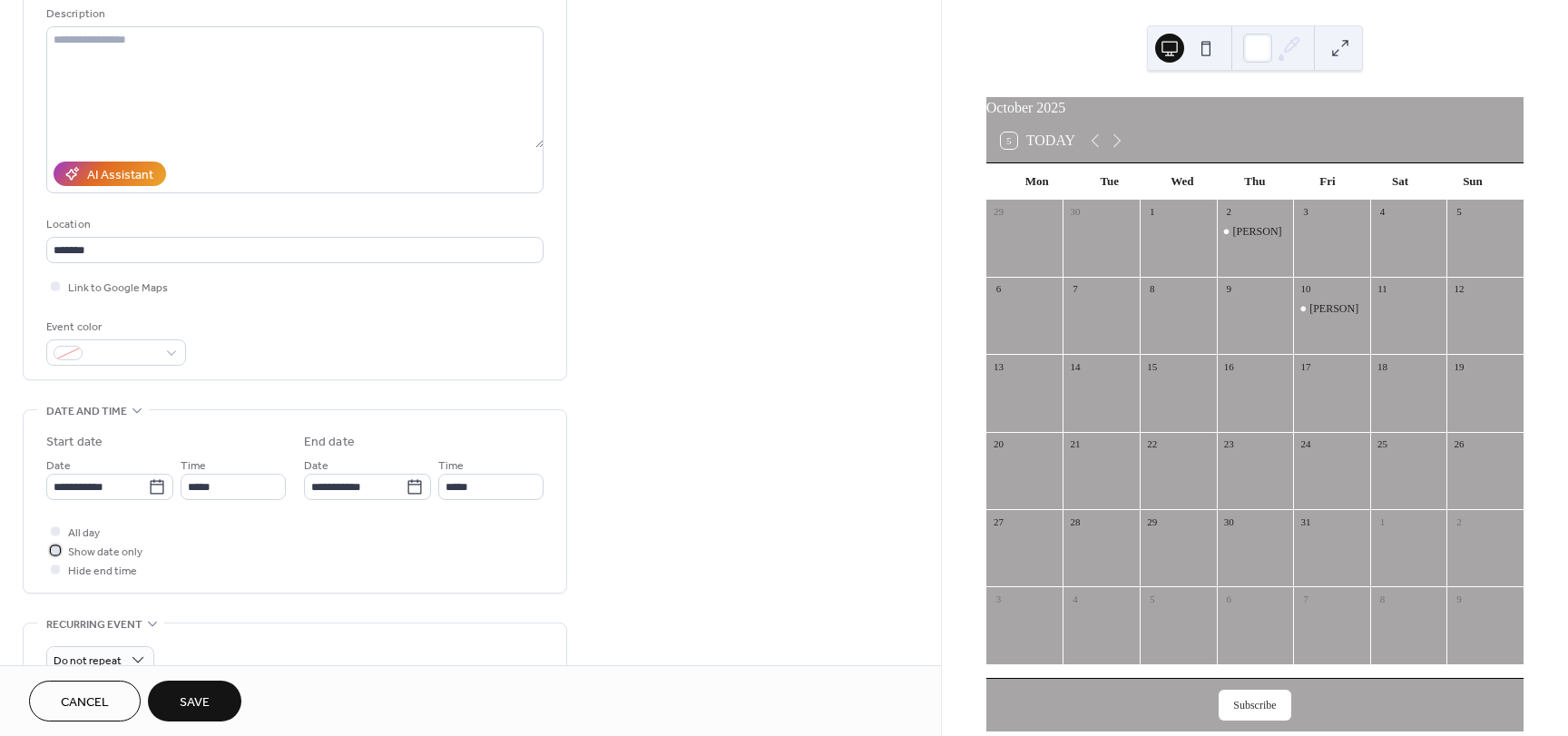 click at bounding box center [55, 550] 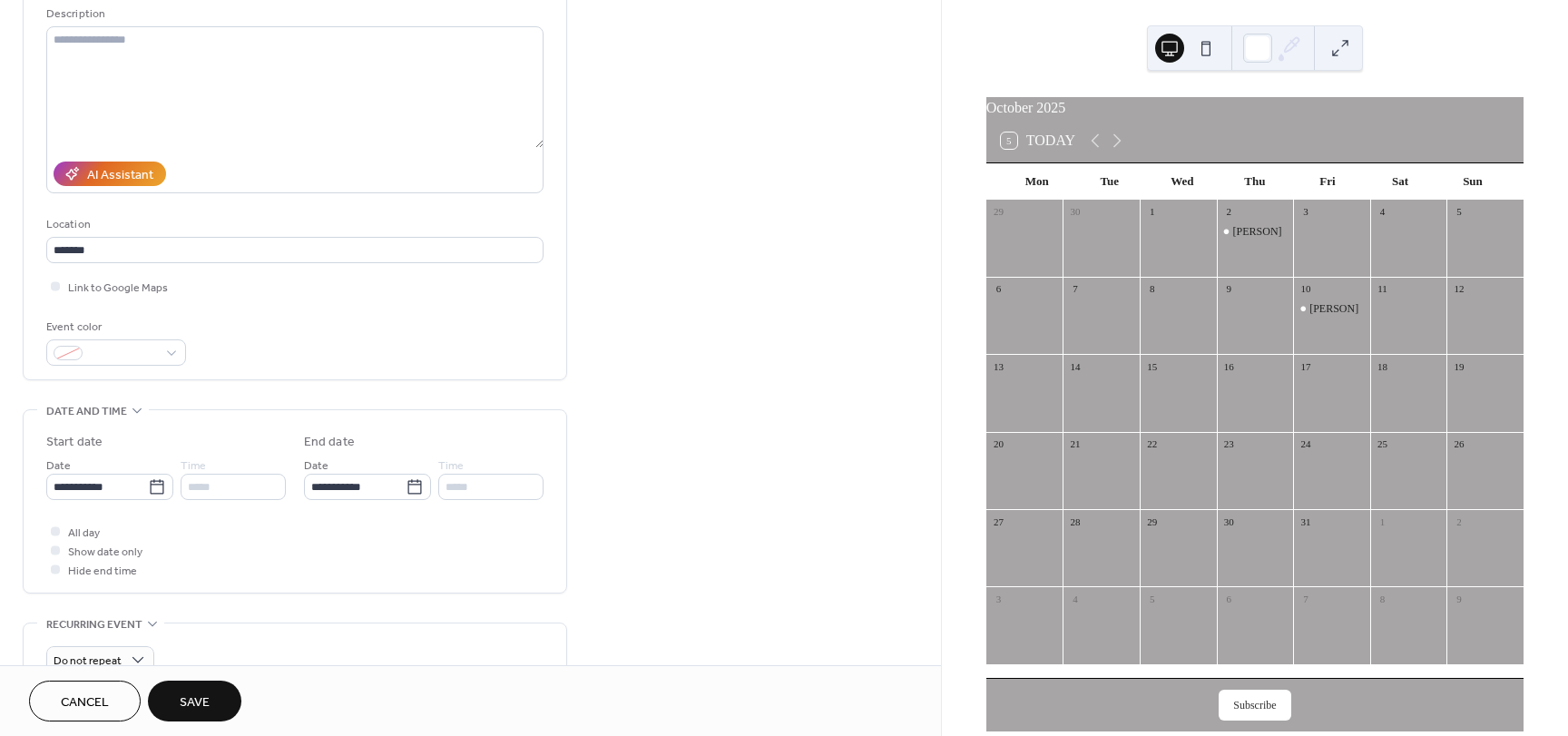 click on "Save" at bounding box center [194, 702] 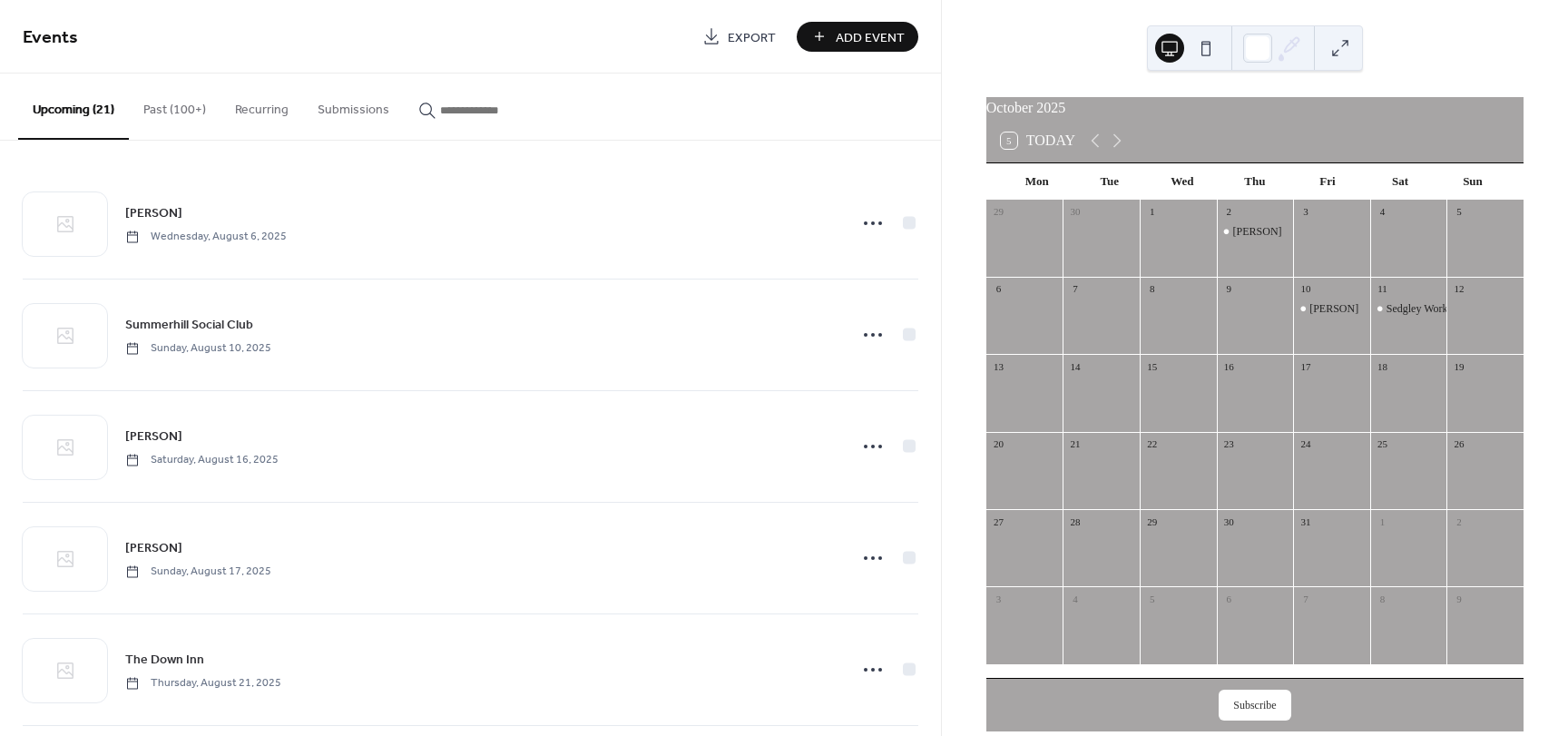 click on "Add Event" at bounding box center [858, 36] 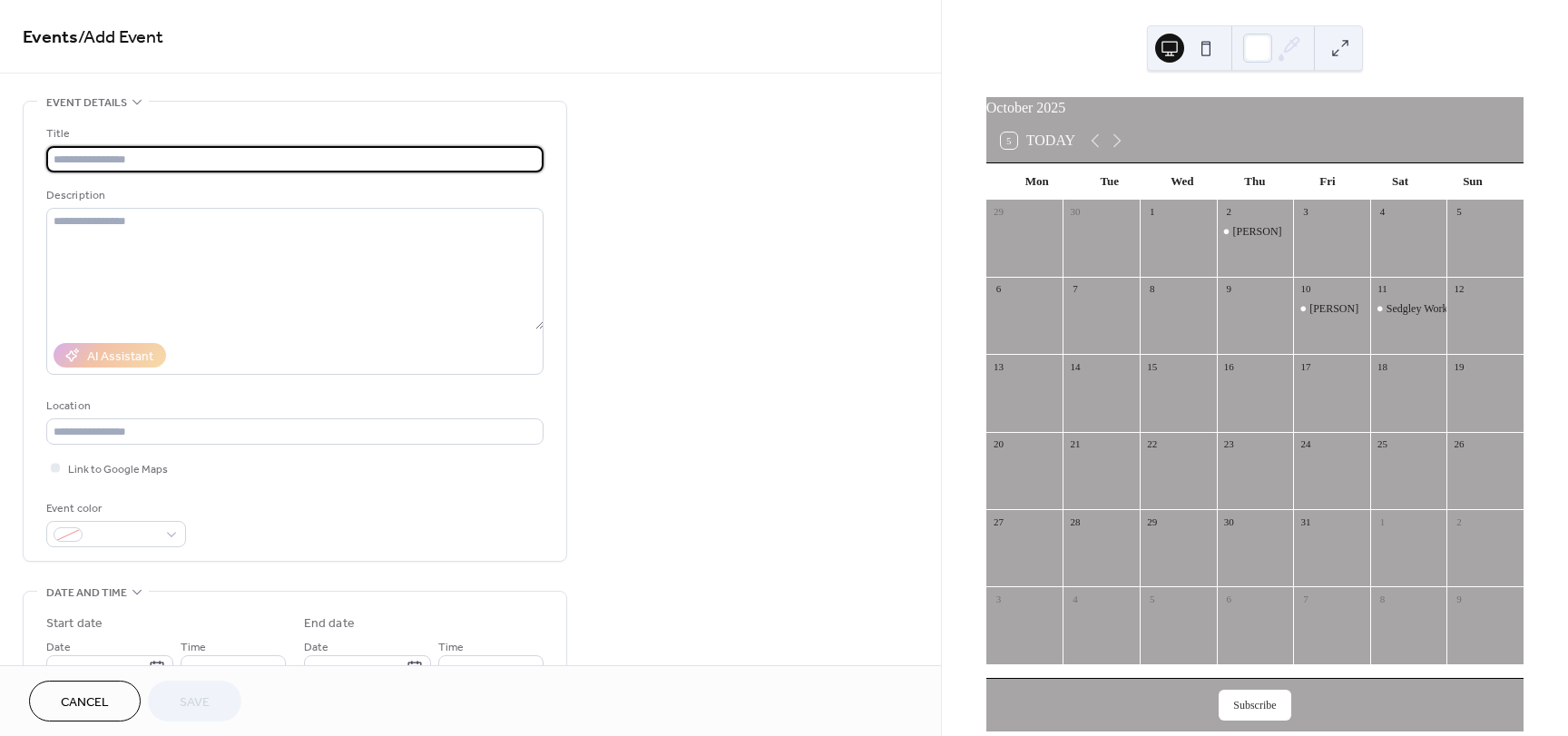 paste on "**********" 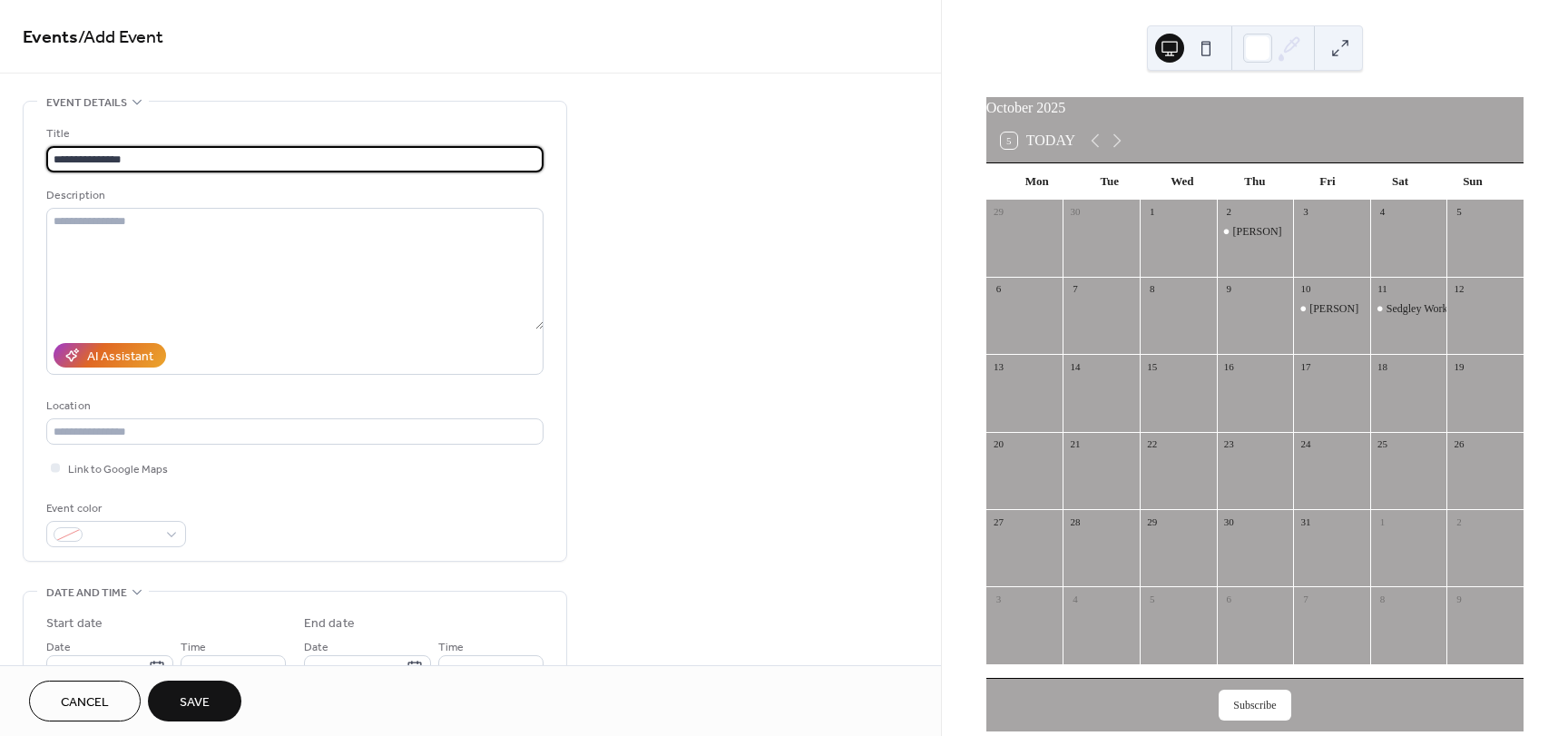 drag, startPoint x: 113, startPoint y: 160, endPoint x: 297, endPoint y: 162, distance: 184.0109 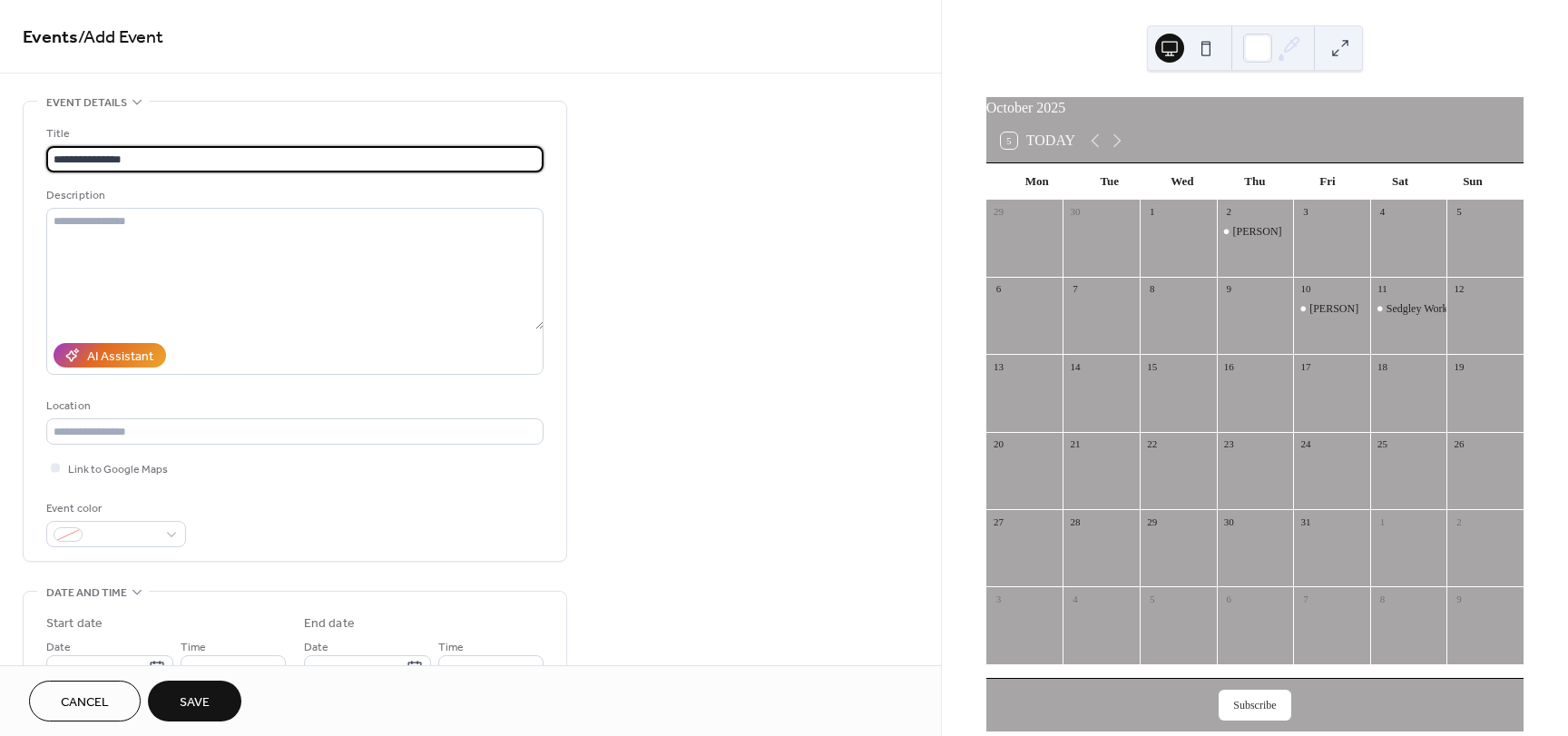click on "**********" at bounding box center (295, 159) 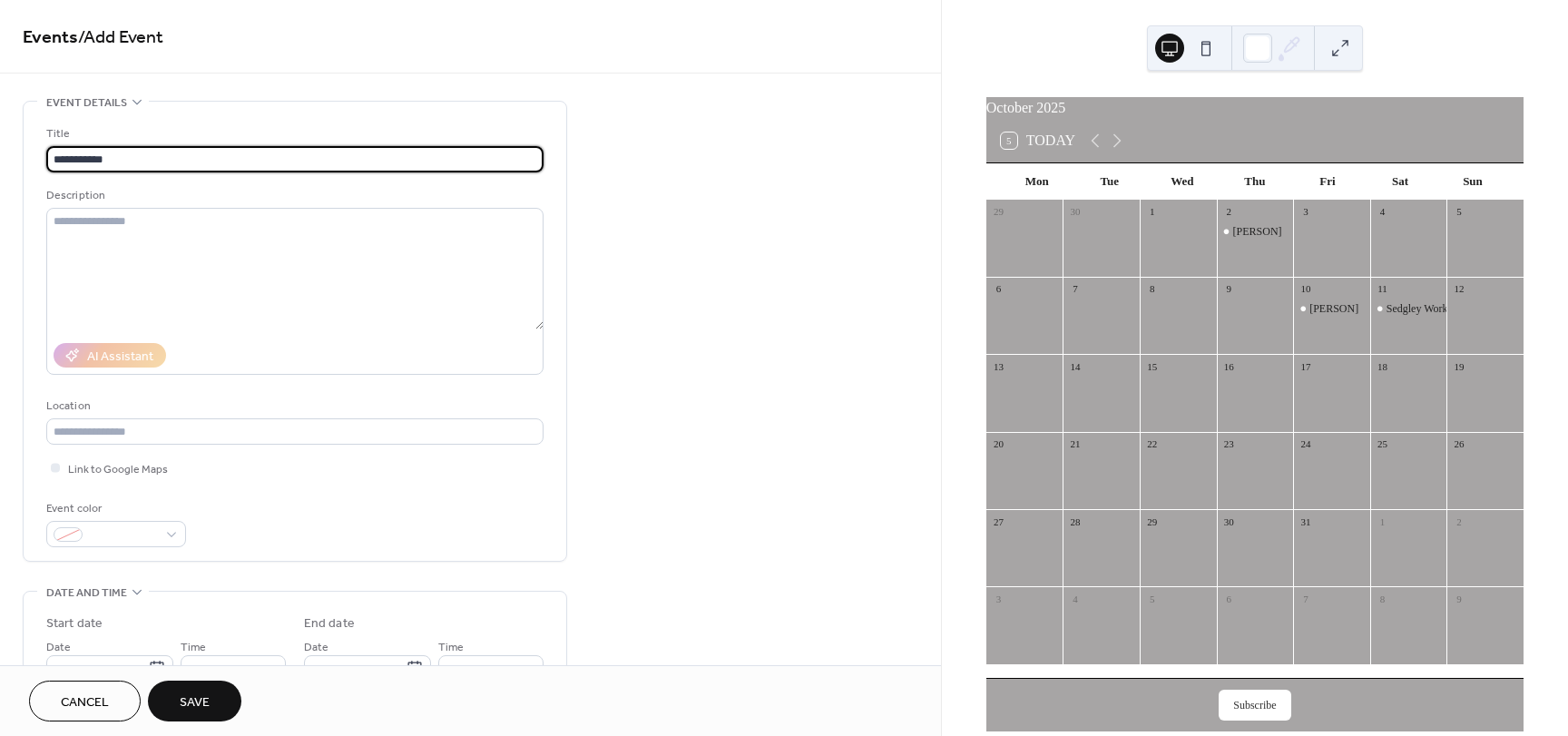 type on "**********" 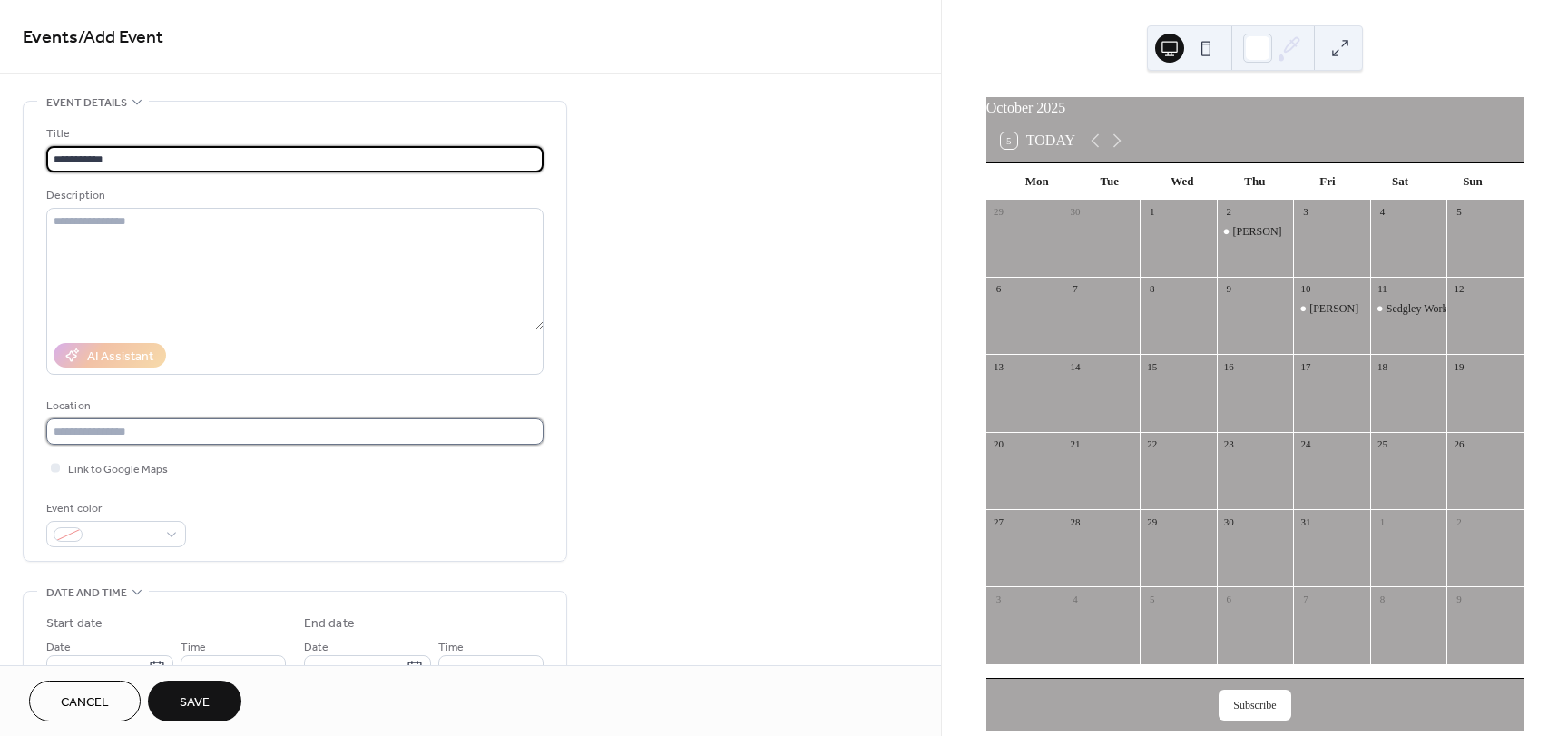 click at bounding box center (295, 431) 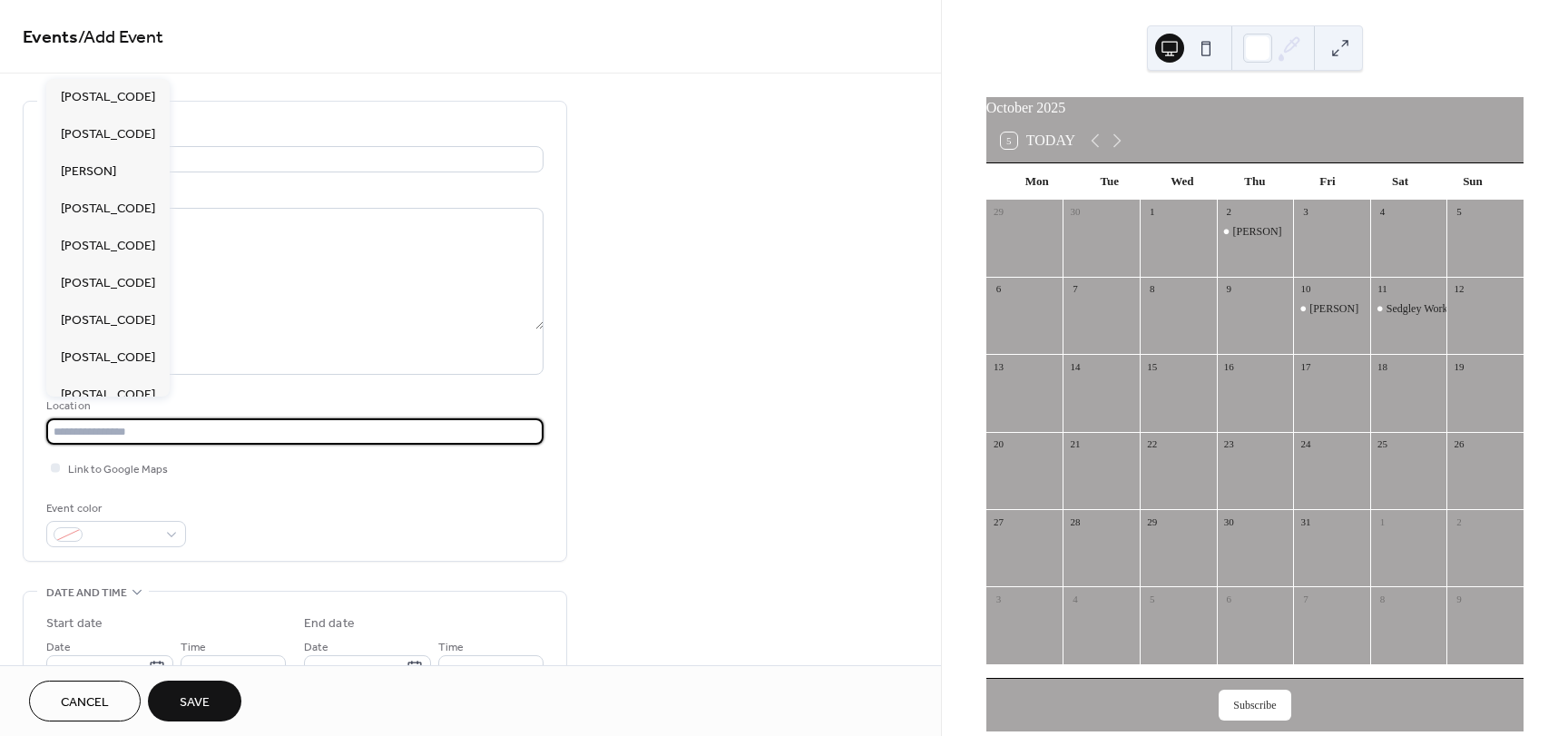 paste on "*******" 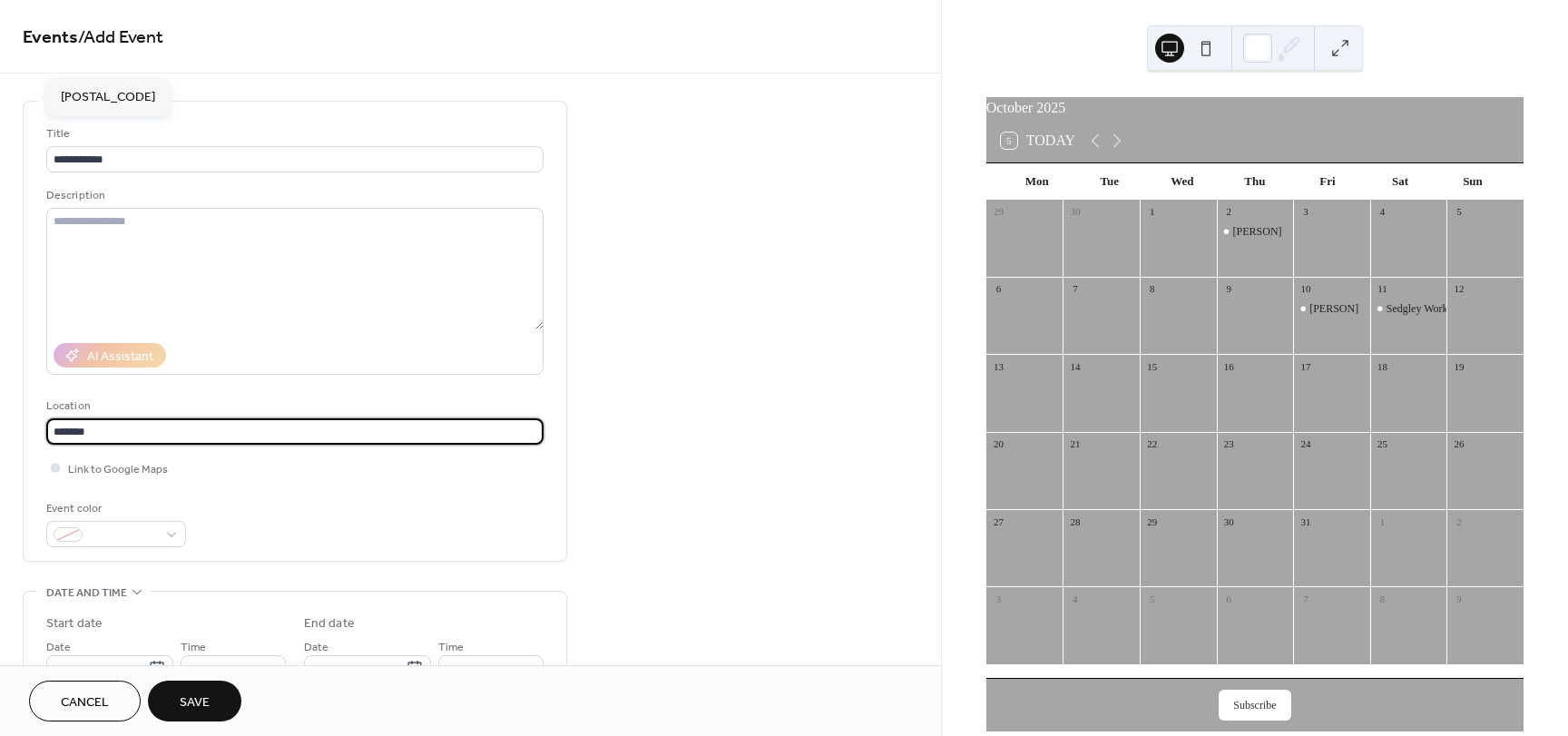 type on "*******" 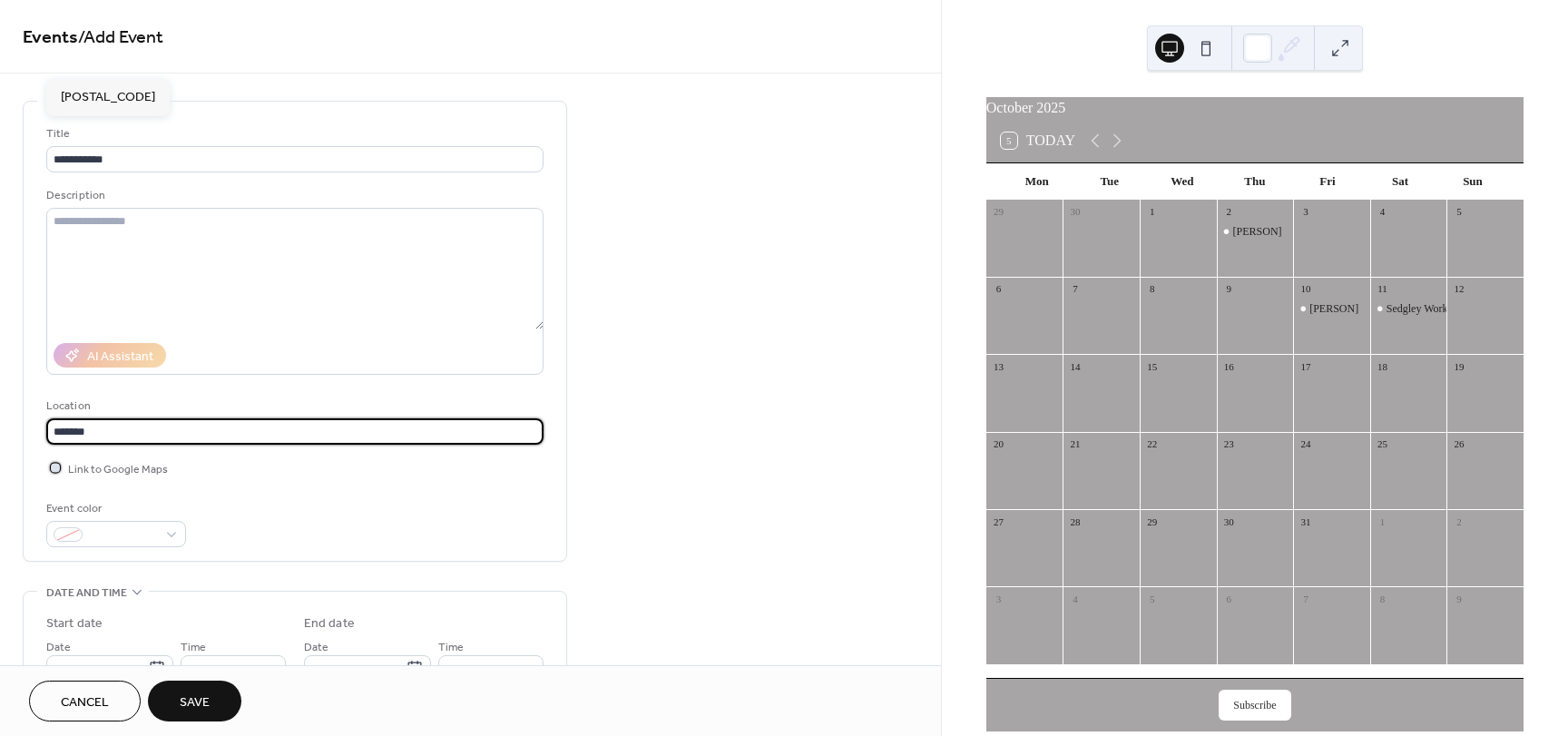click at bounding box center (55, 467) 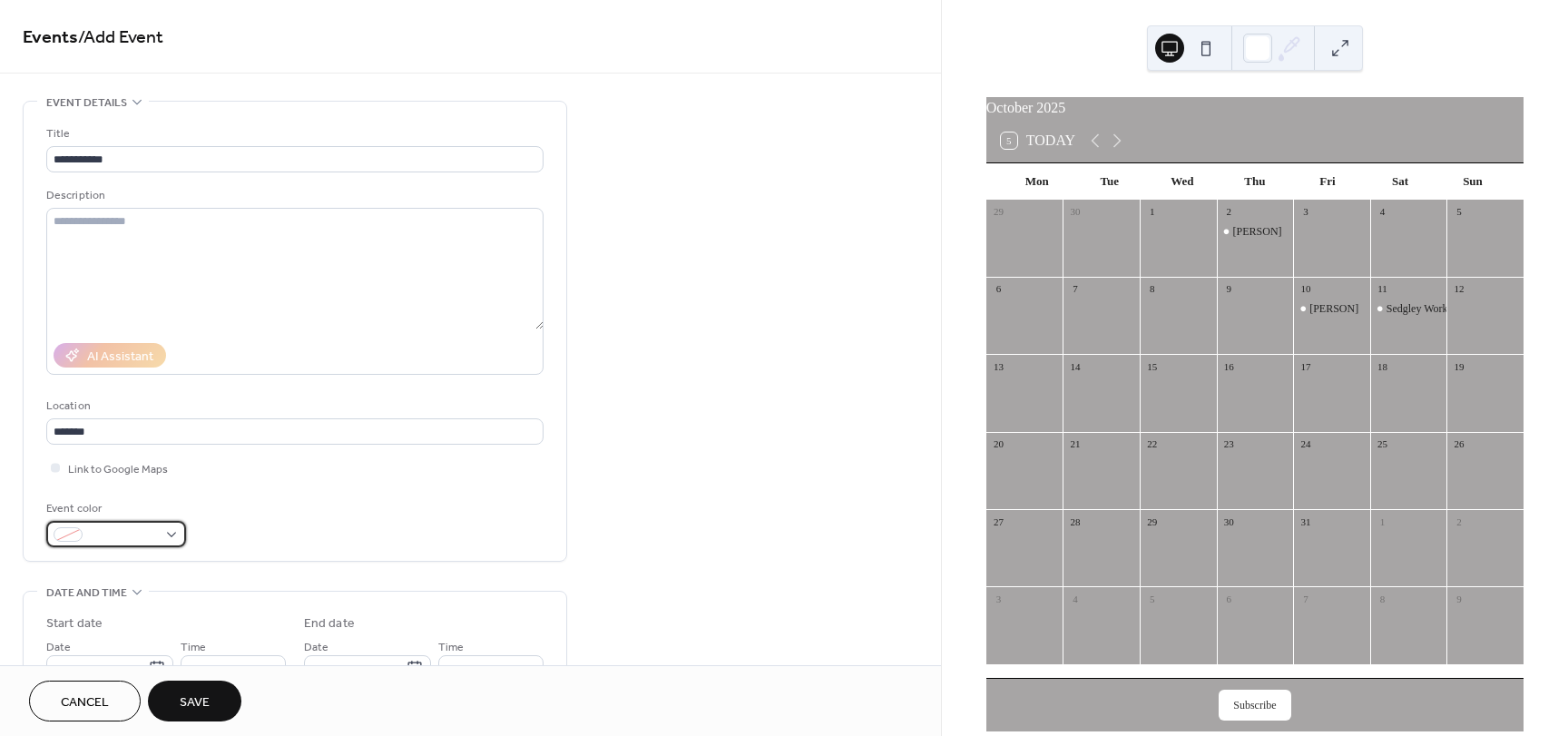 click at bounding box center (123, 535) 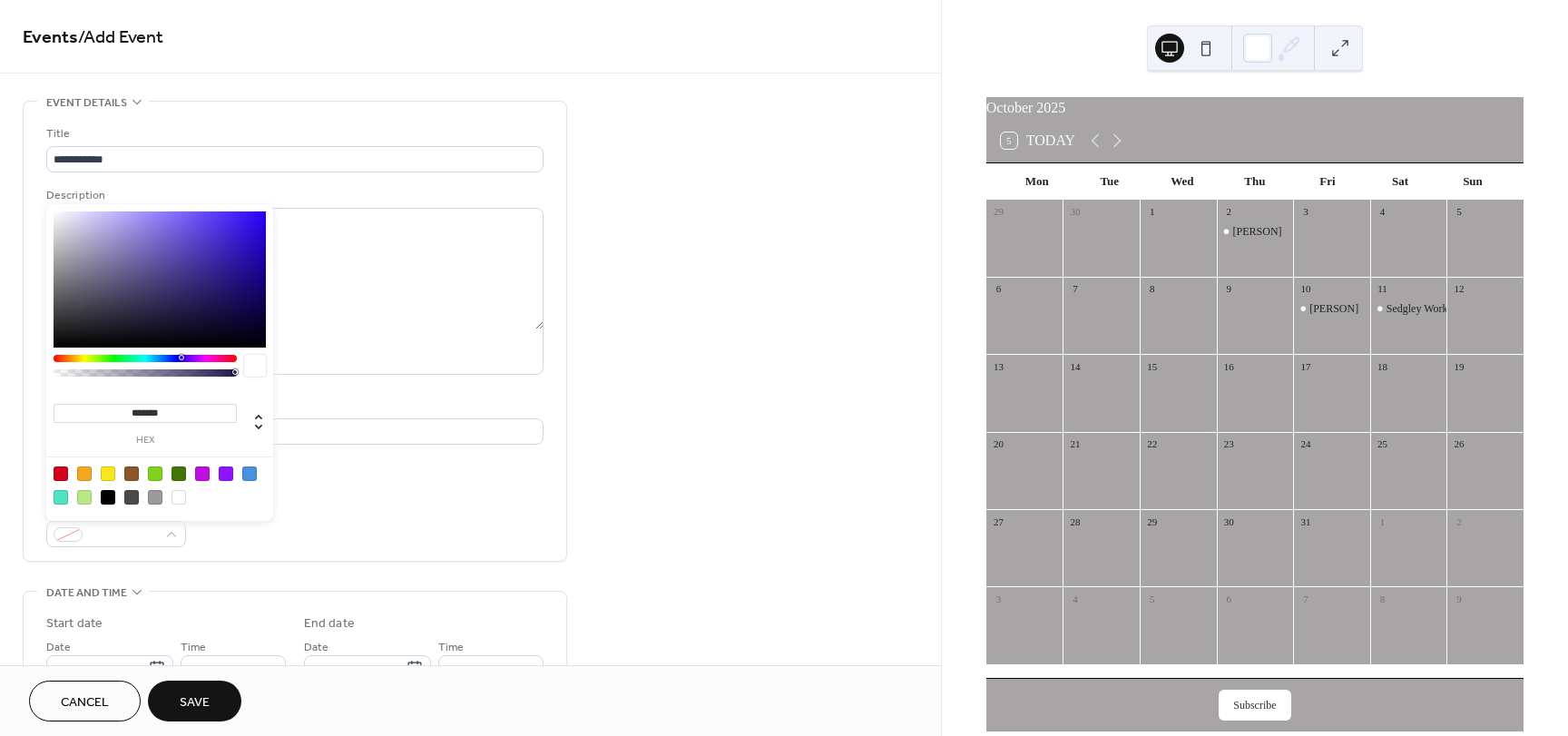 click on "Event color" at bounding box center [295, 523] 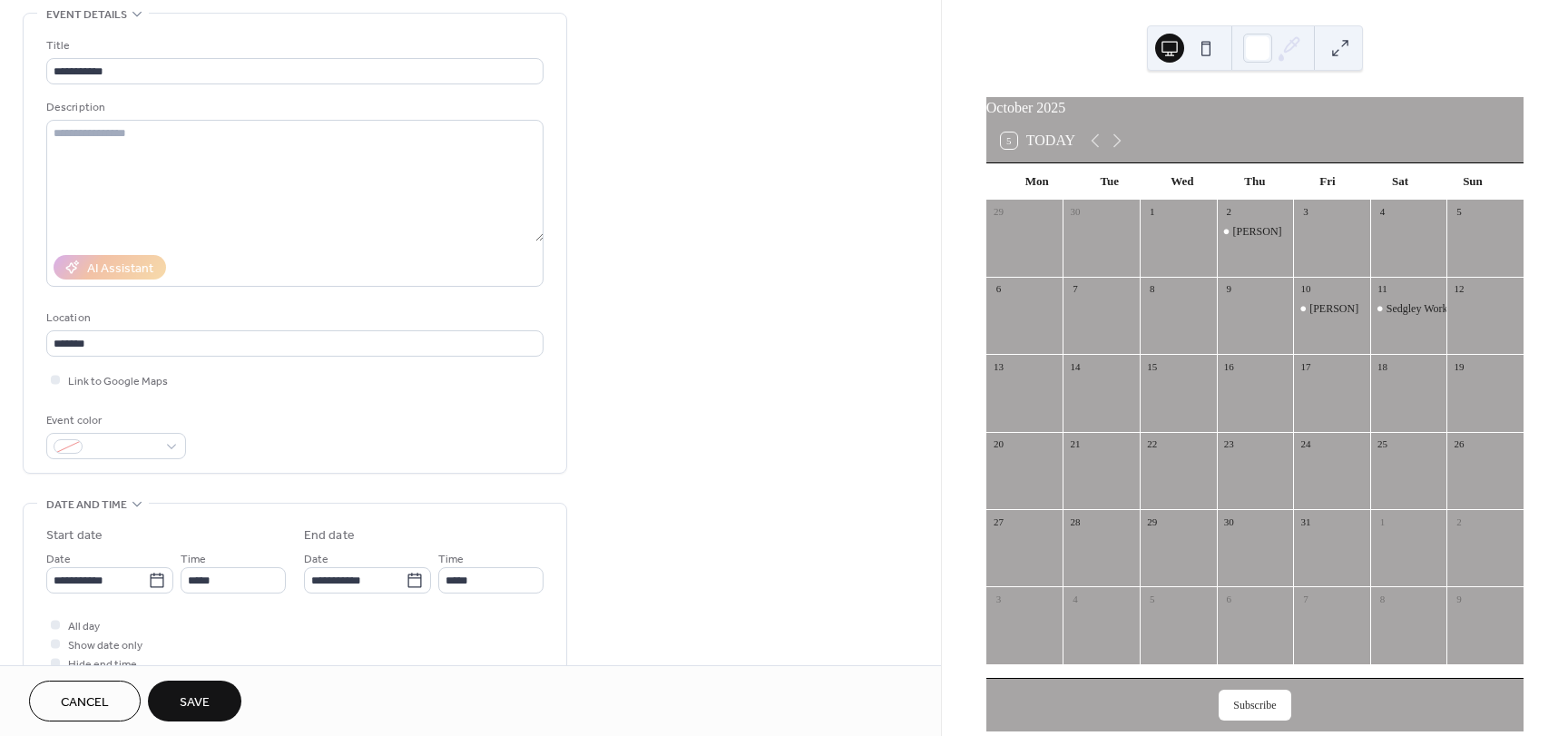 scroll, scrollTop: 91, scrollLeft: 0, axis: vertical 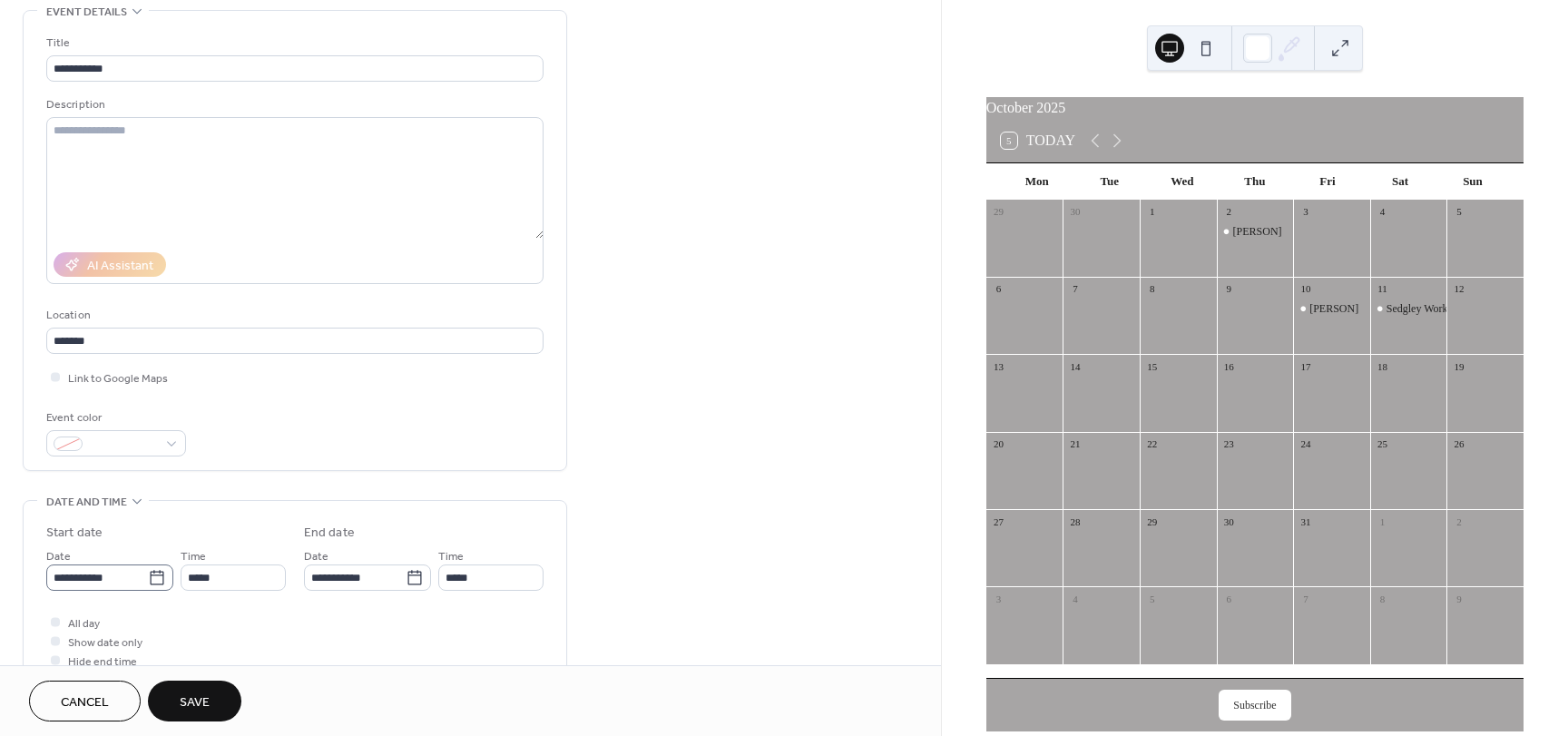 click 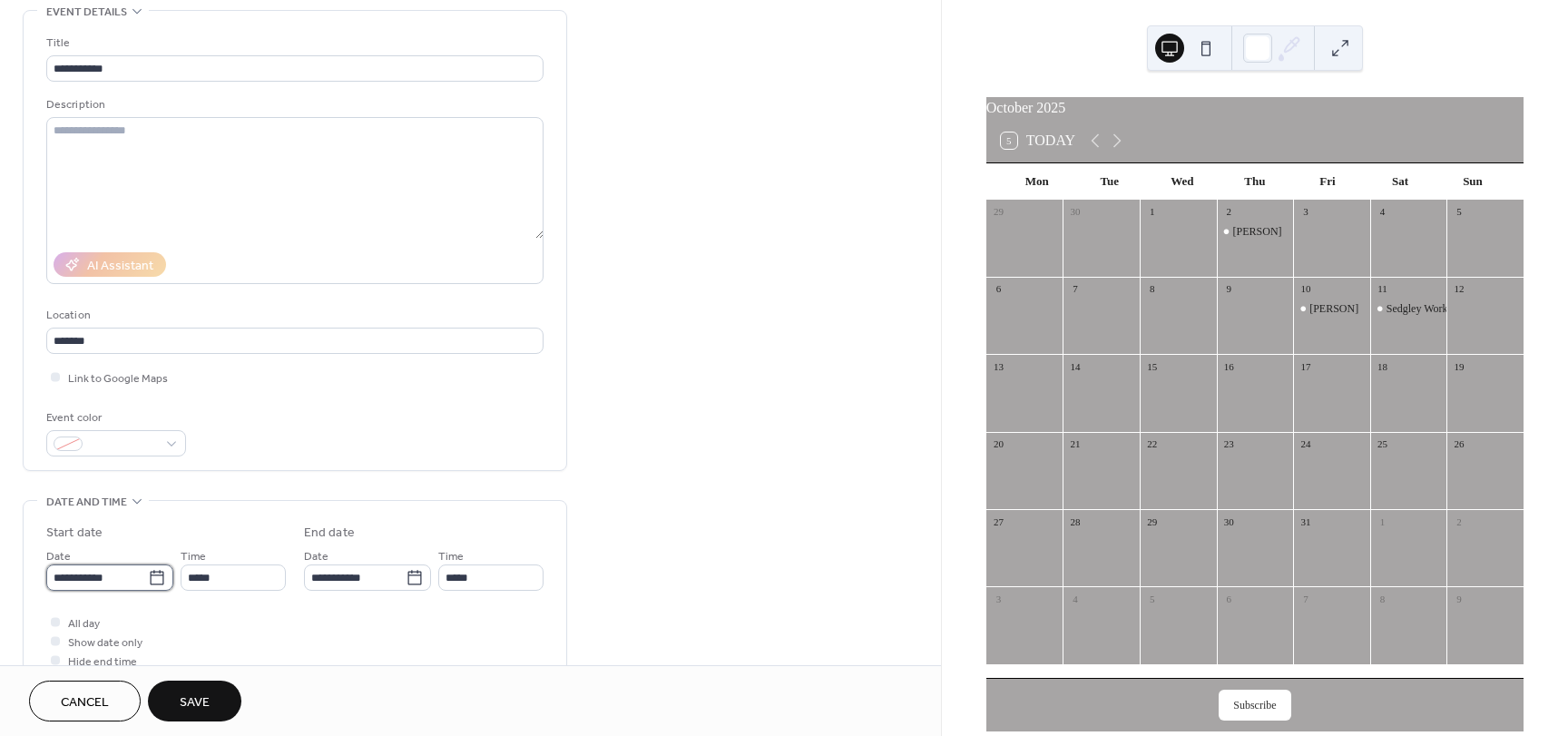 click on "**********" at bounding box center (97, 577) 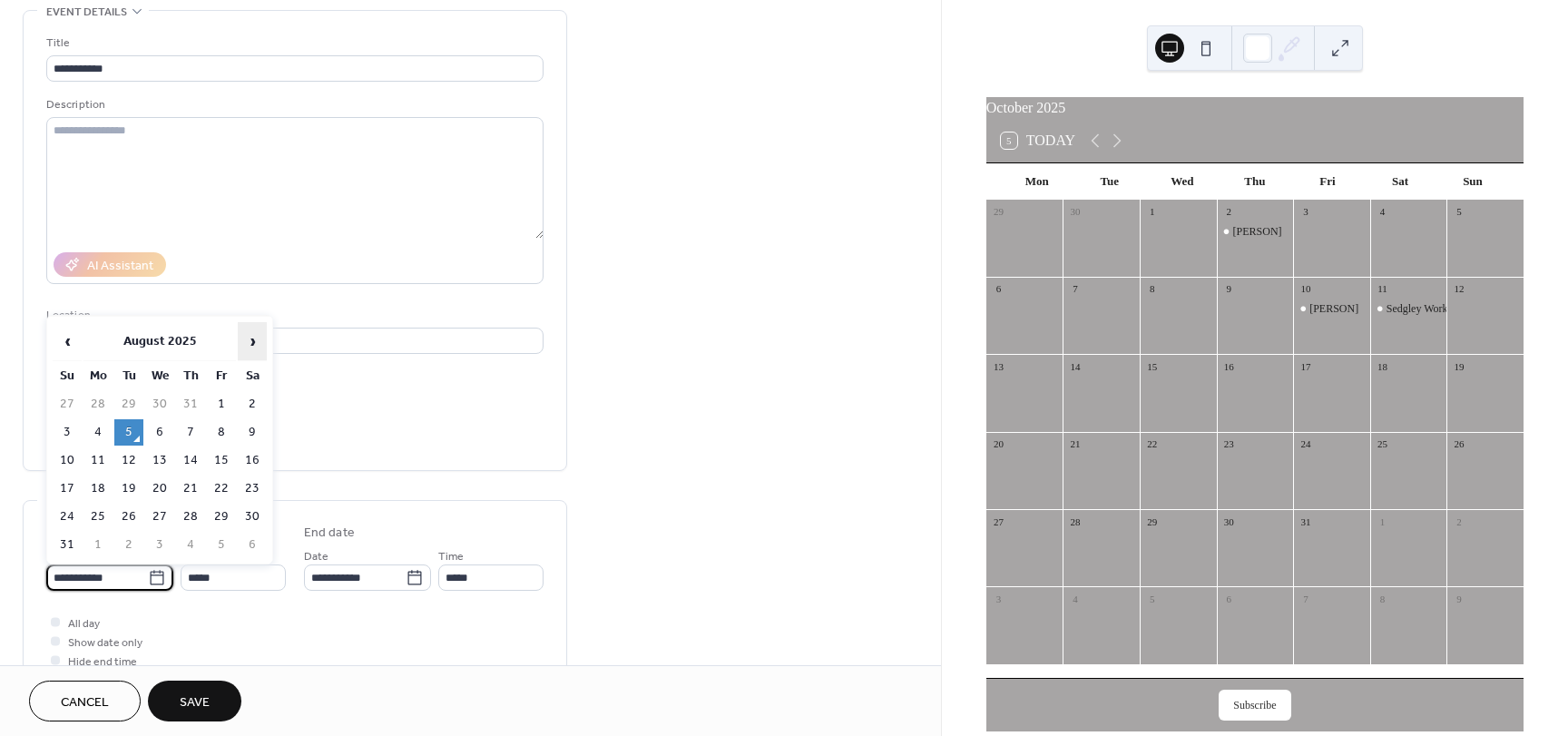 click on "›" at bounding box center (252, 341) 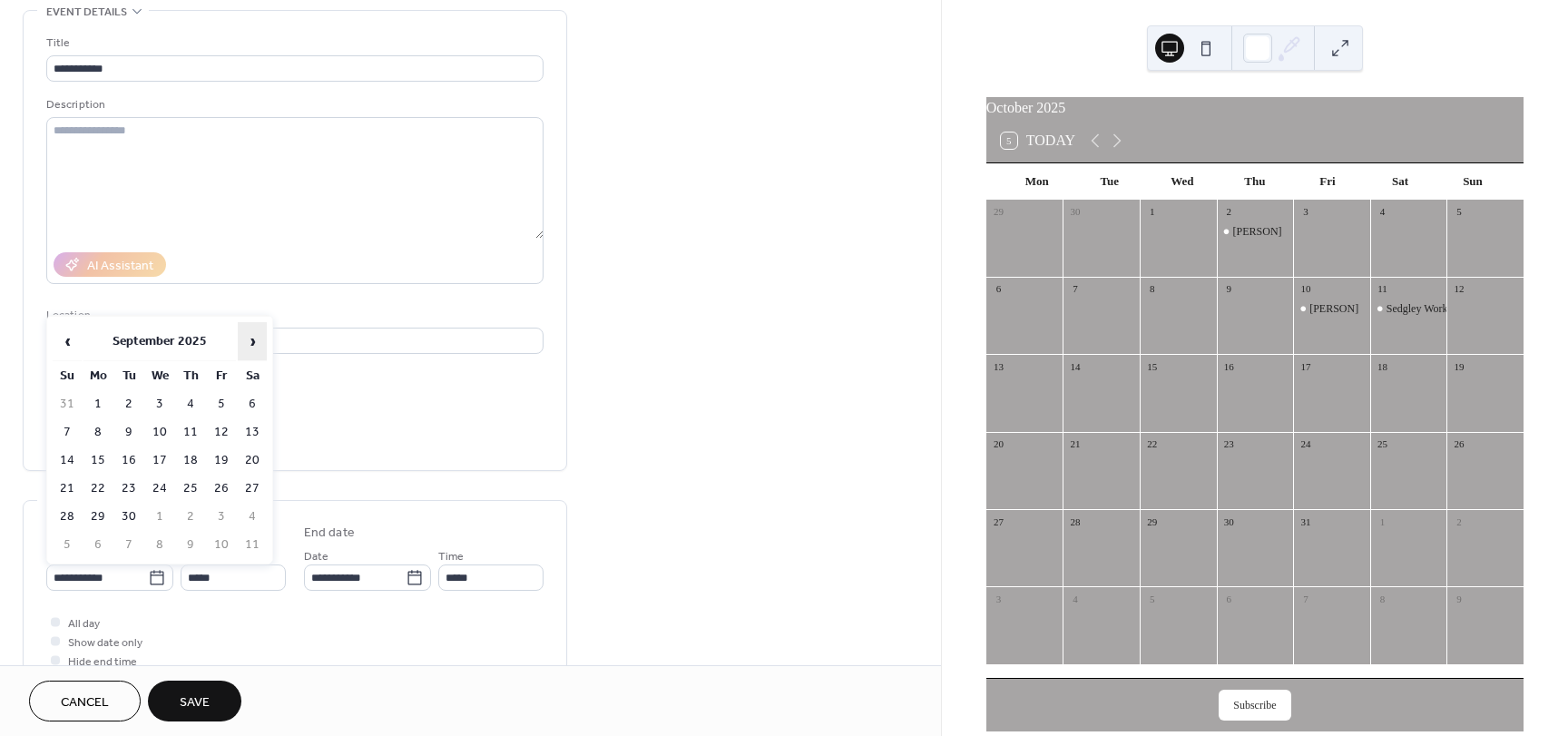 click on "›" at bounding box center (252, 341) 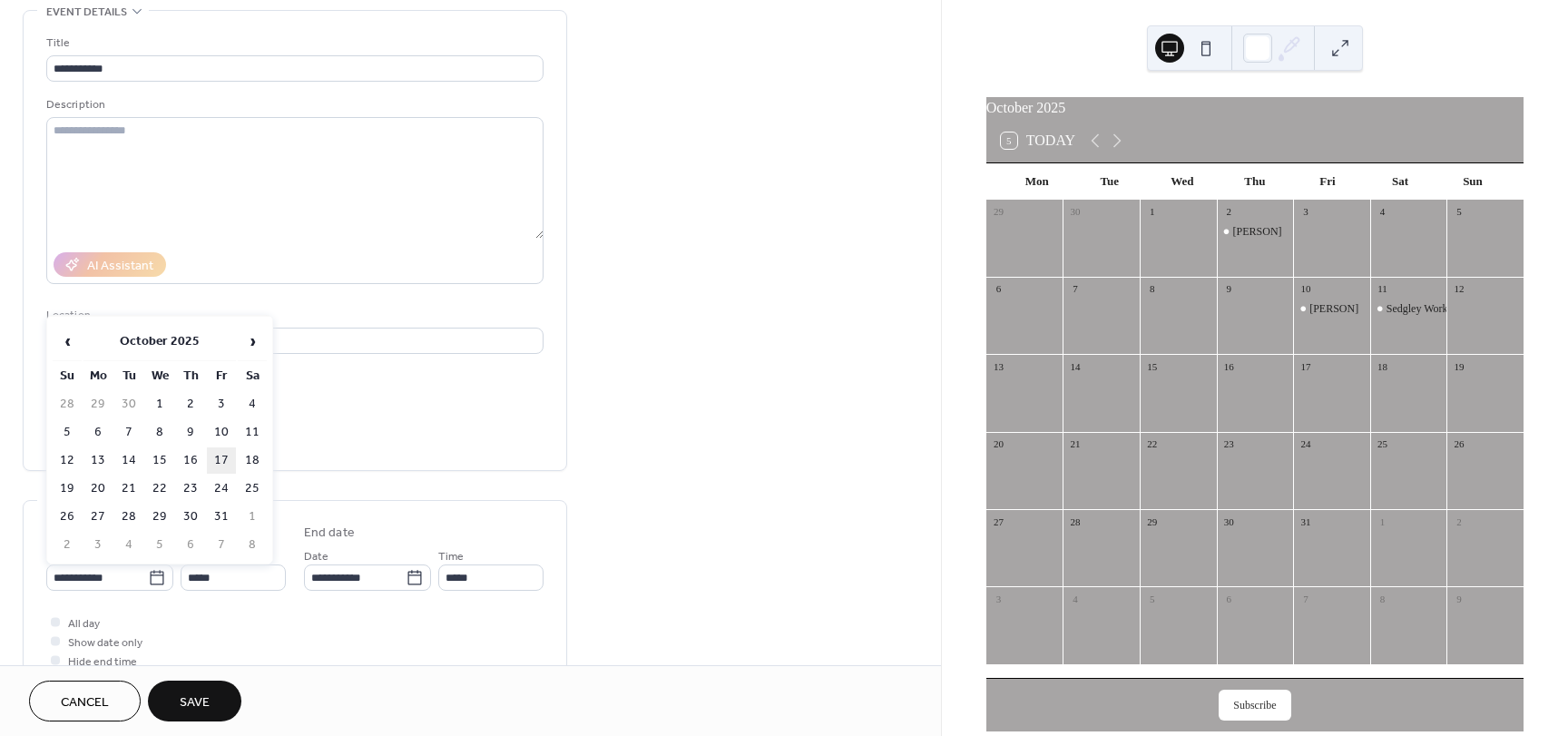 click on "17" at bounding box center (221, 460) 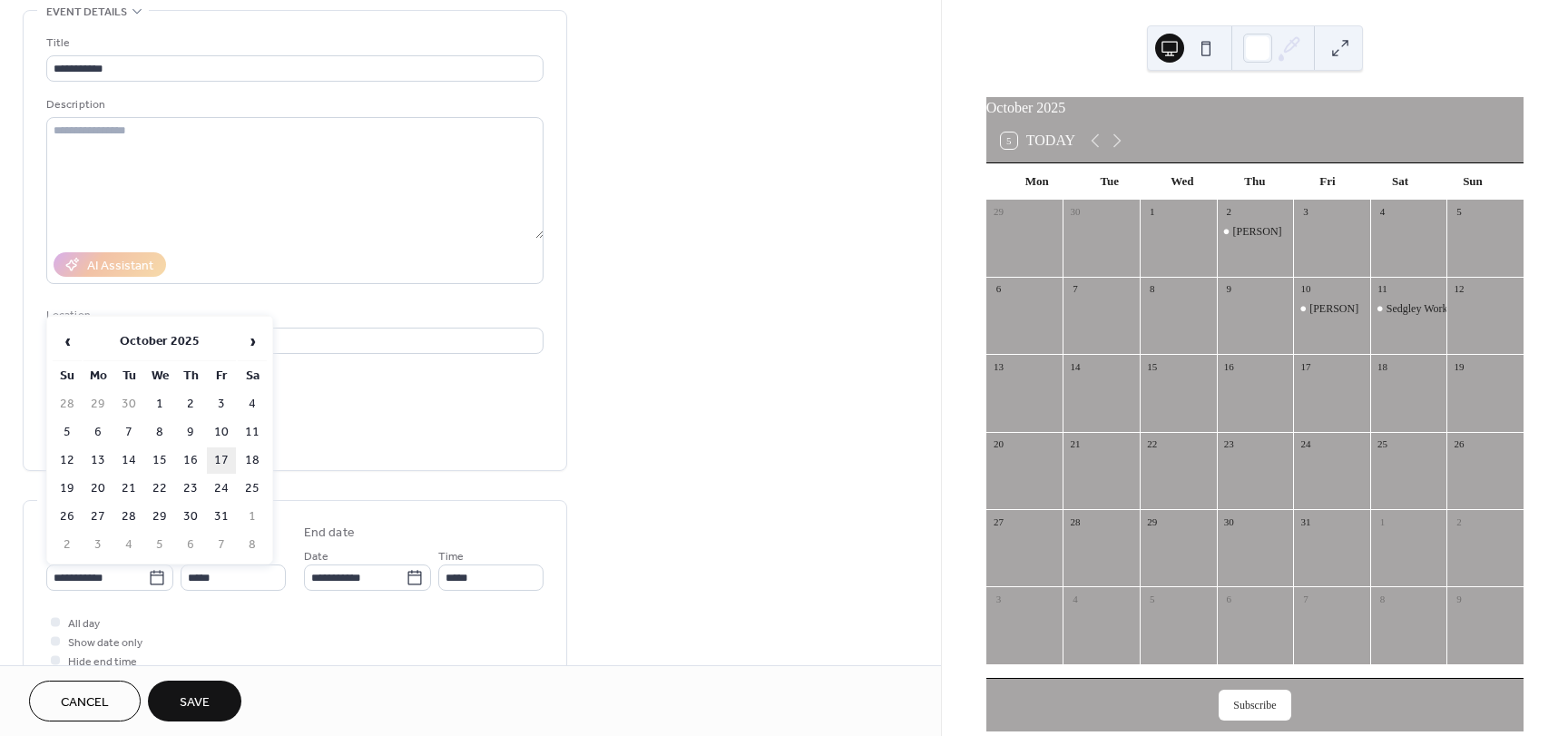 type on "**********" 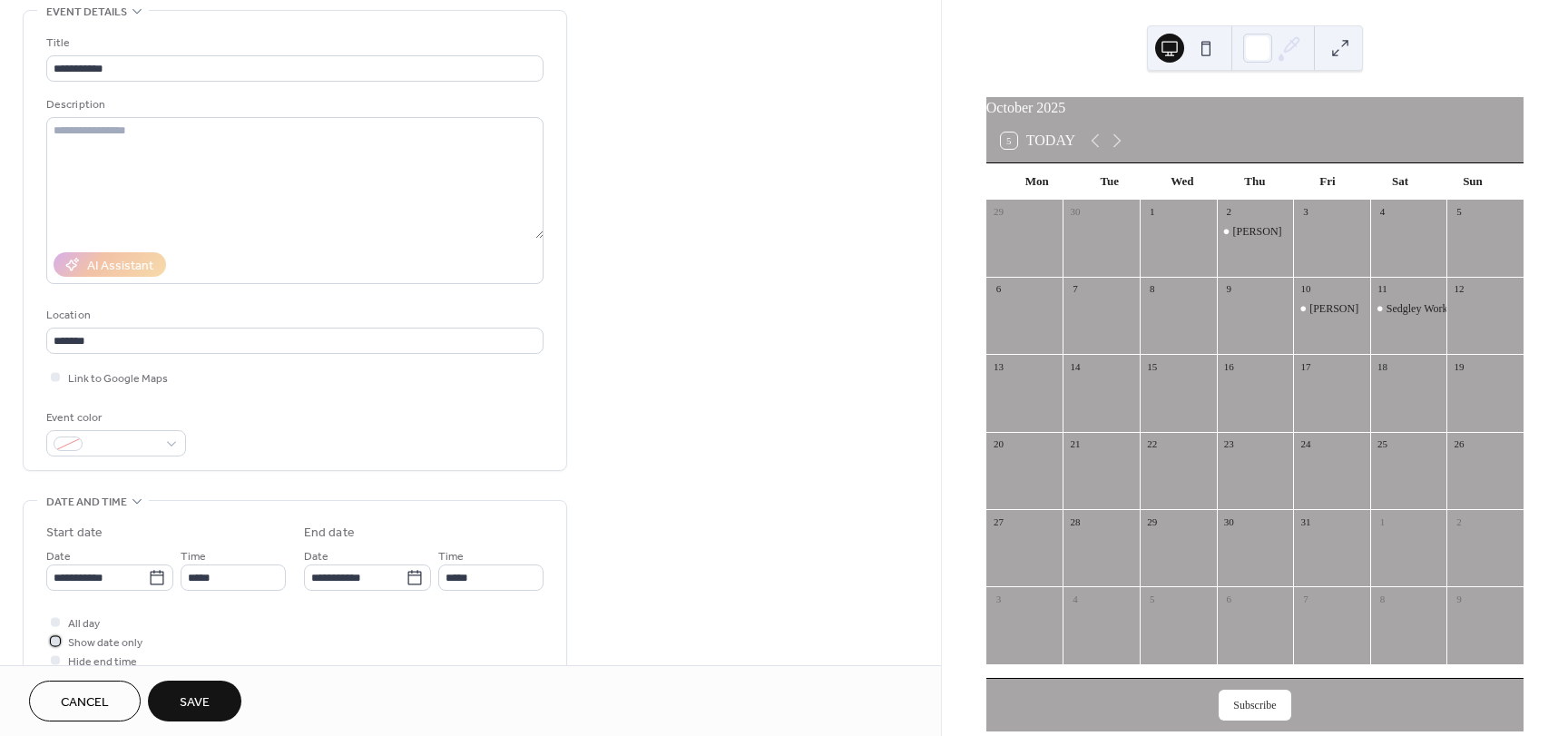 click at bounding box center (55, 641) 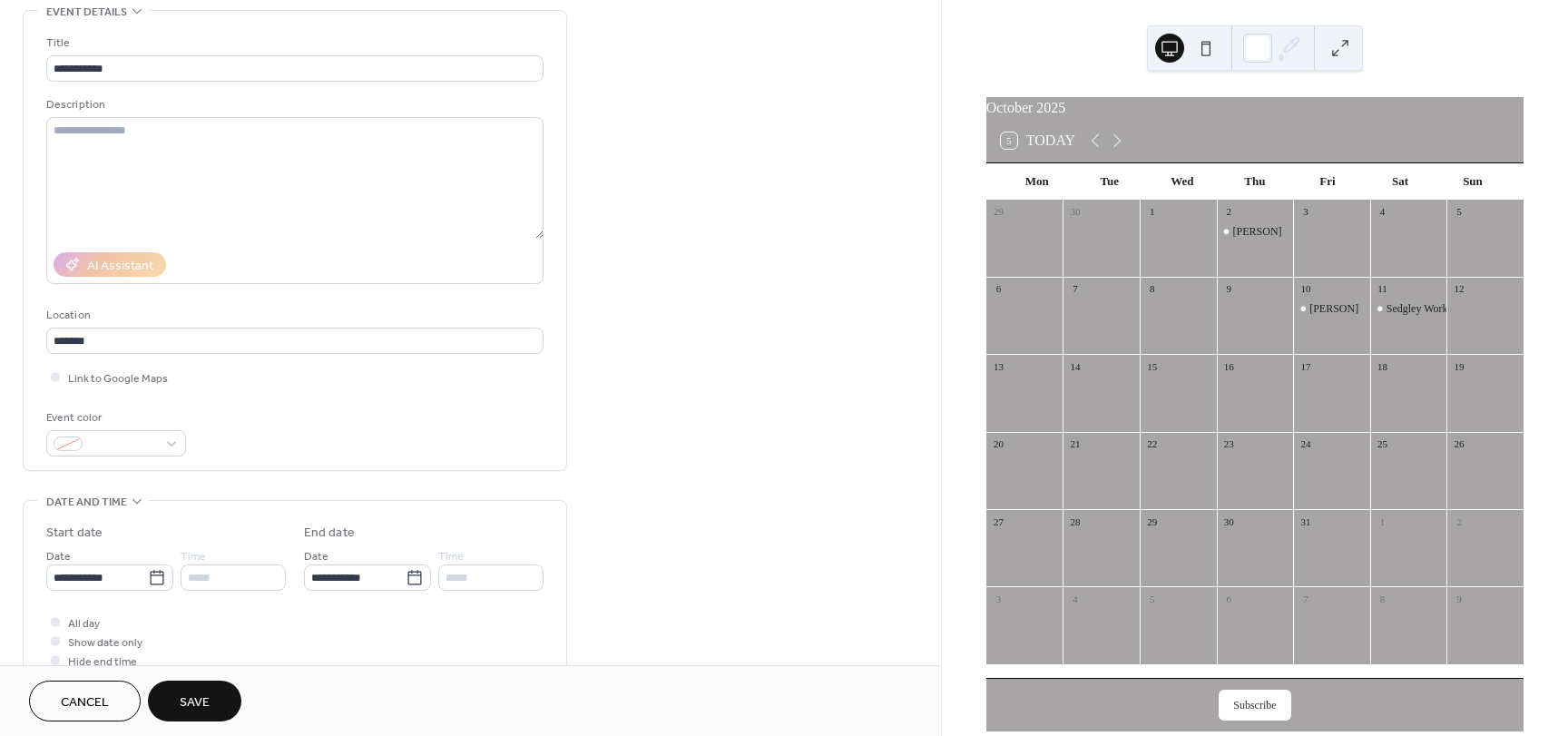 click on "Save" at bounding box center [194, 702] 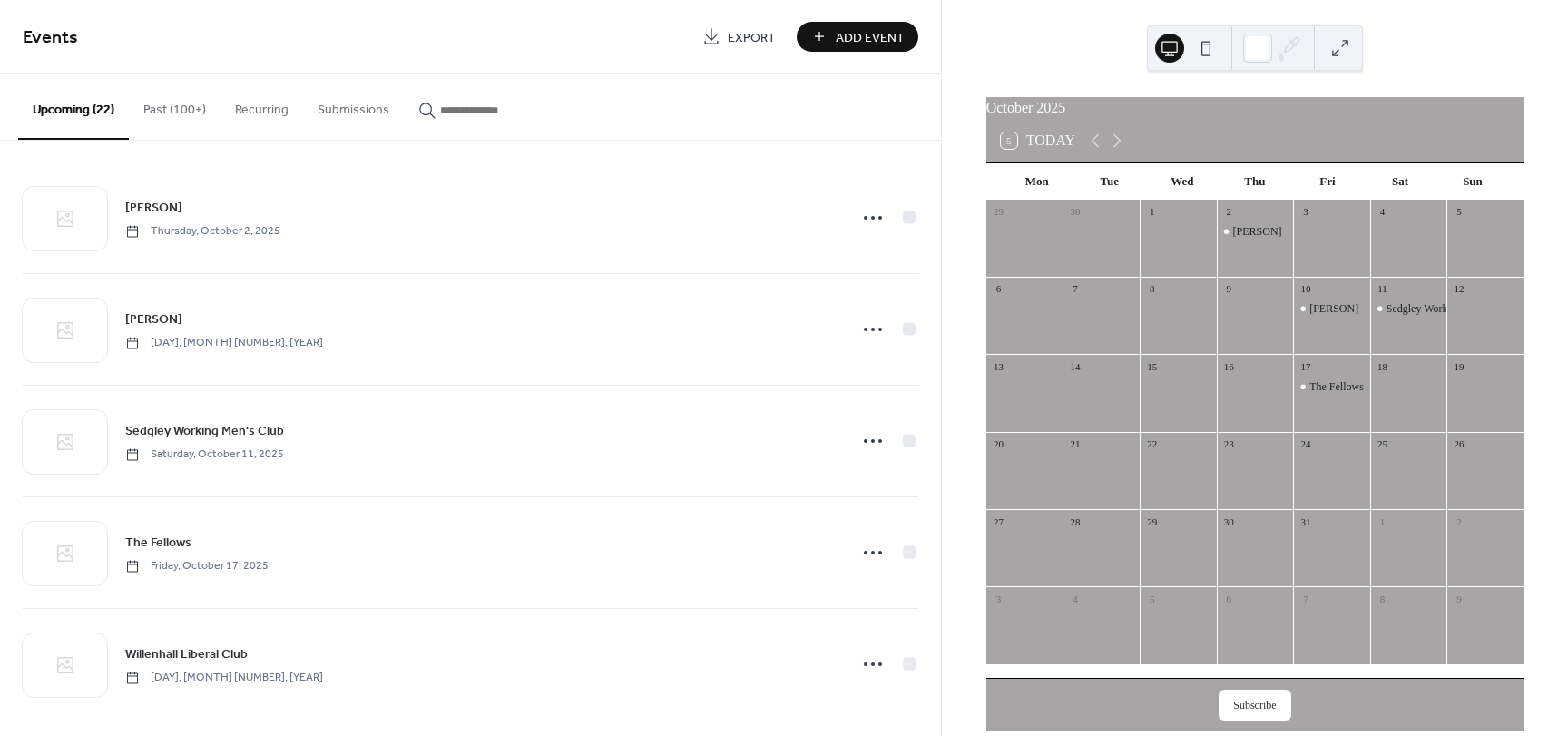 scroll, scrollTop: 1914, scrollLeft: 0, axis: vertical 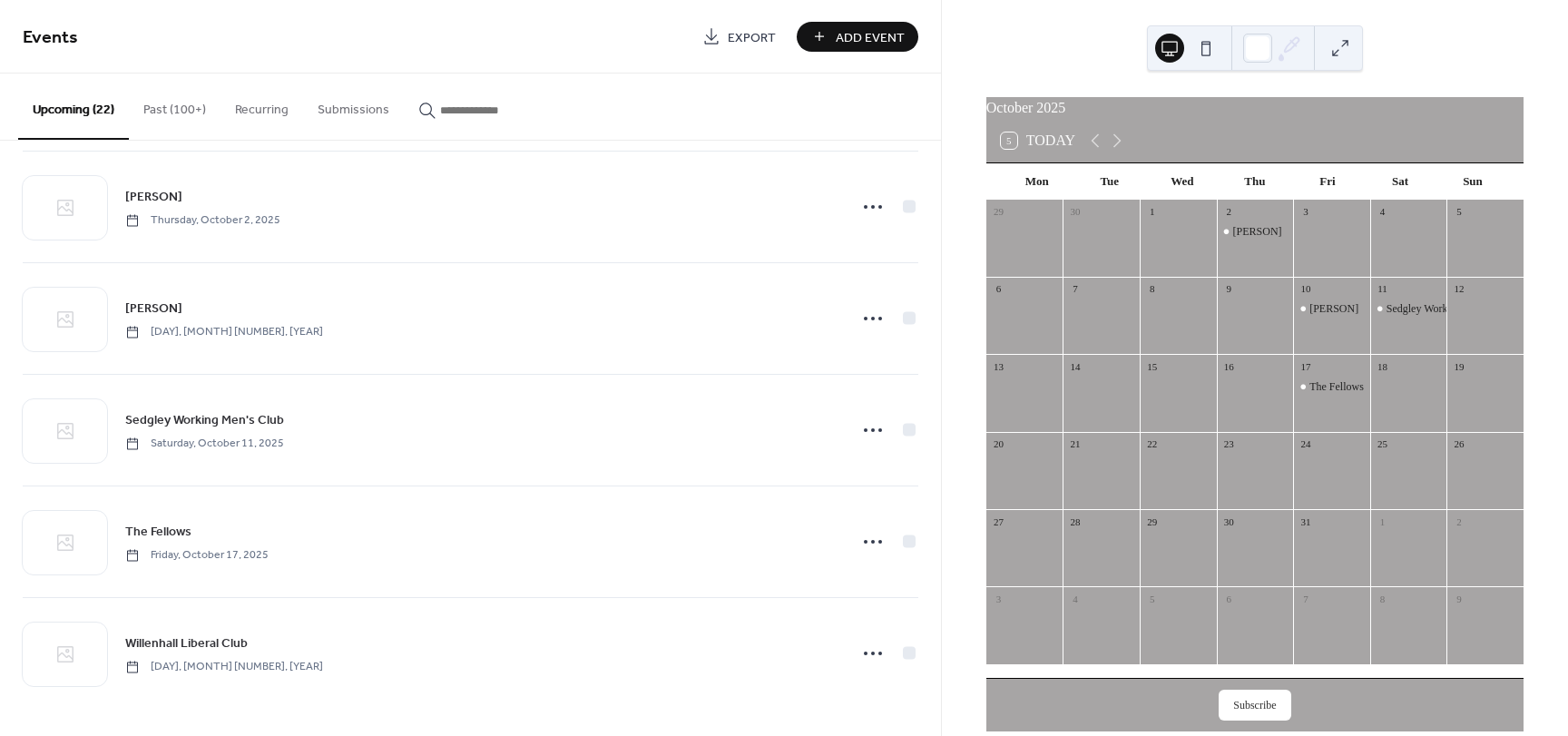 click on "Add Event" at bounding box center (870, 37) 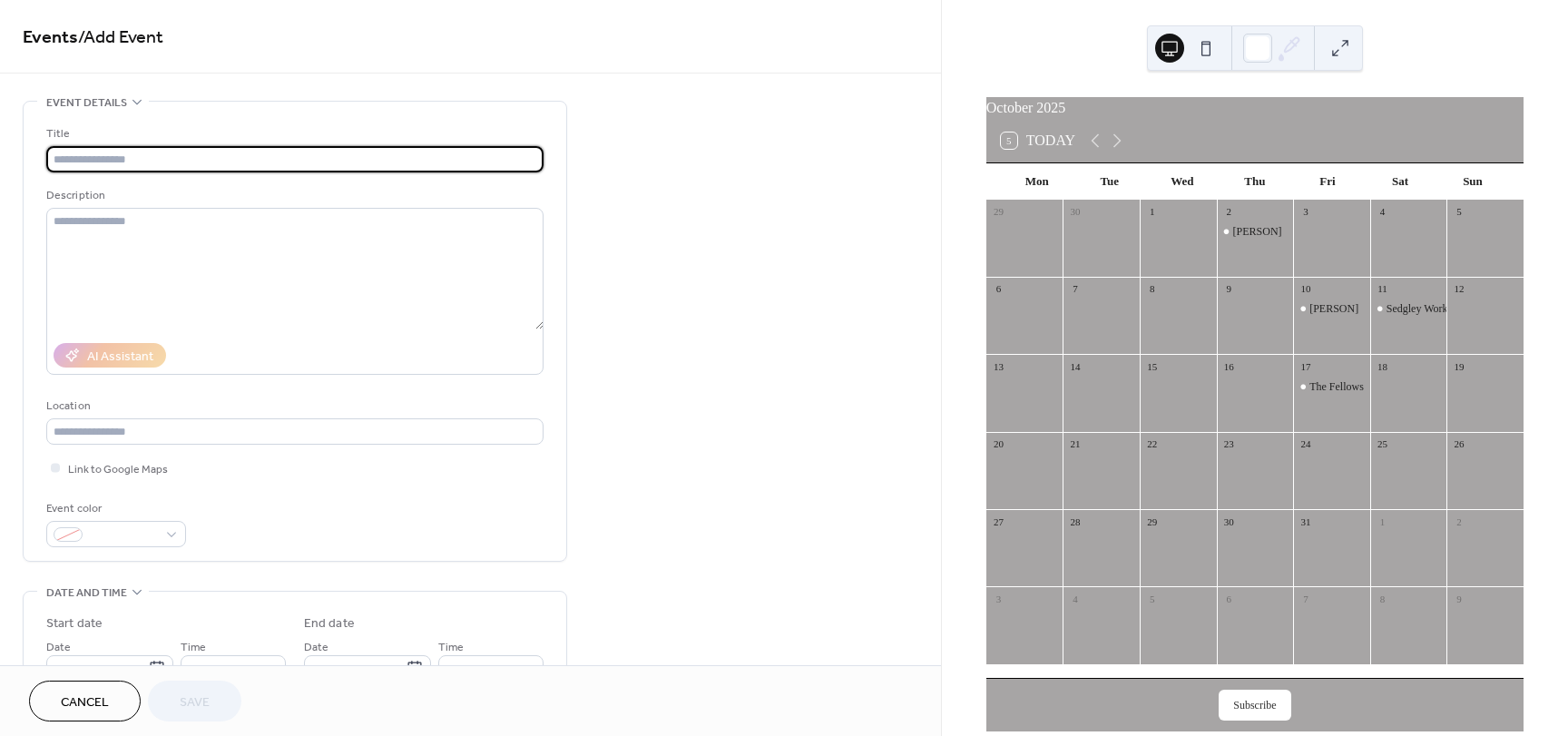 click at bounding box center (295, 159) 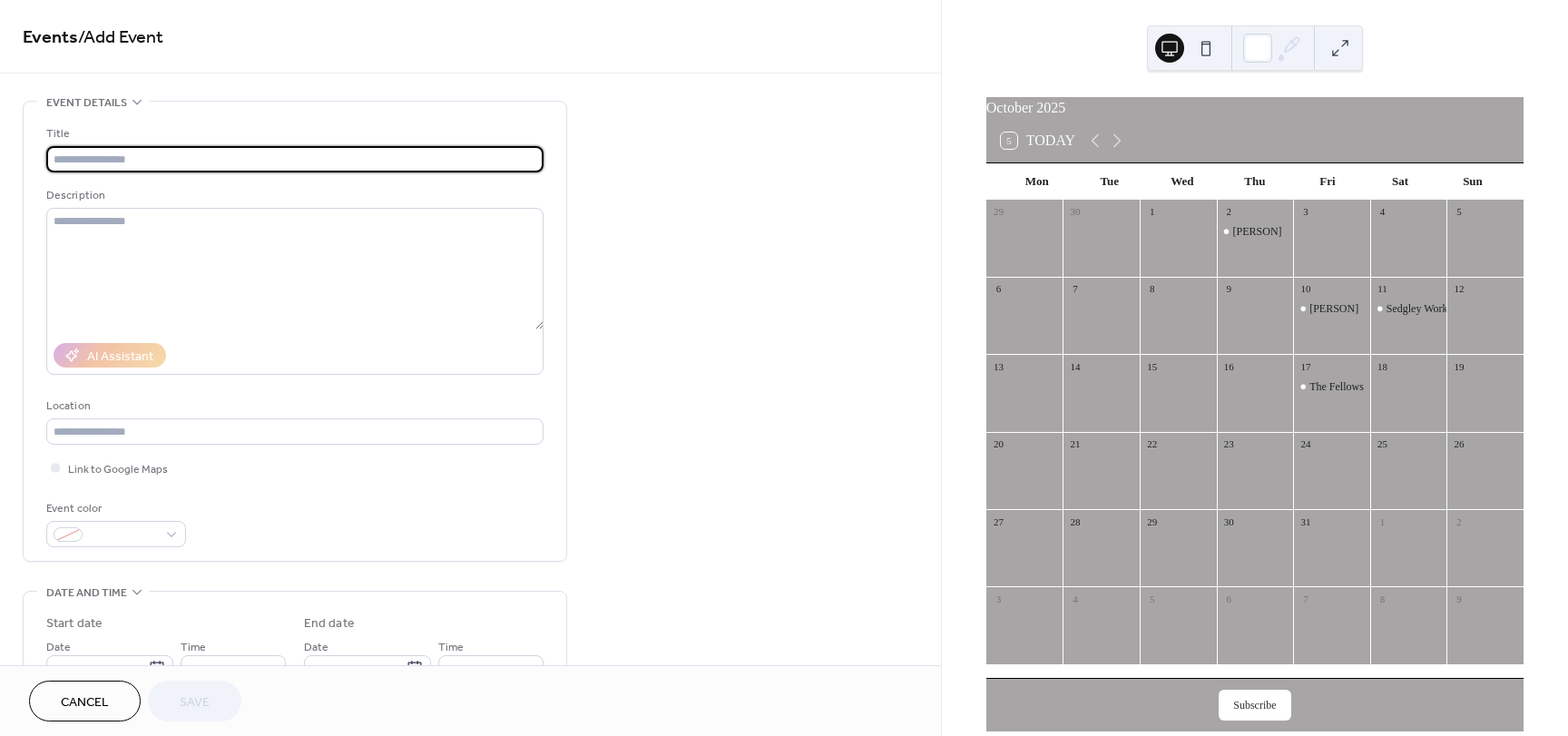paste on "**********" 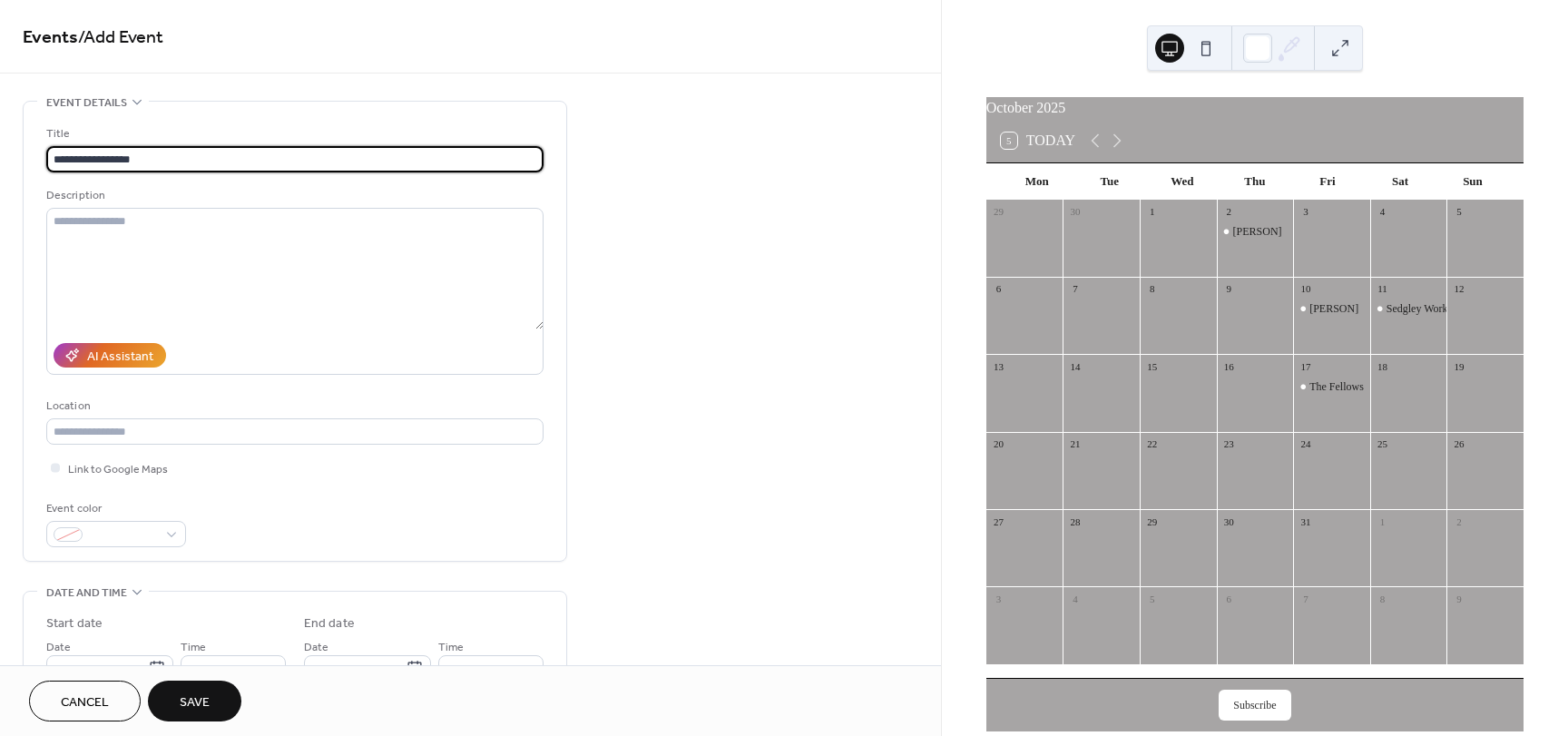 type on "**********" 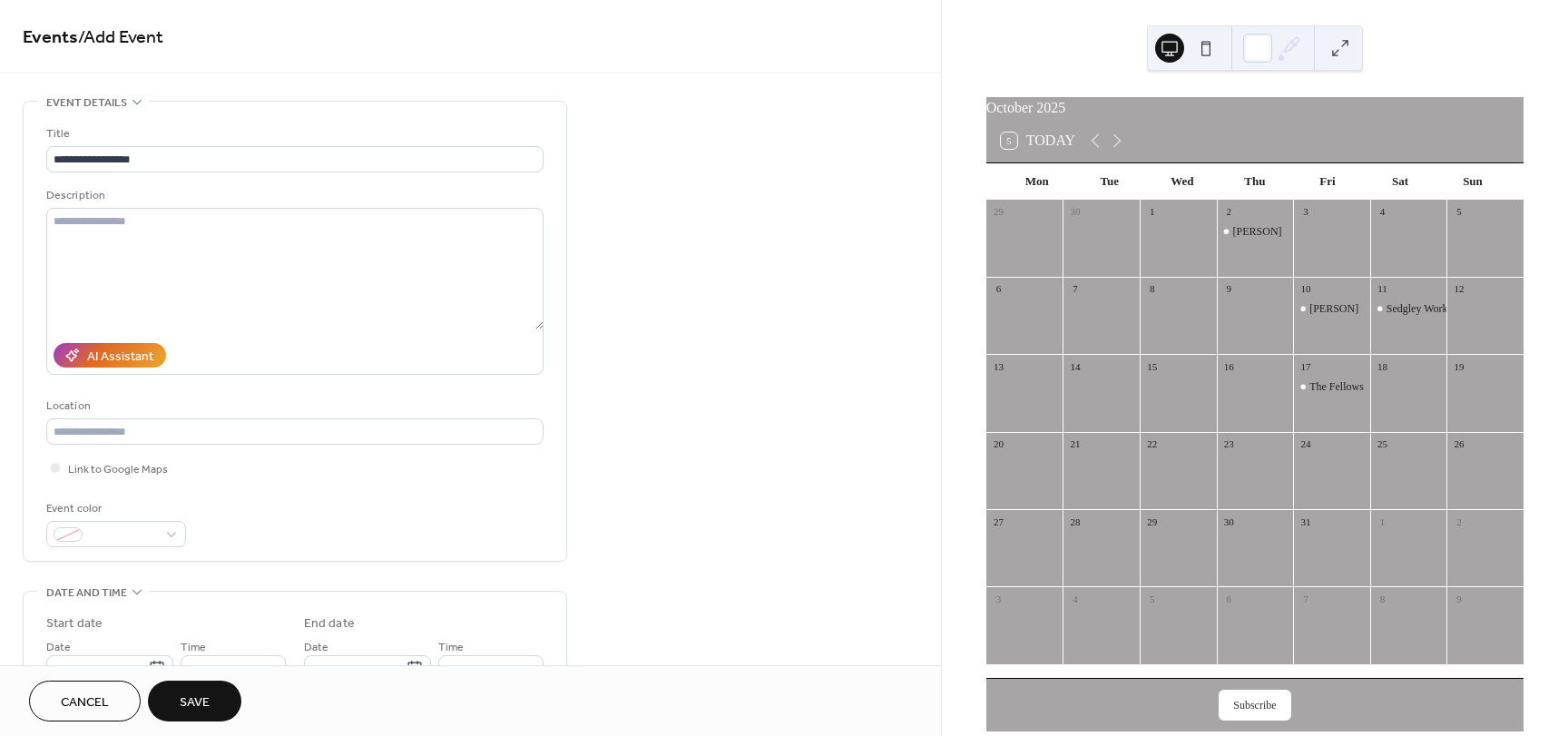 click on "Cancel" at bounding box center [84, 702] 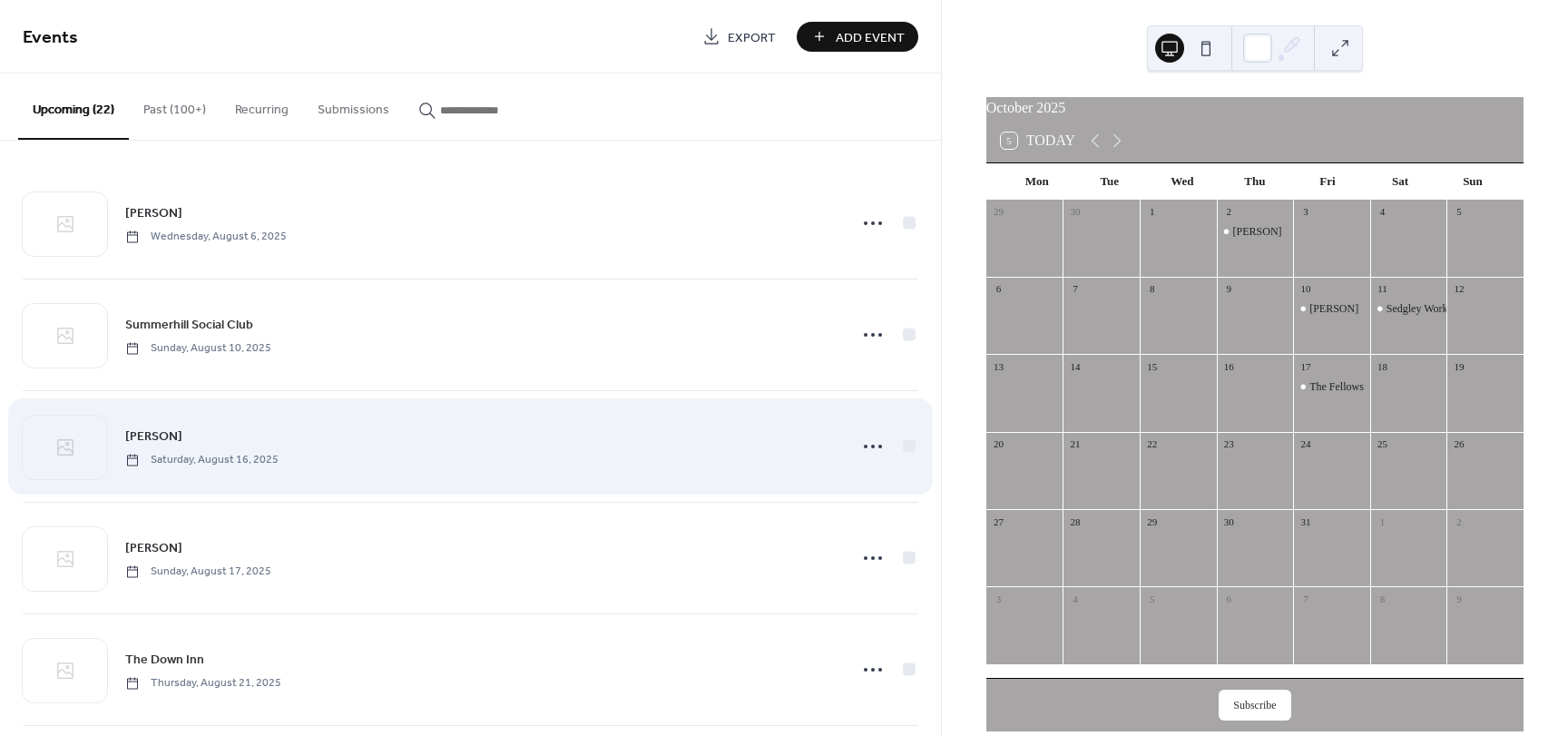 click on "[PERSON] [DAY], [MONTH] [NUMBER], [YEAR]" at bounding box center (470, 447) 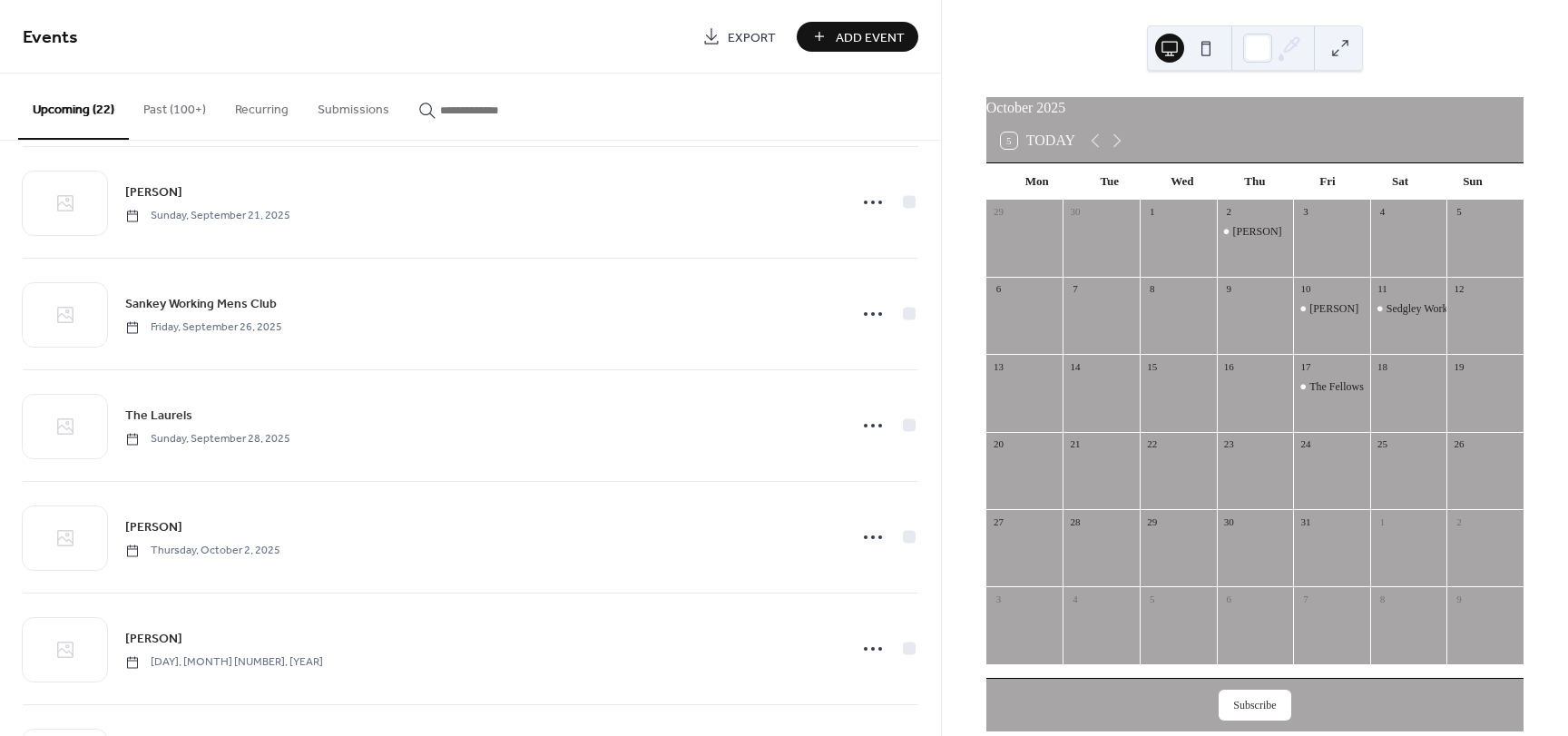 scroll, scrollTop: 1906, scrollLeft: 0, axis: vertical 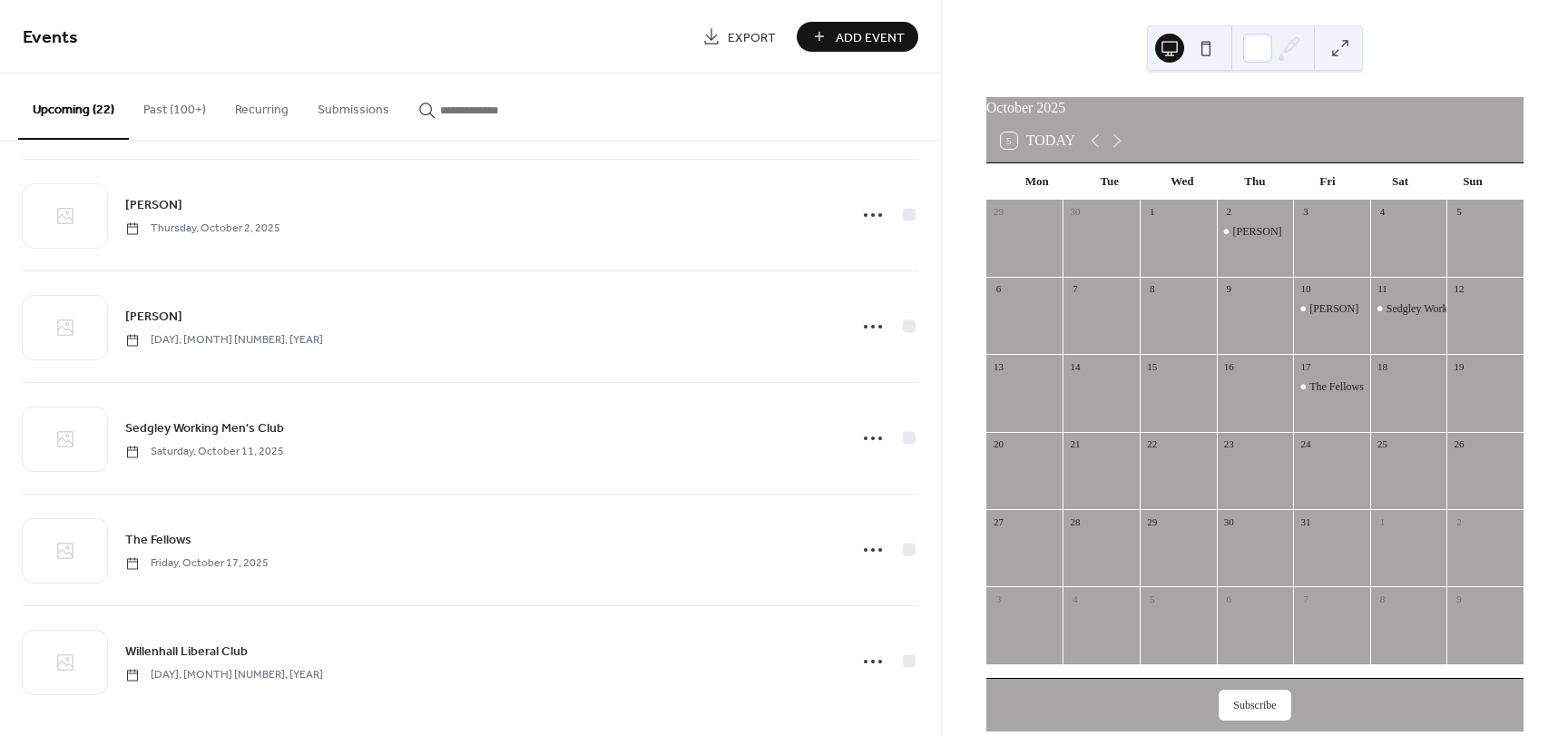 click on "Past (100+)" at bounding box center (174, 105) 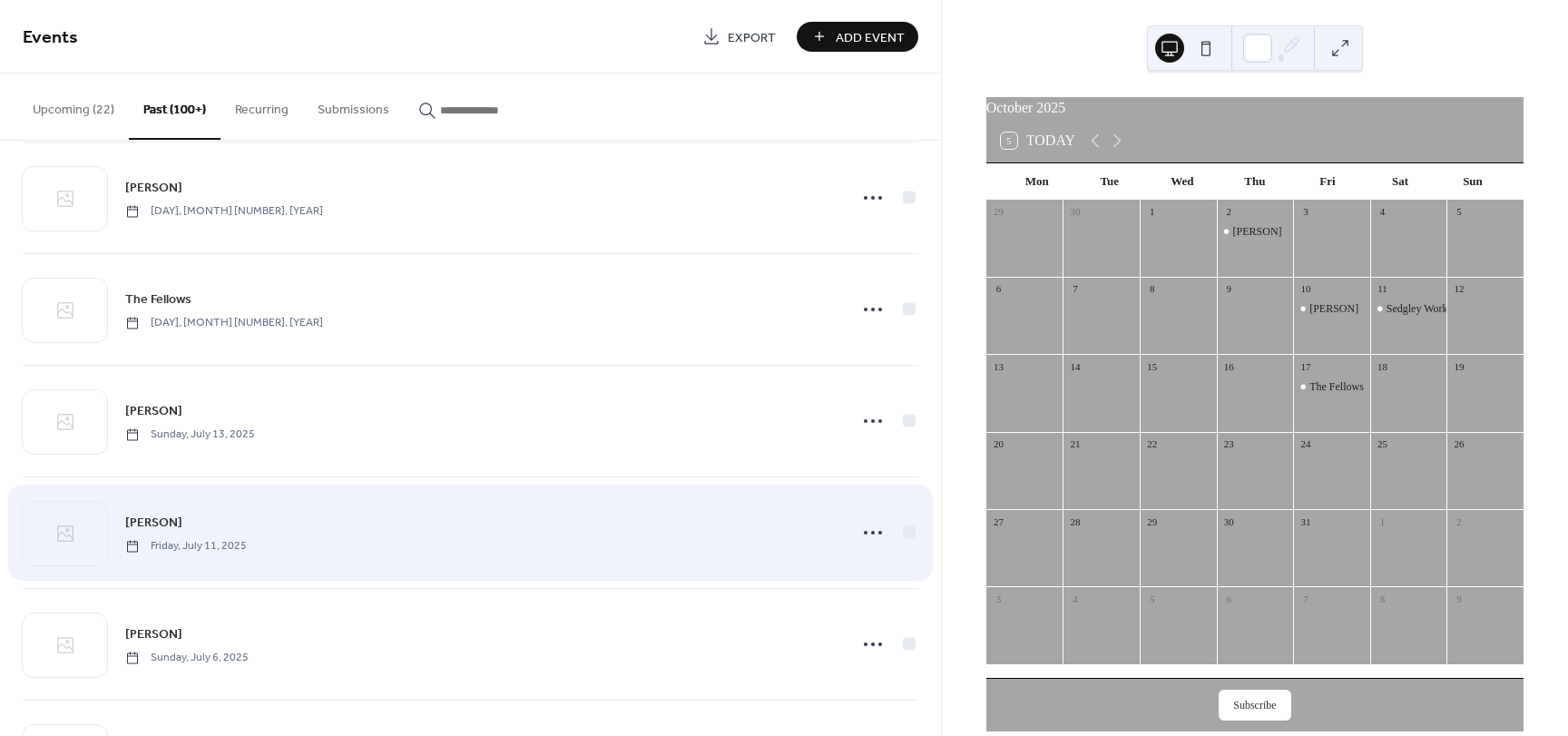 scroll, scrollTop: 817, scrollLeft: 0, axis: vertical 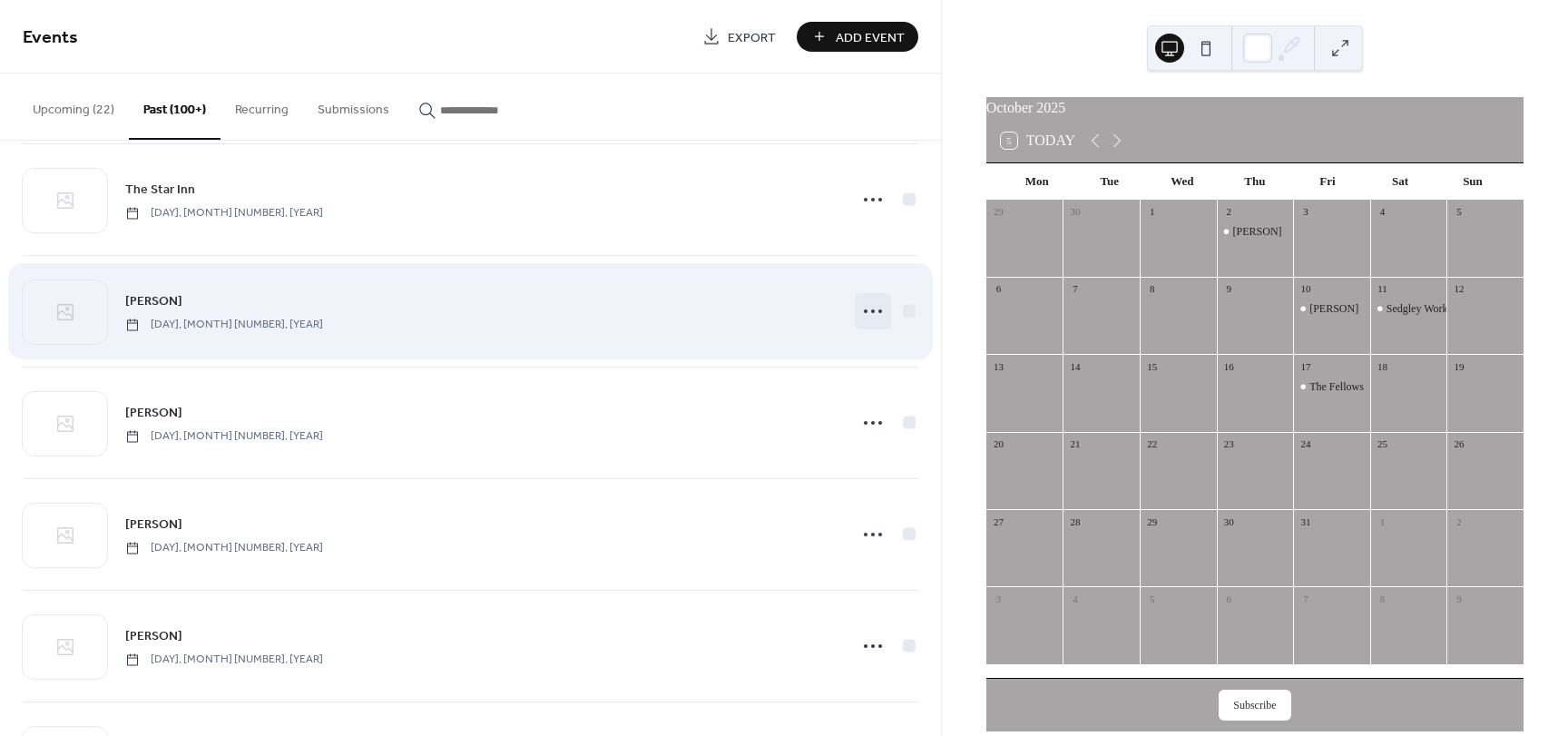 click 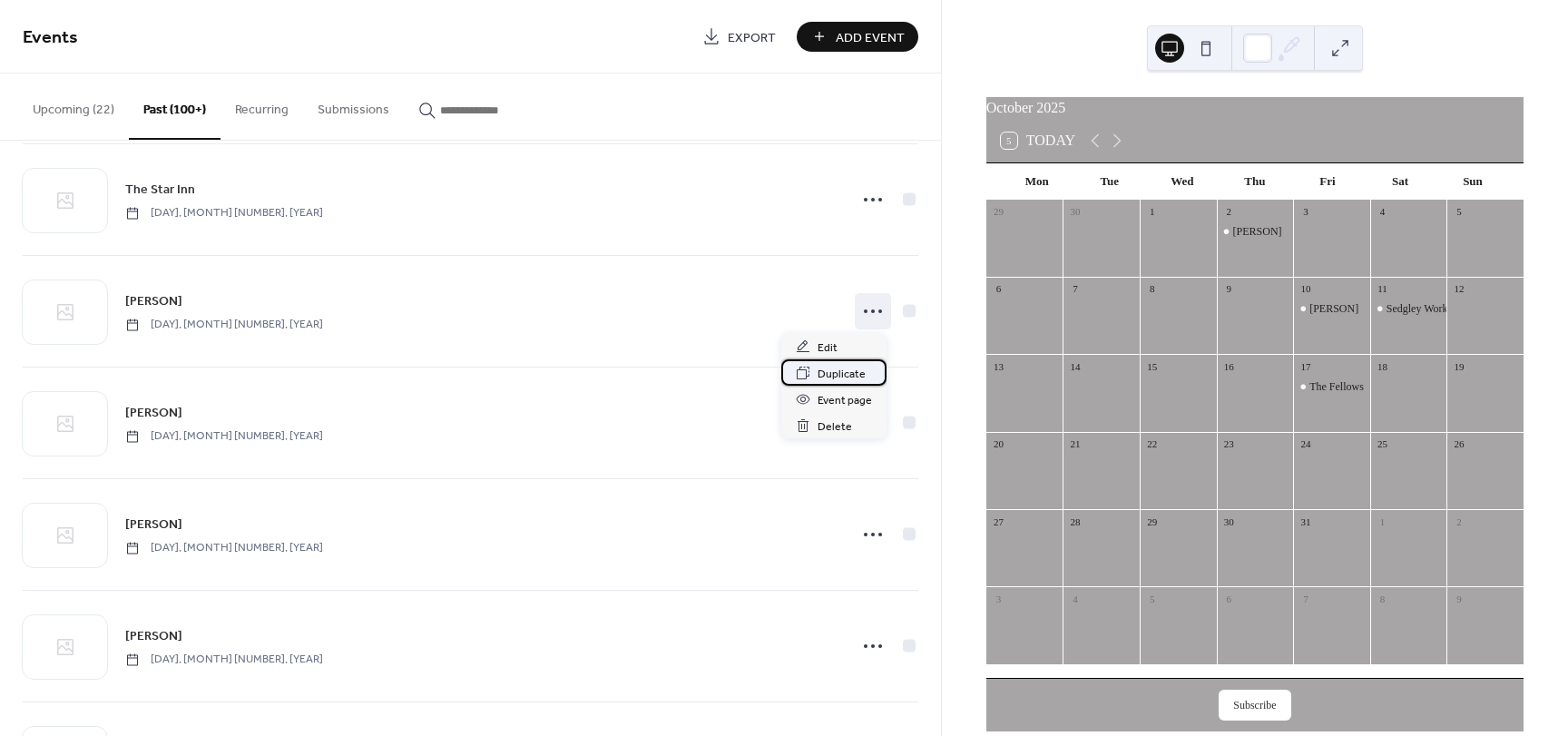 click on "Duplicate" at bounding box center (841, 374) 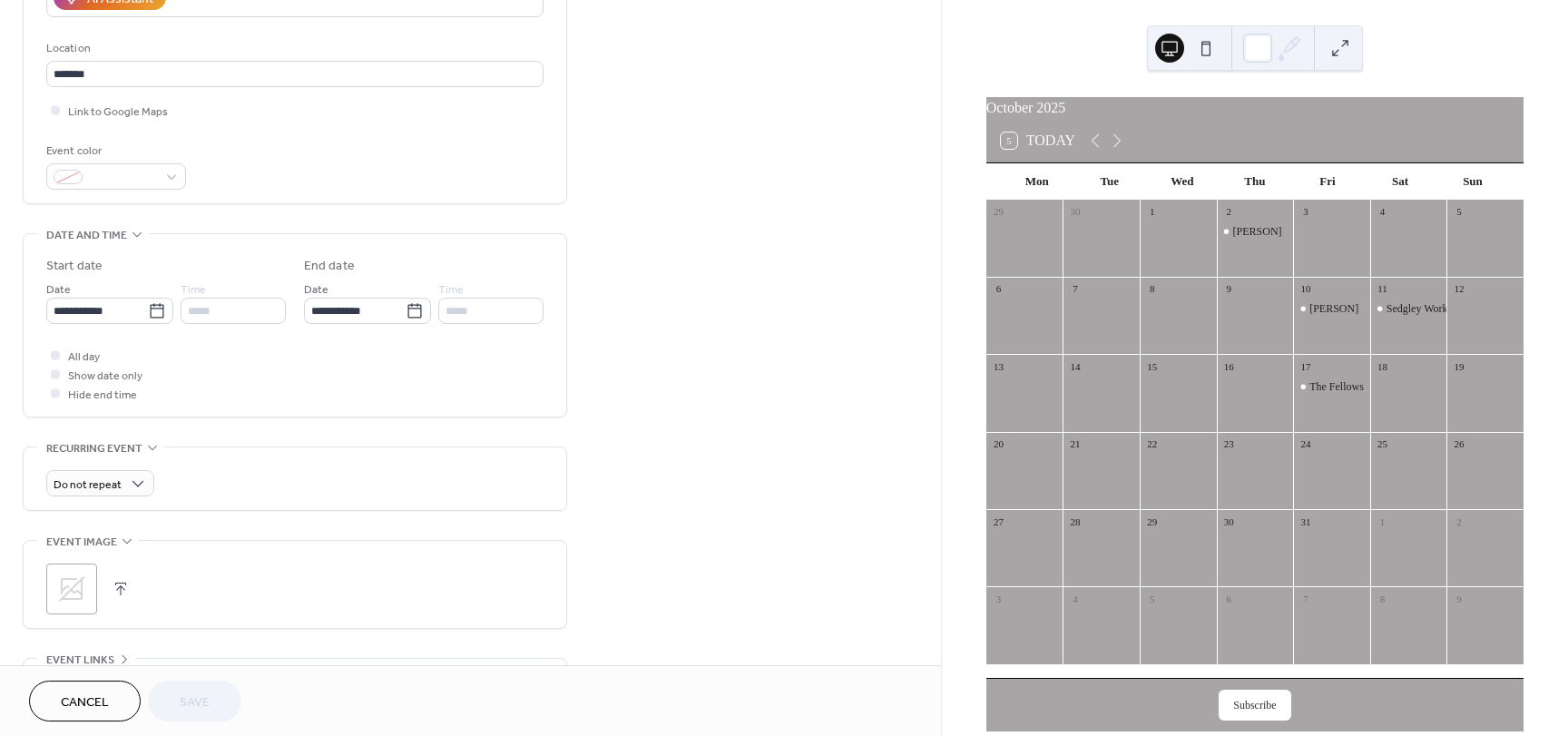 scroll, scrollTop: 363, scrollLeft: 0, axis: vertical 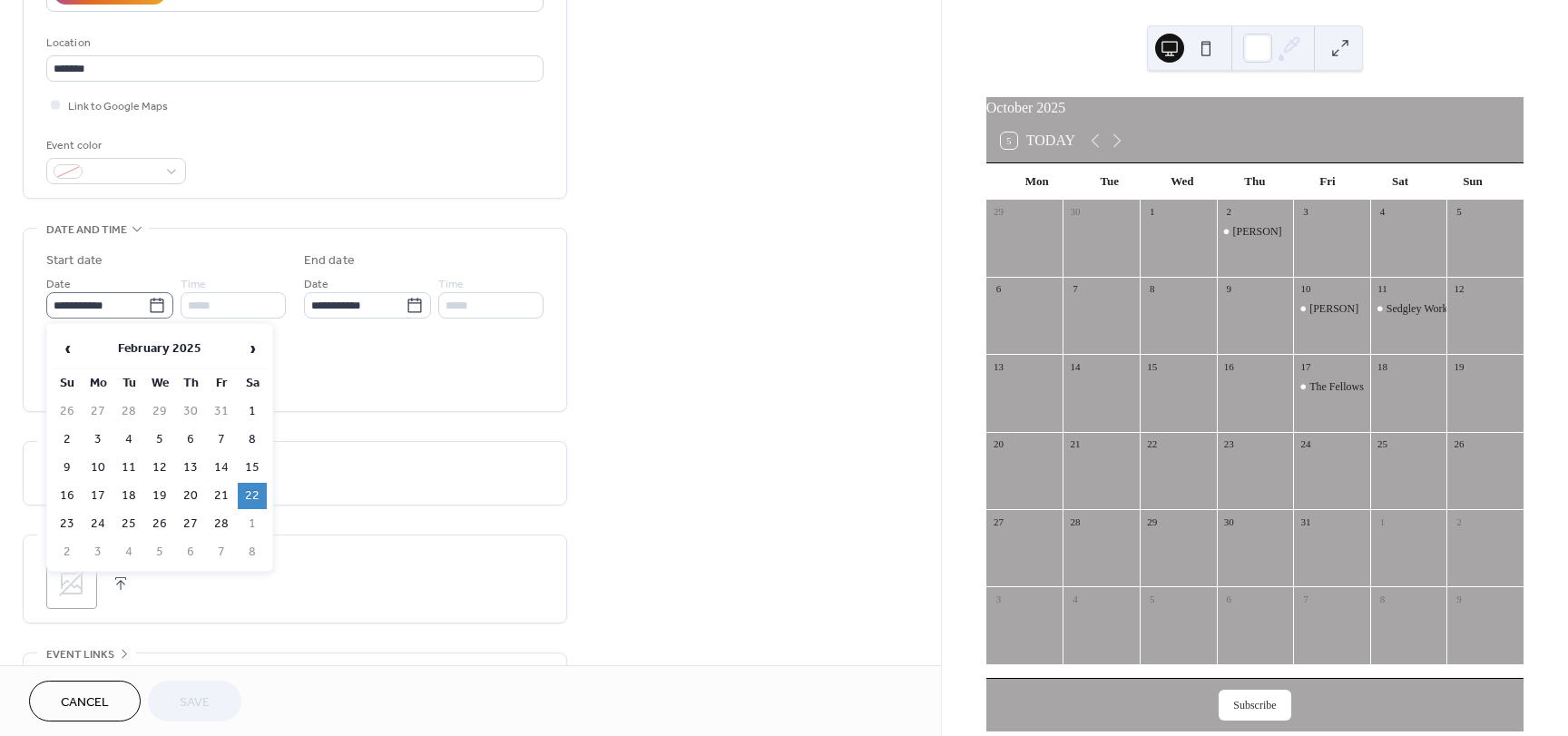click 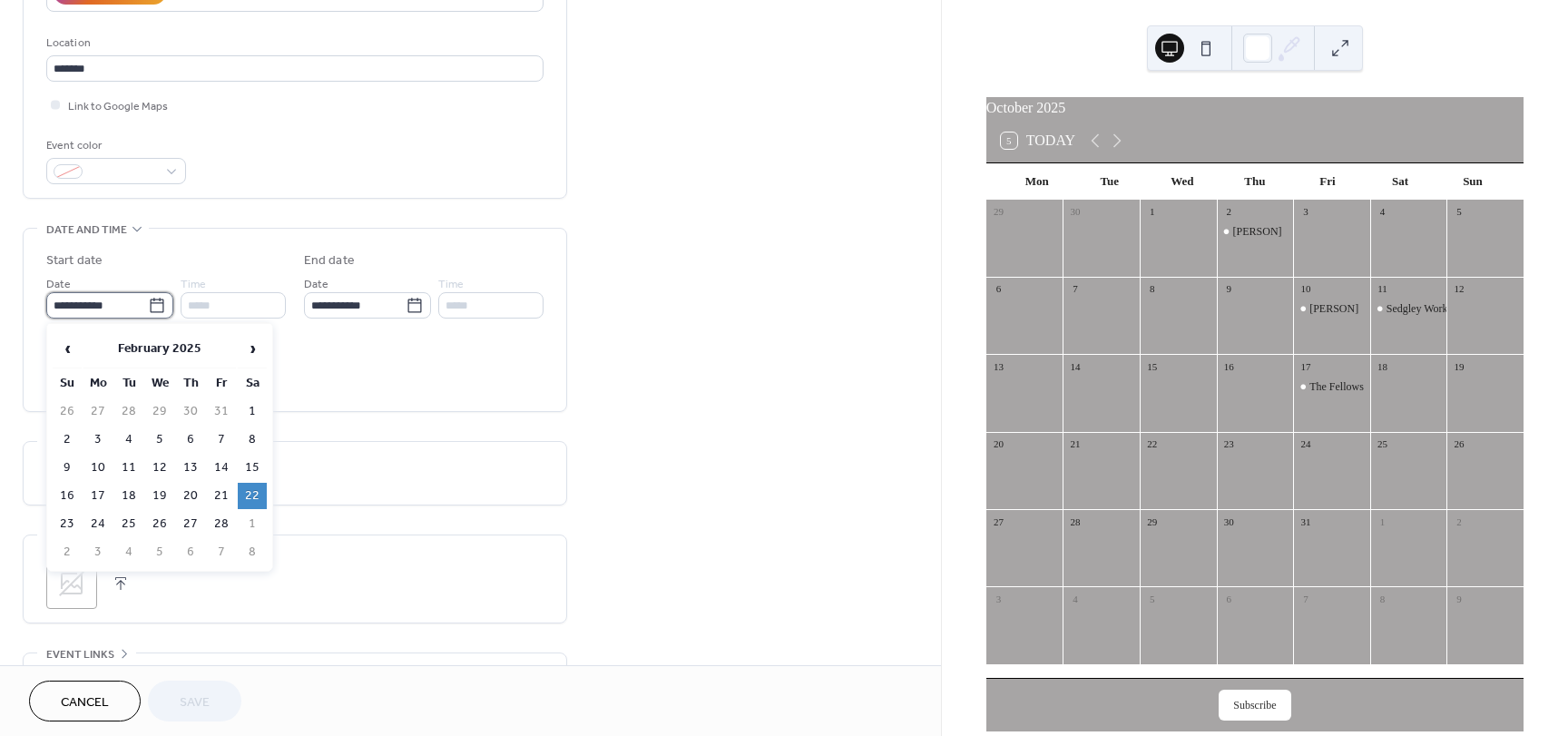 click on "**********" at bounding box center (97, 305) 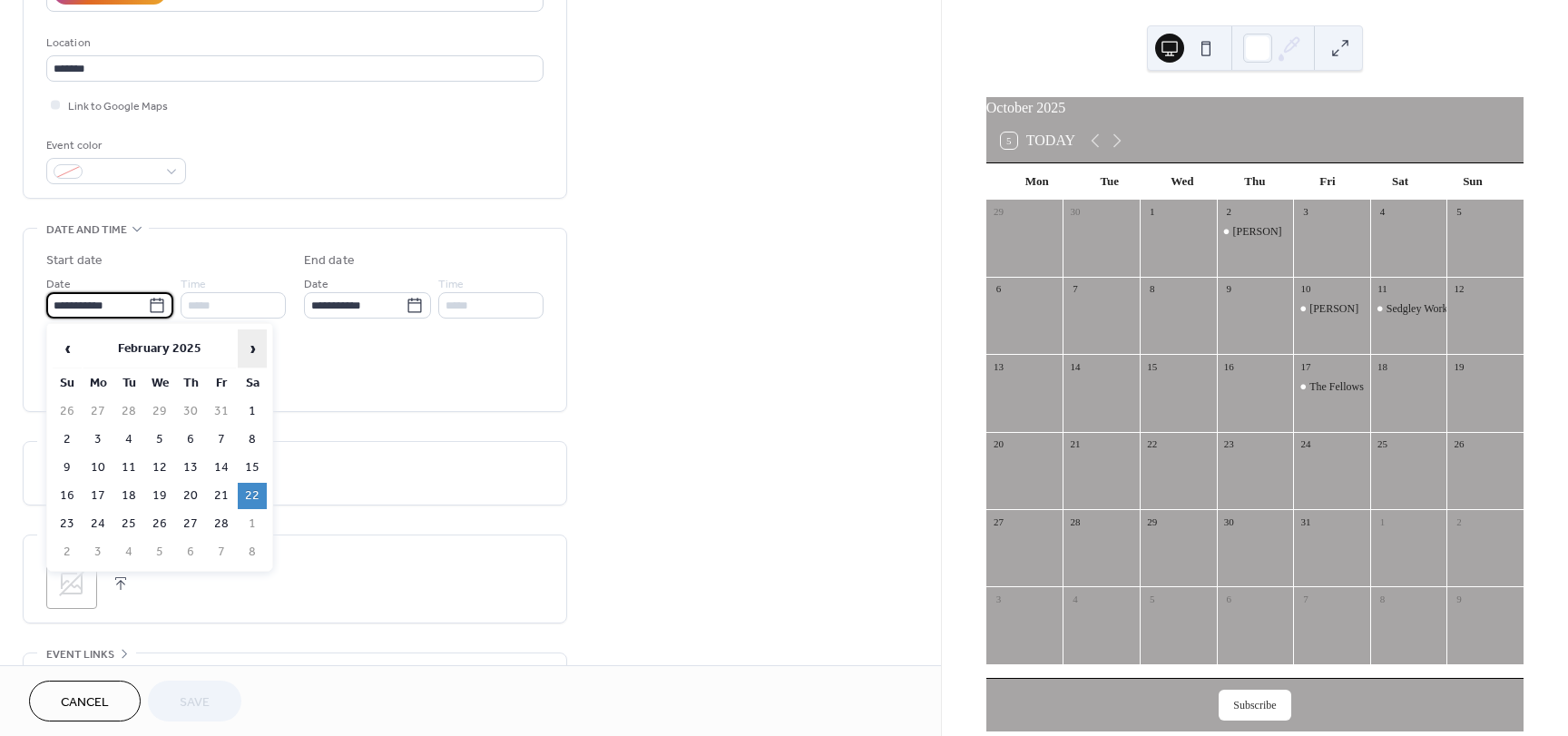 click on "›" at bounding box center [252, 348] 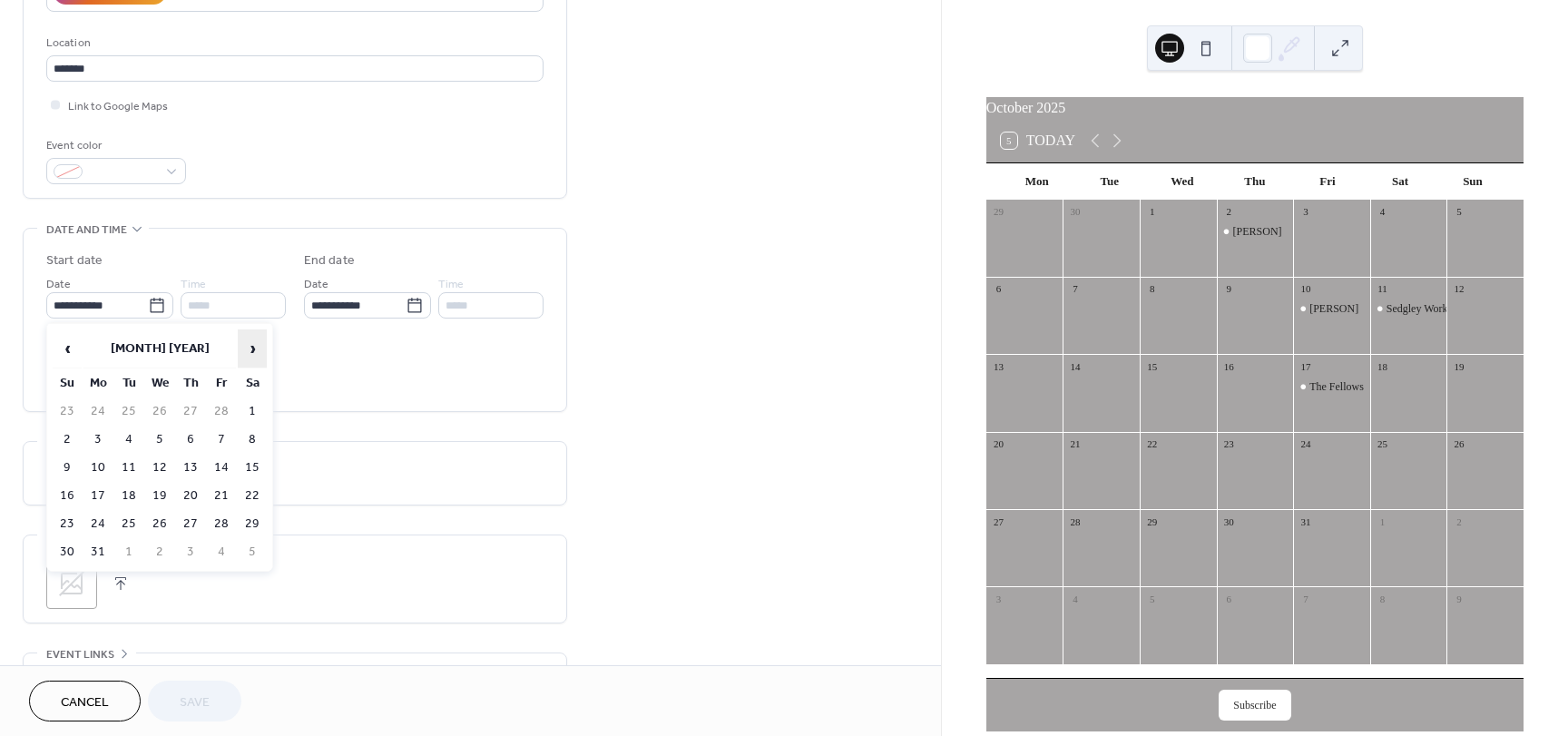 click on "›" at bounding box center (252, 348) 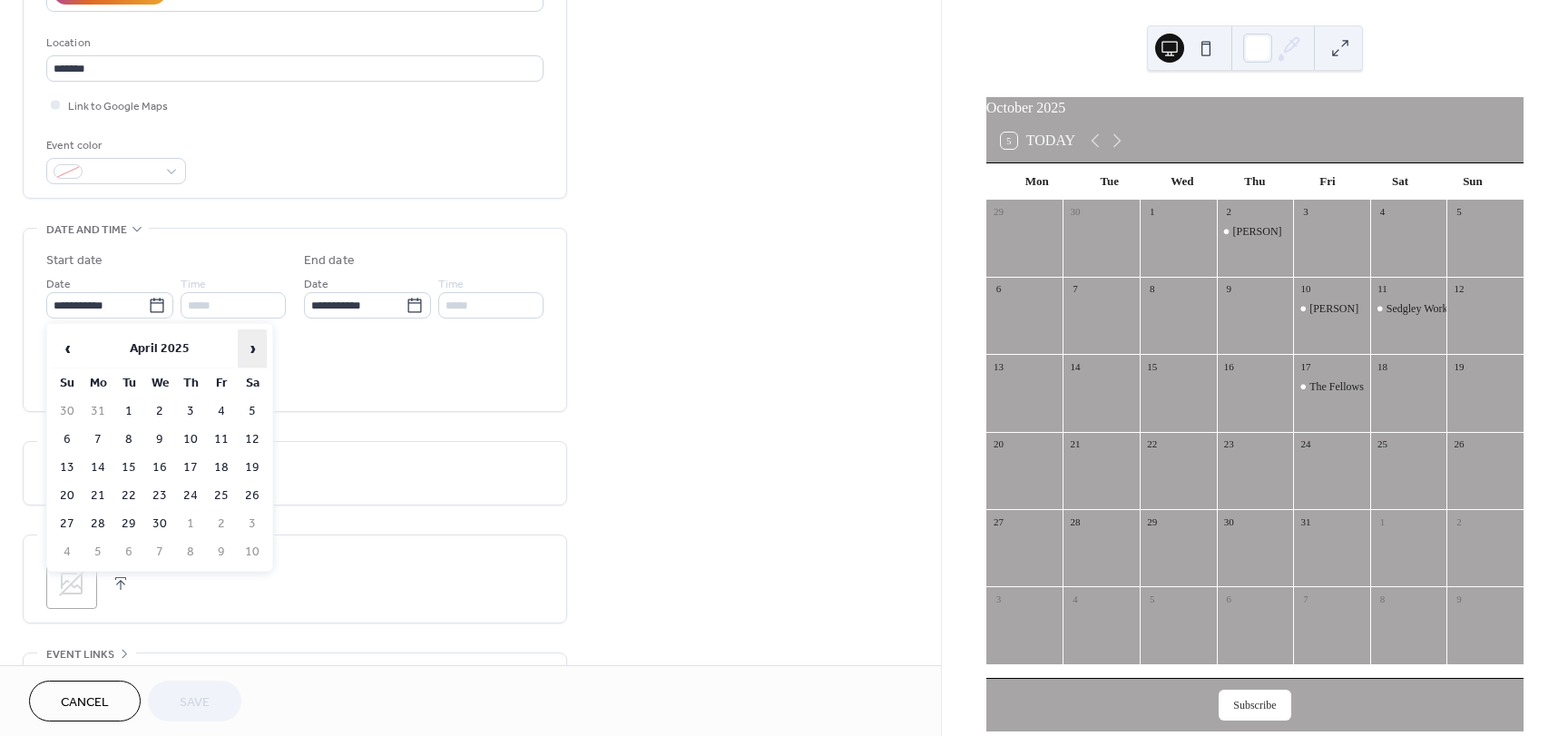 click on "›" at bounding box center [252, 348] 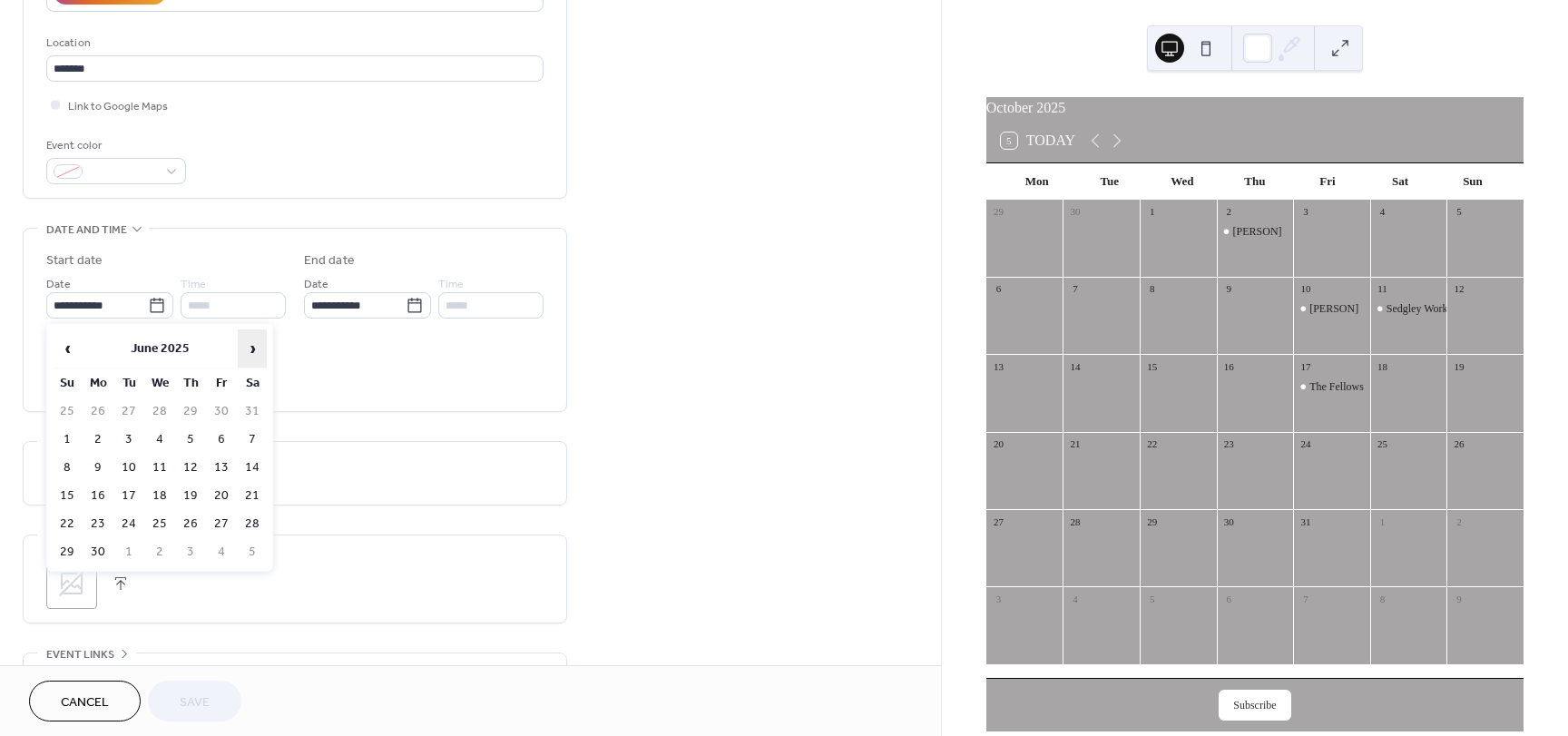 click on "›" at bounding box center [252, 348] 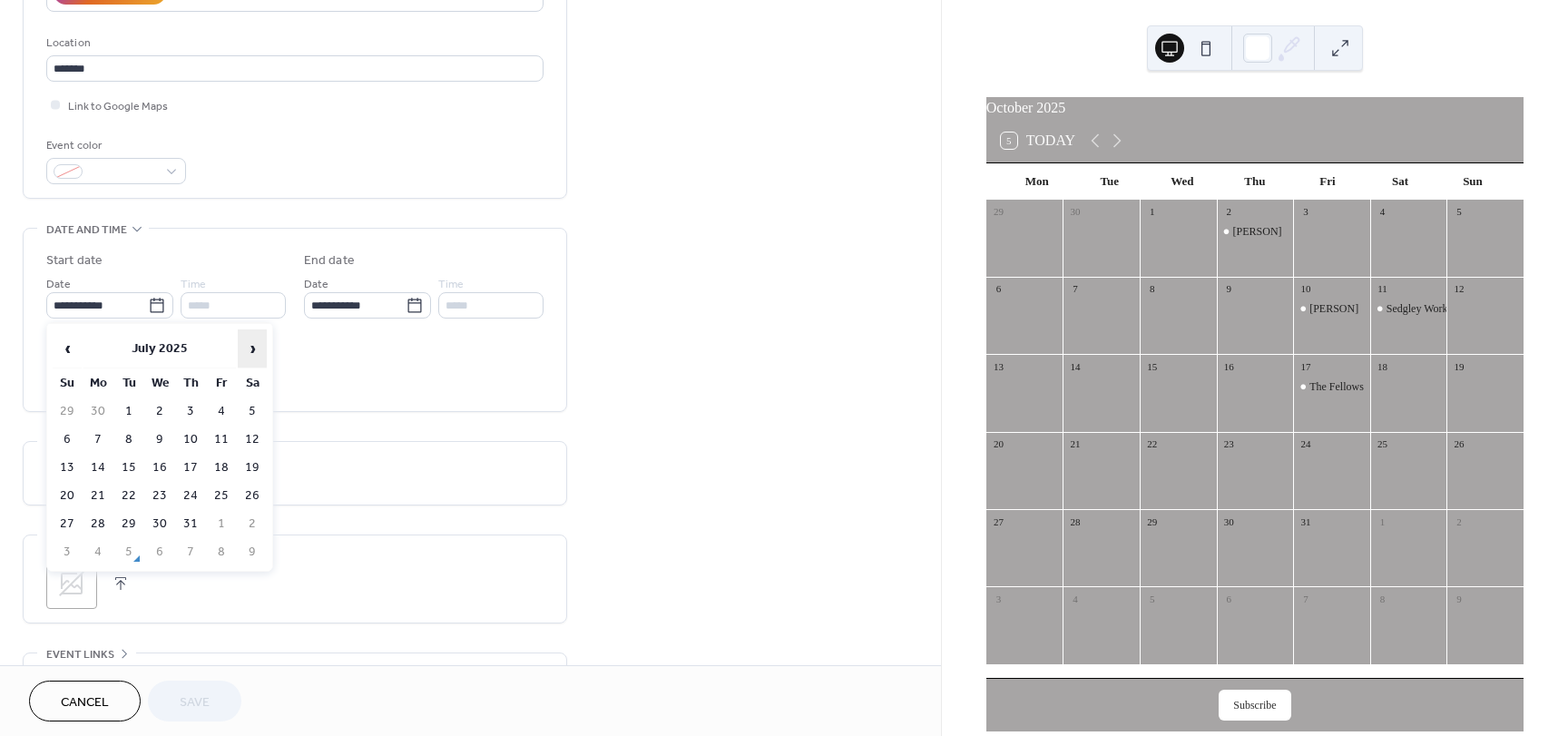 click on "›" at bounding box center (252, 348) 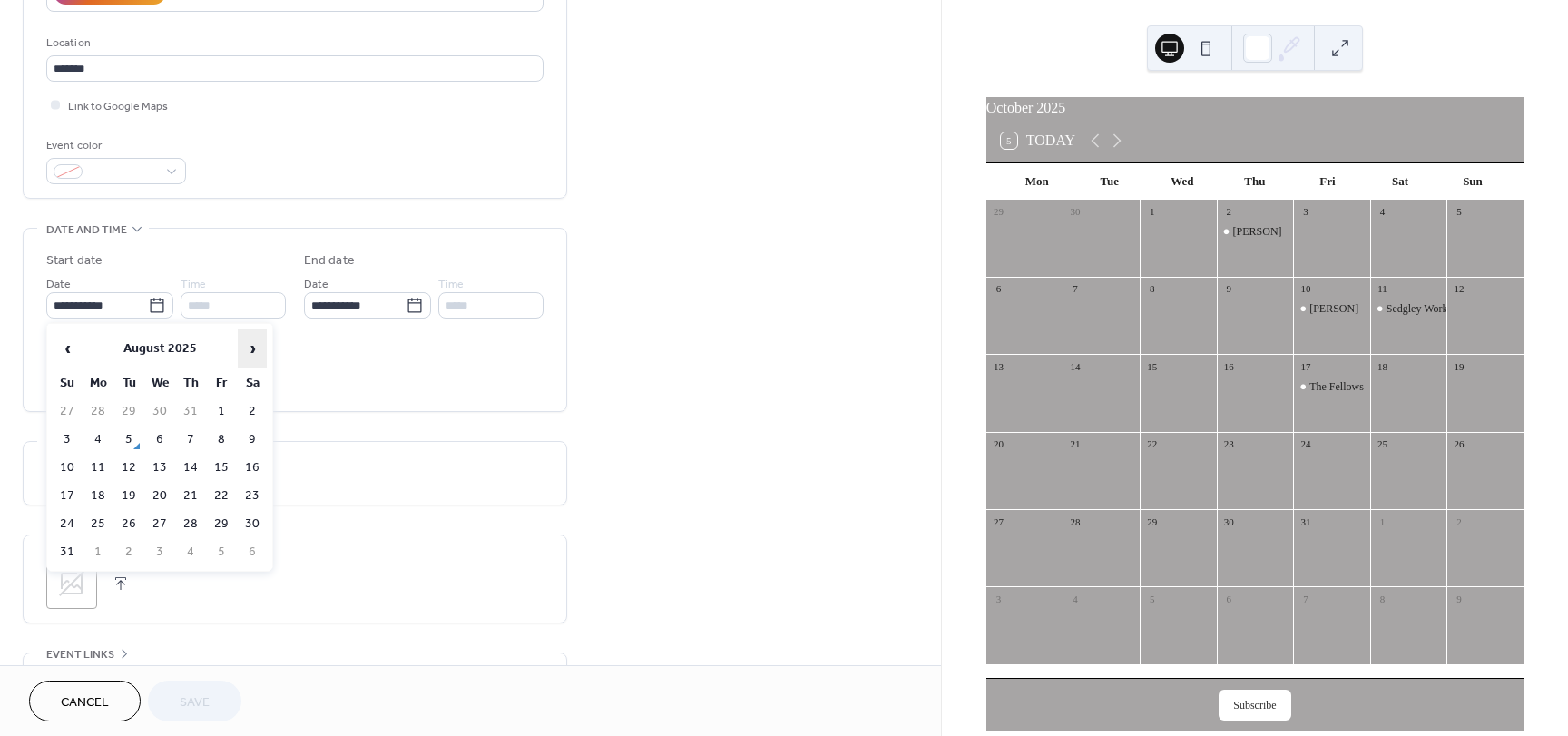 click on "›" at bounding box center [252, 348] 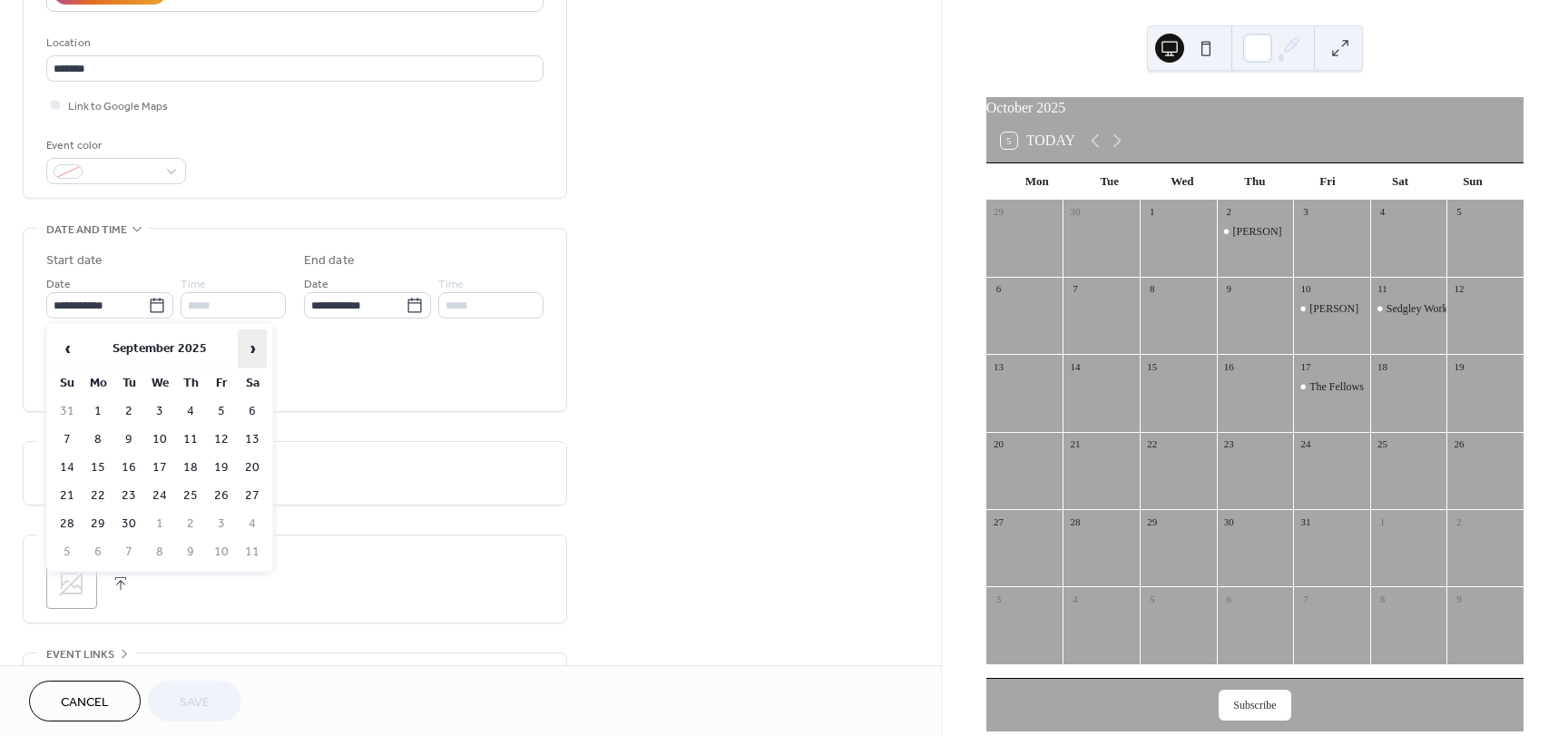 click on "›" at bounding box center (252, 348) 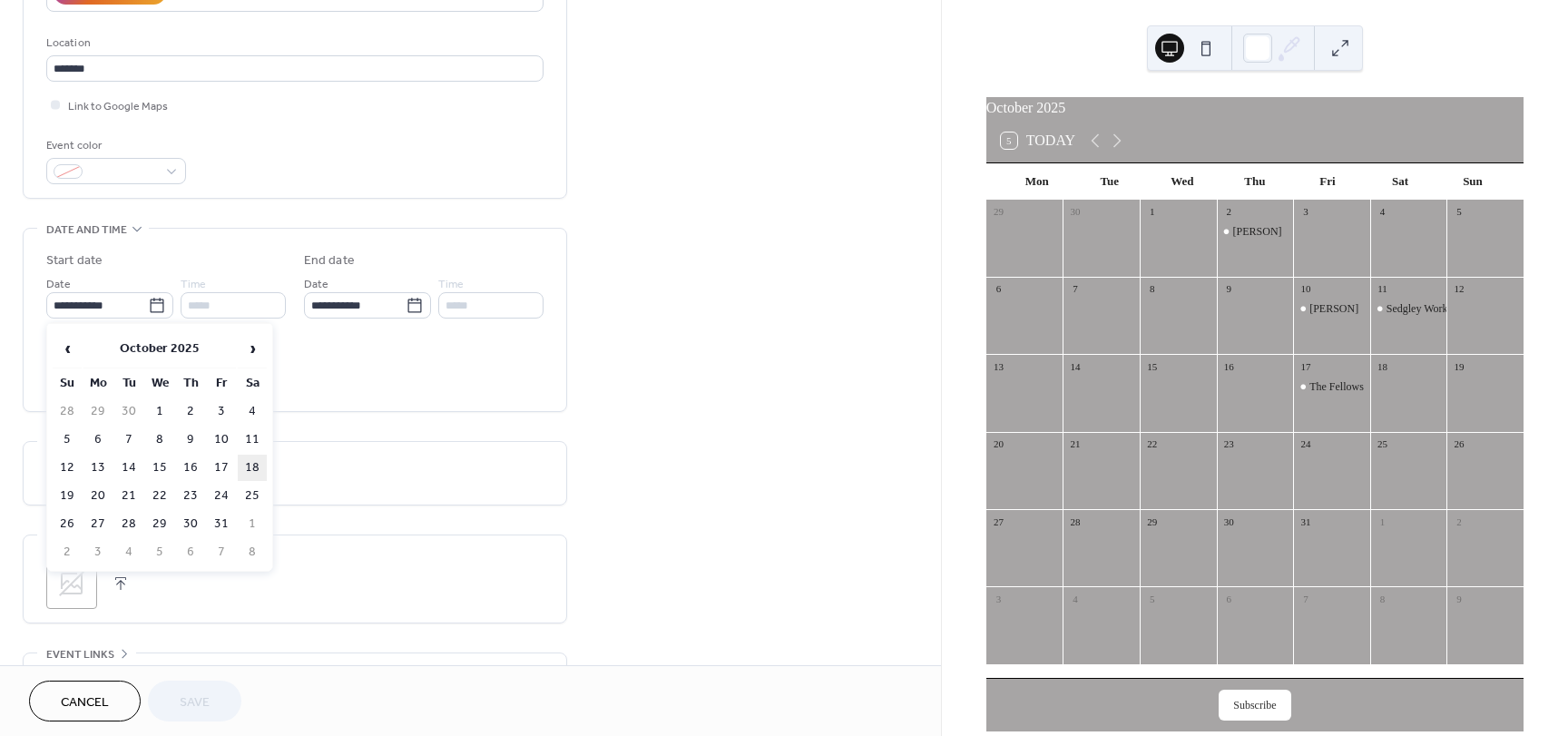 click on "18" at bounding box center (252, 467) 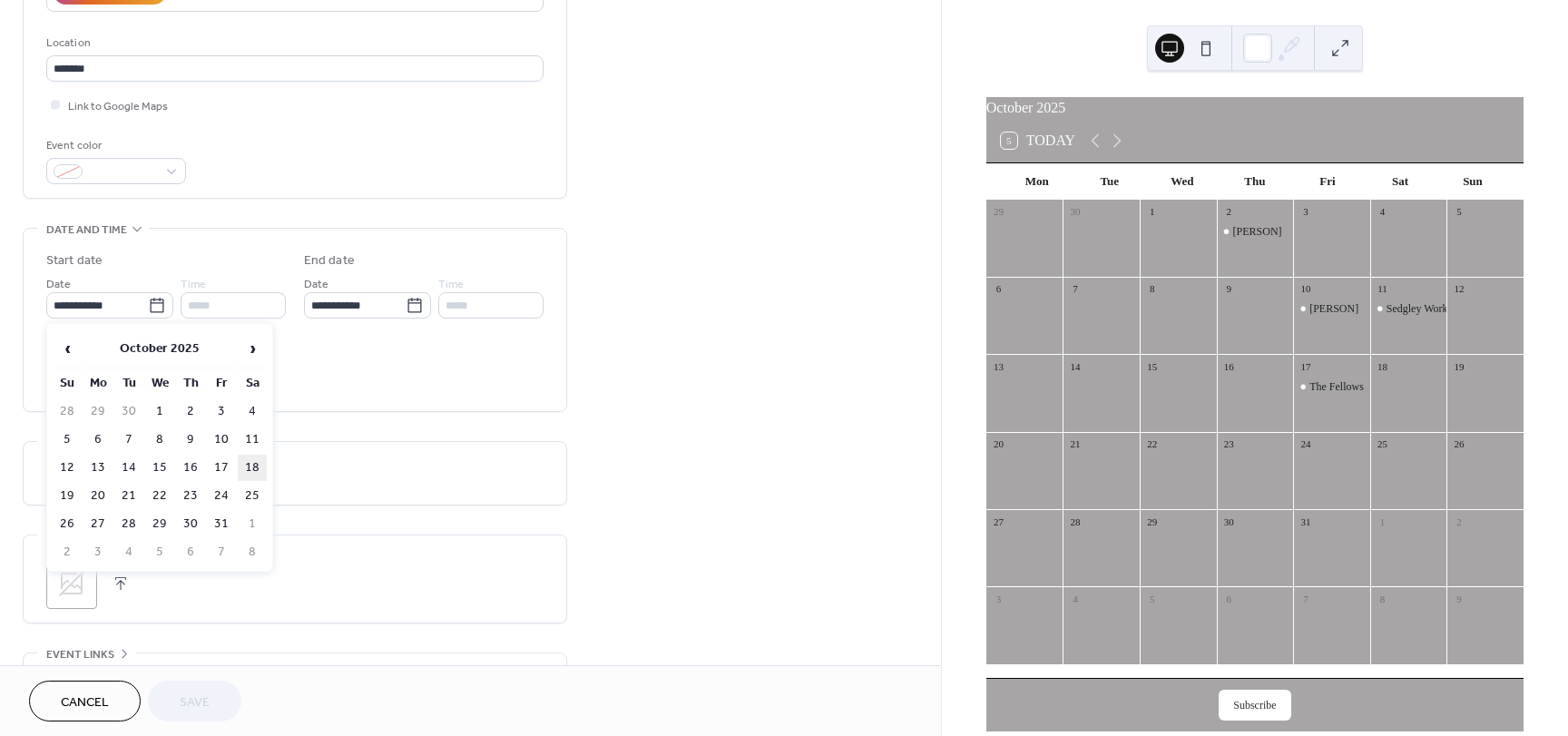 type on "**********" 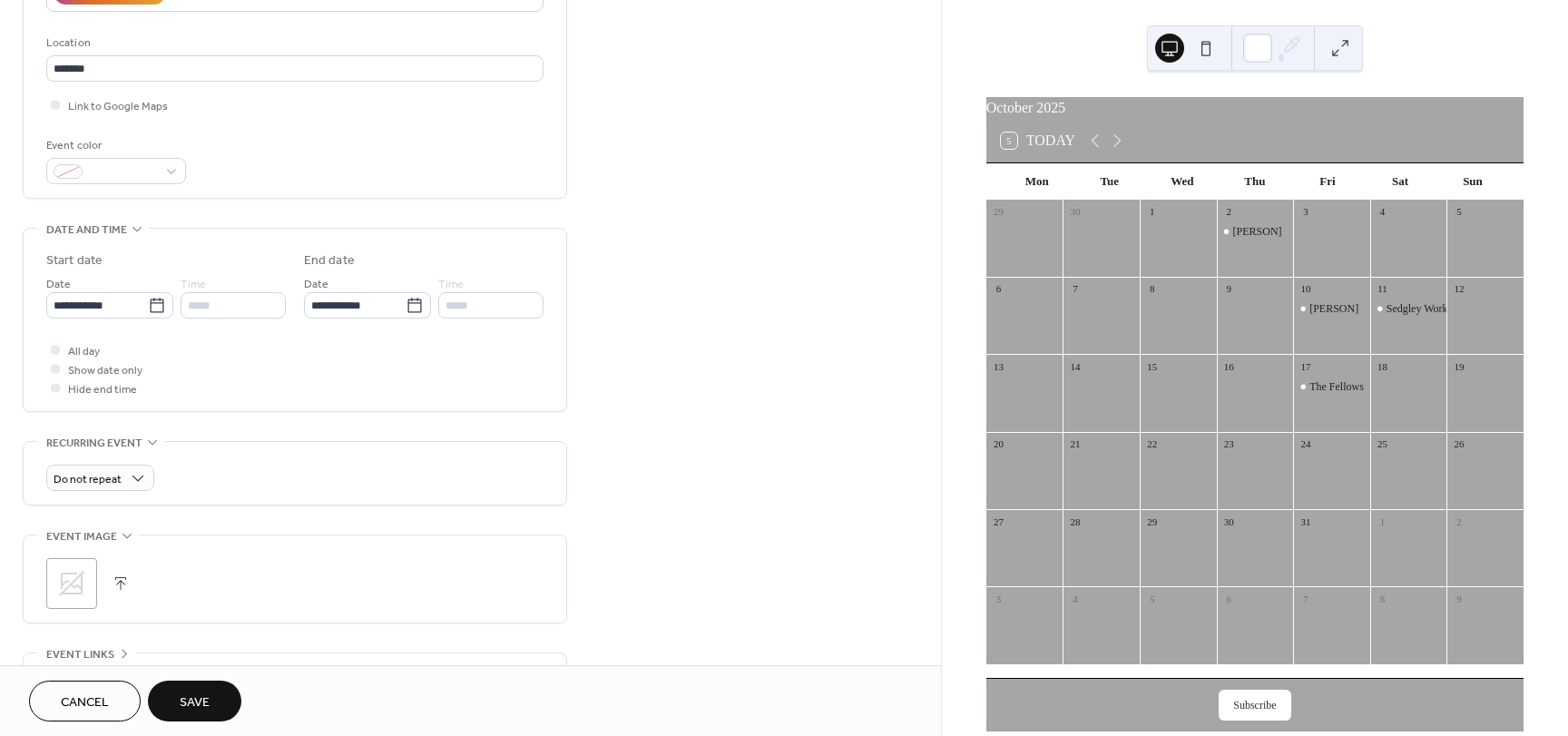 click on "Save" at bounding box center (194, 702) 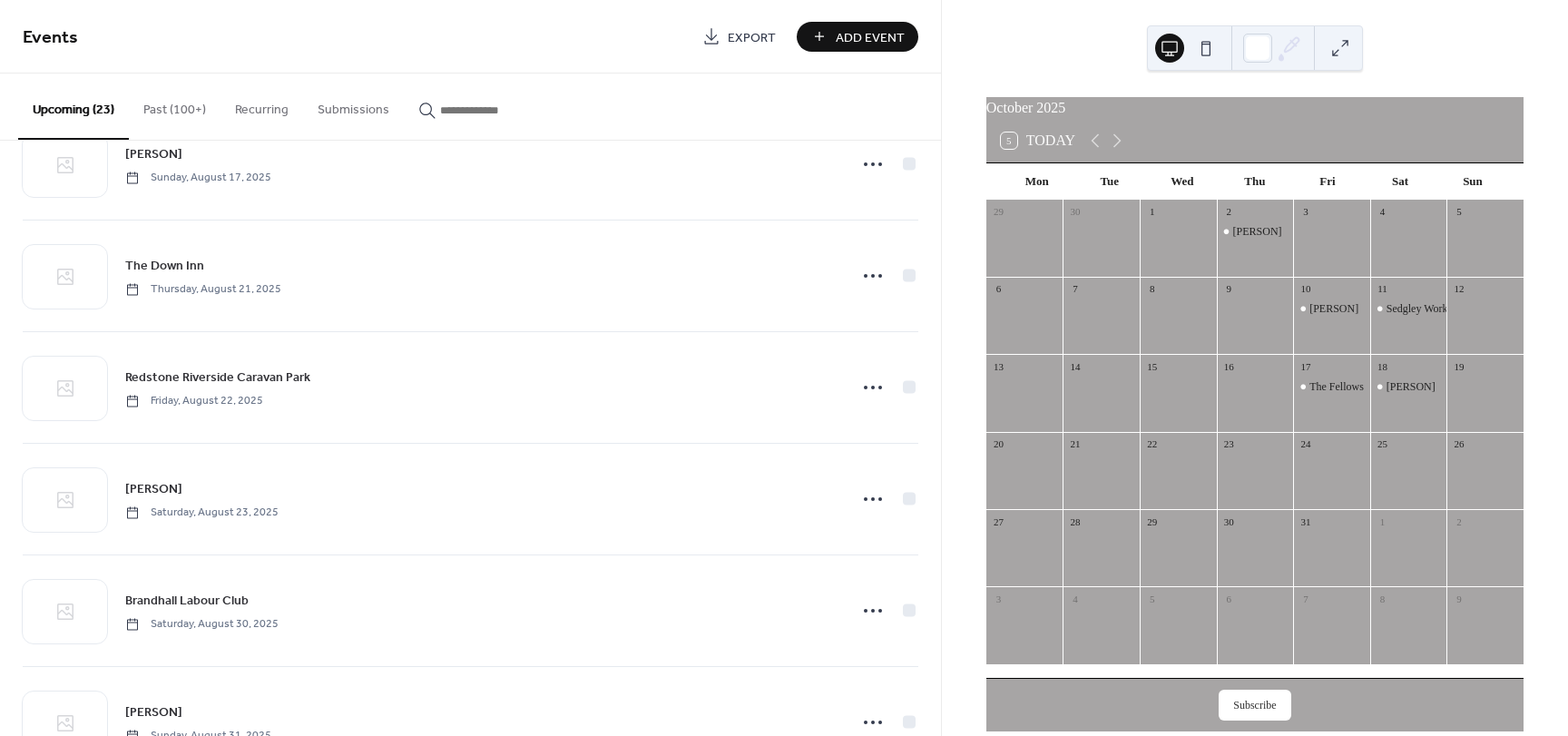 scroll, scrollTop: 392, scrollLeft: 0, axis: vertical 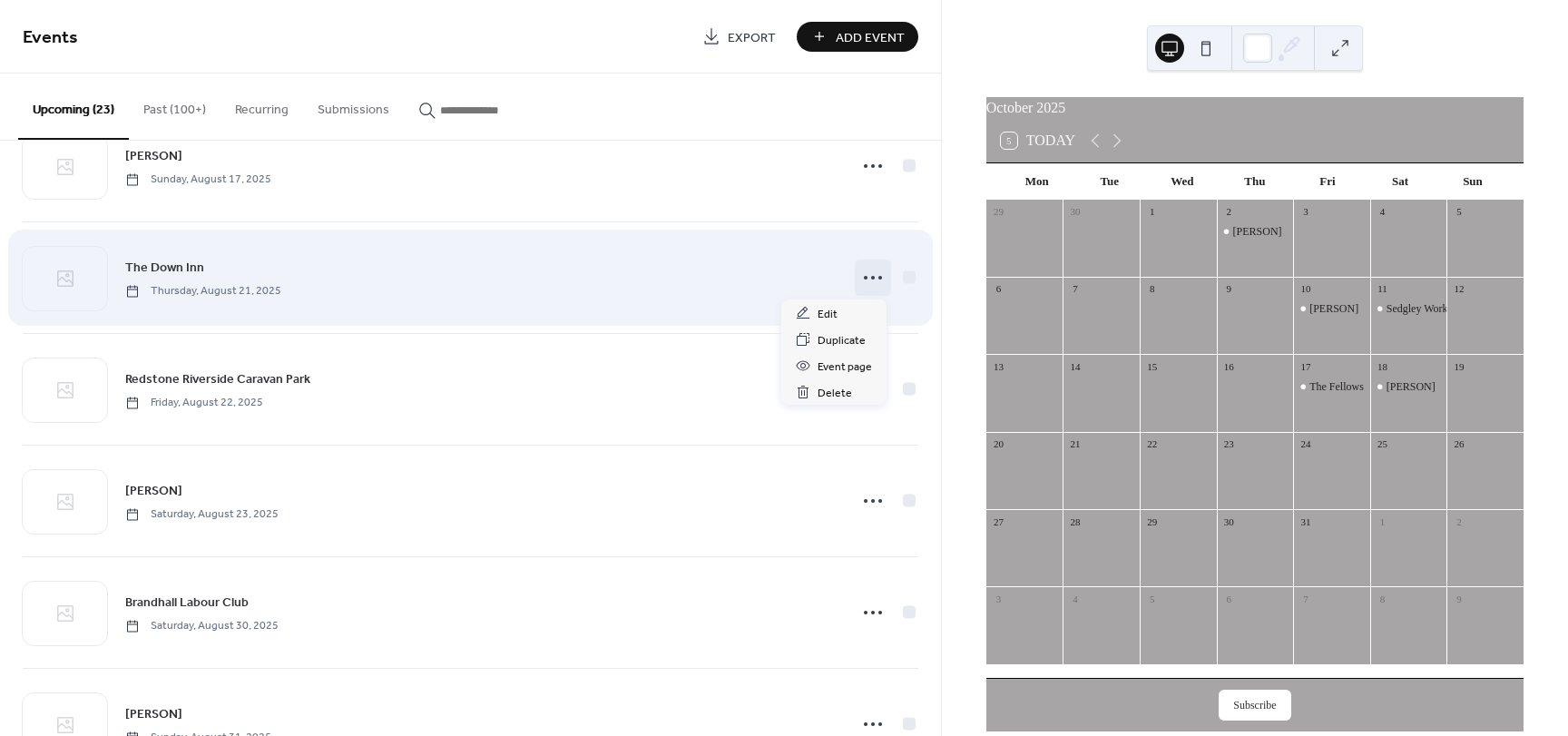 click 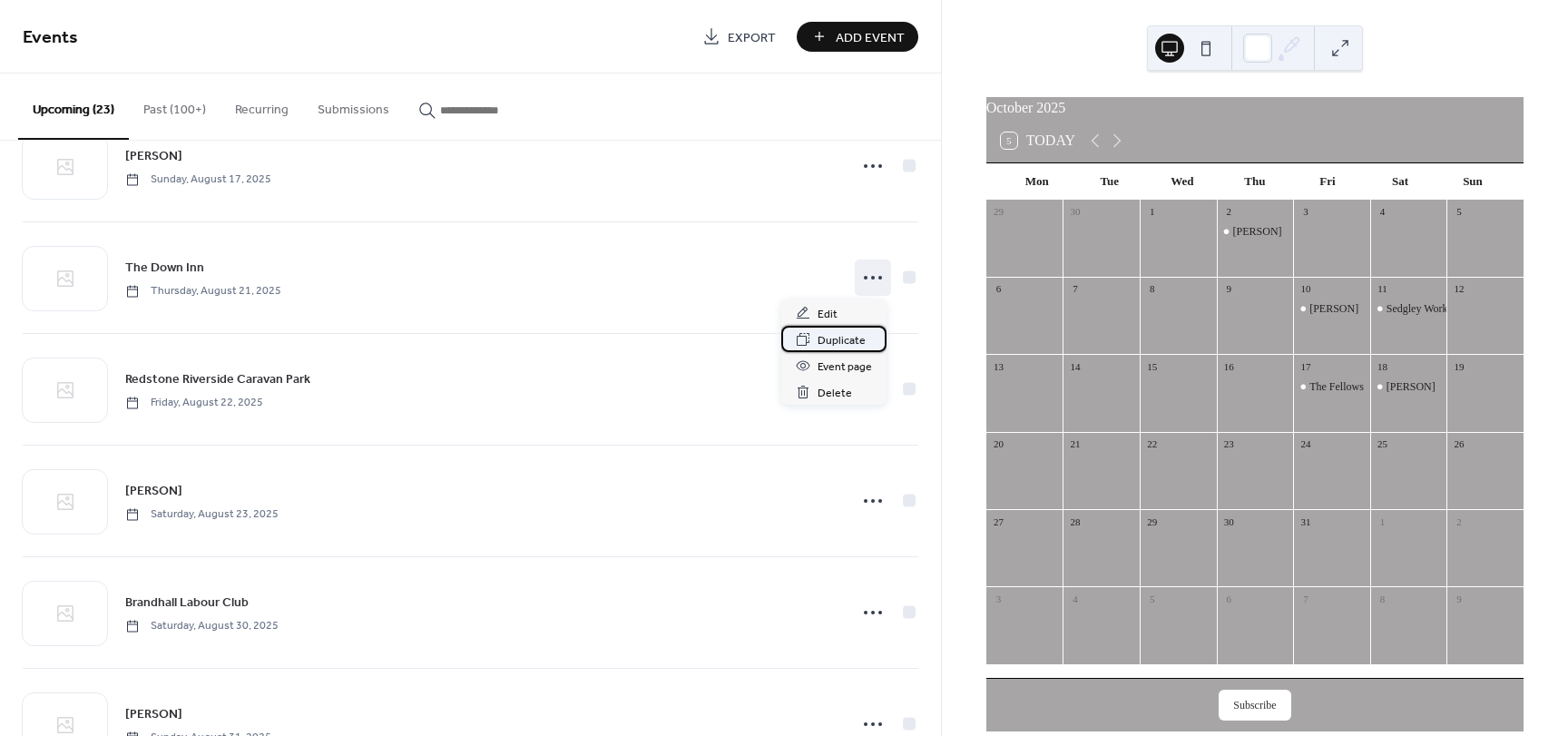 click on "Duplicate" at bounding box center [841, 340] 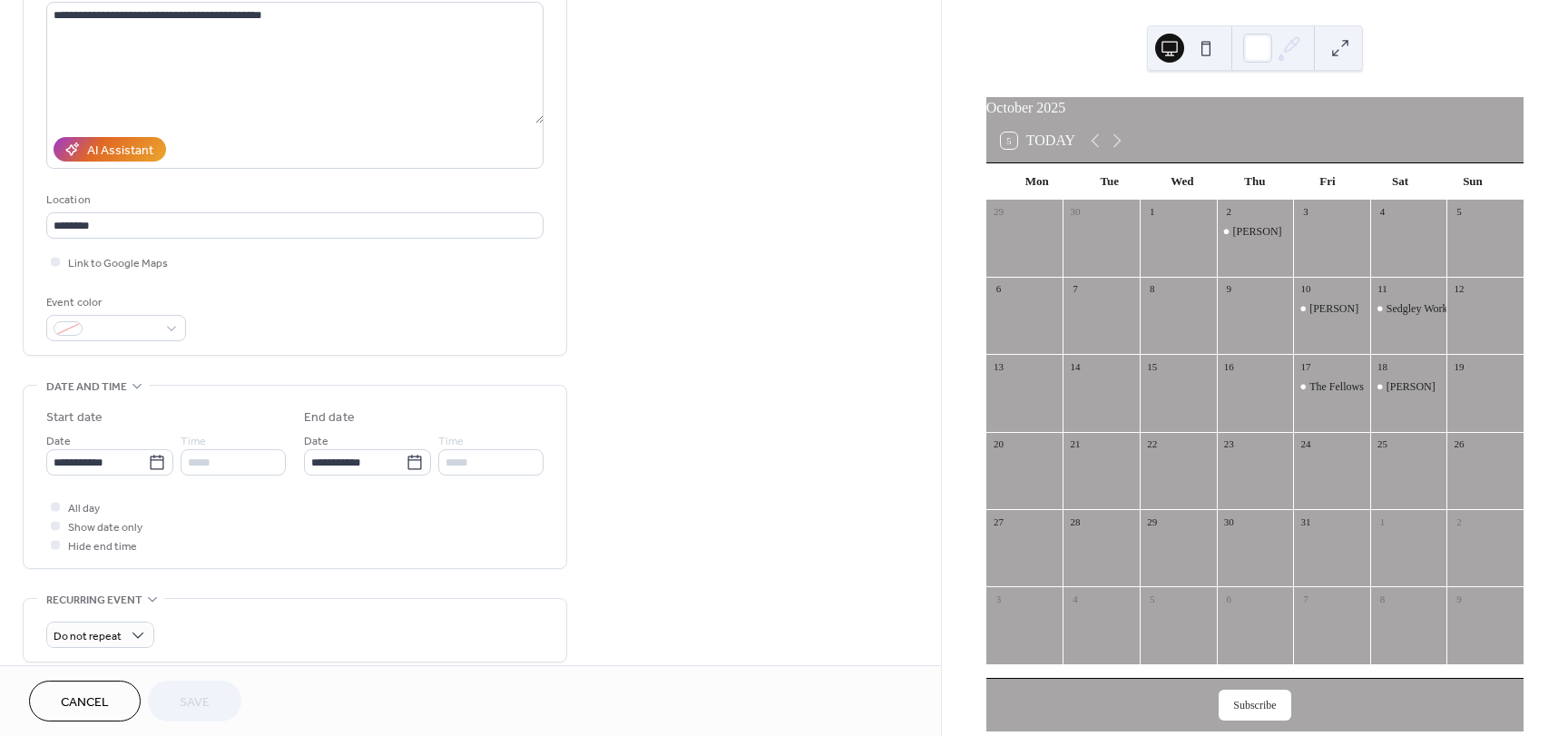 scroll, scrollTop: 272, scrollLeft: 0, axis: vertical 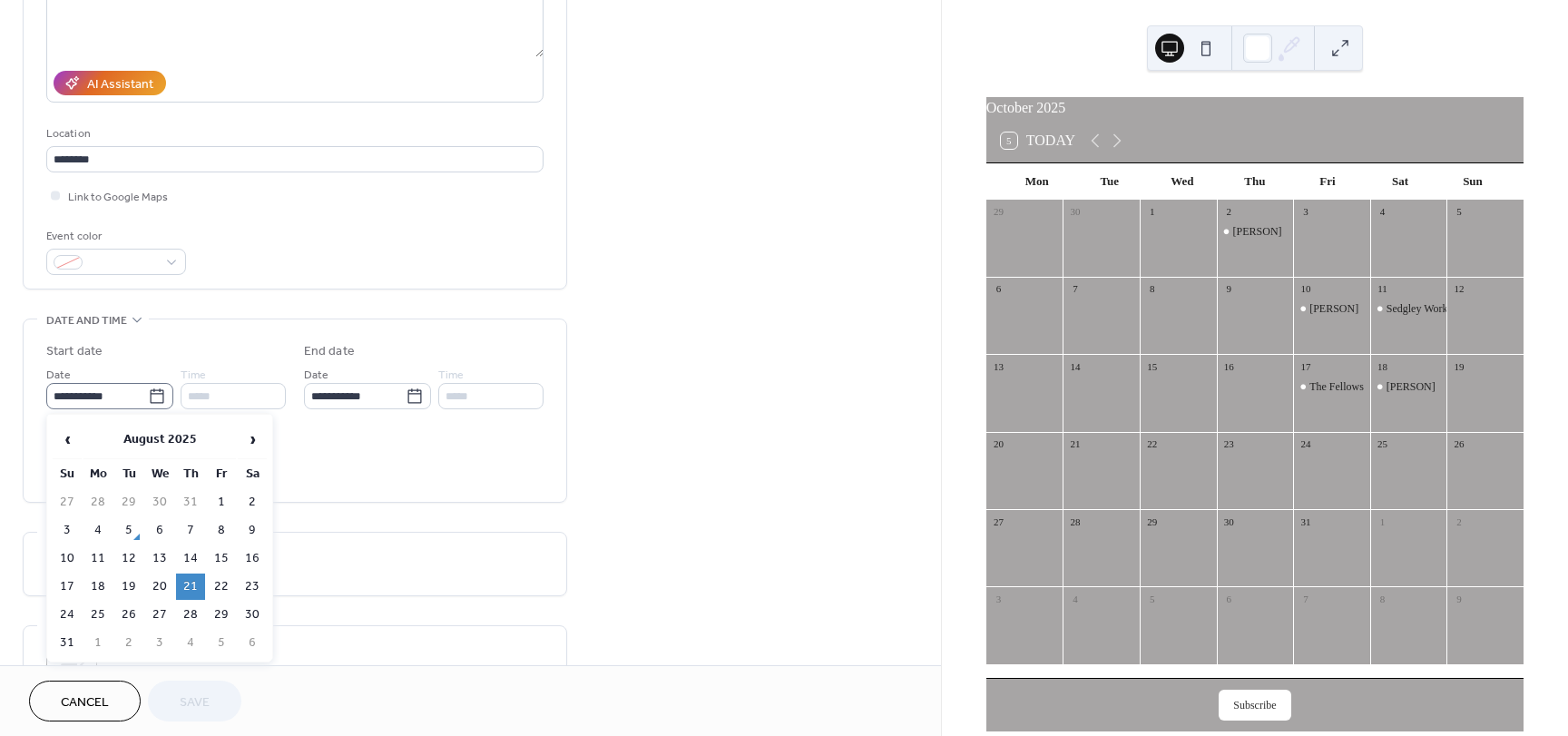 click 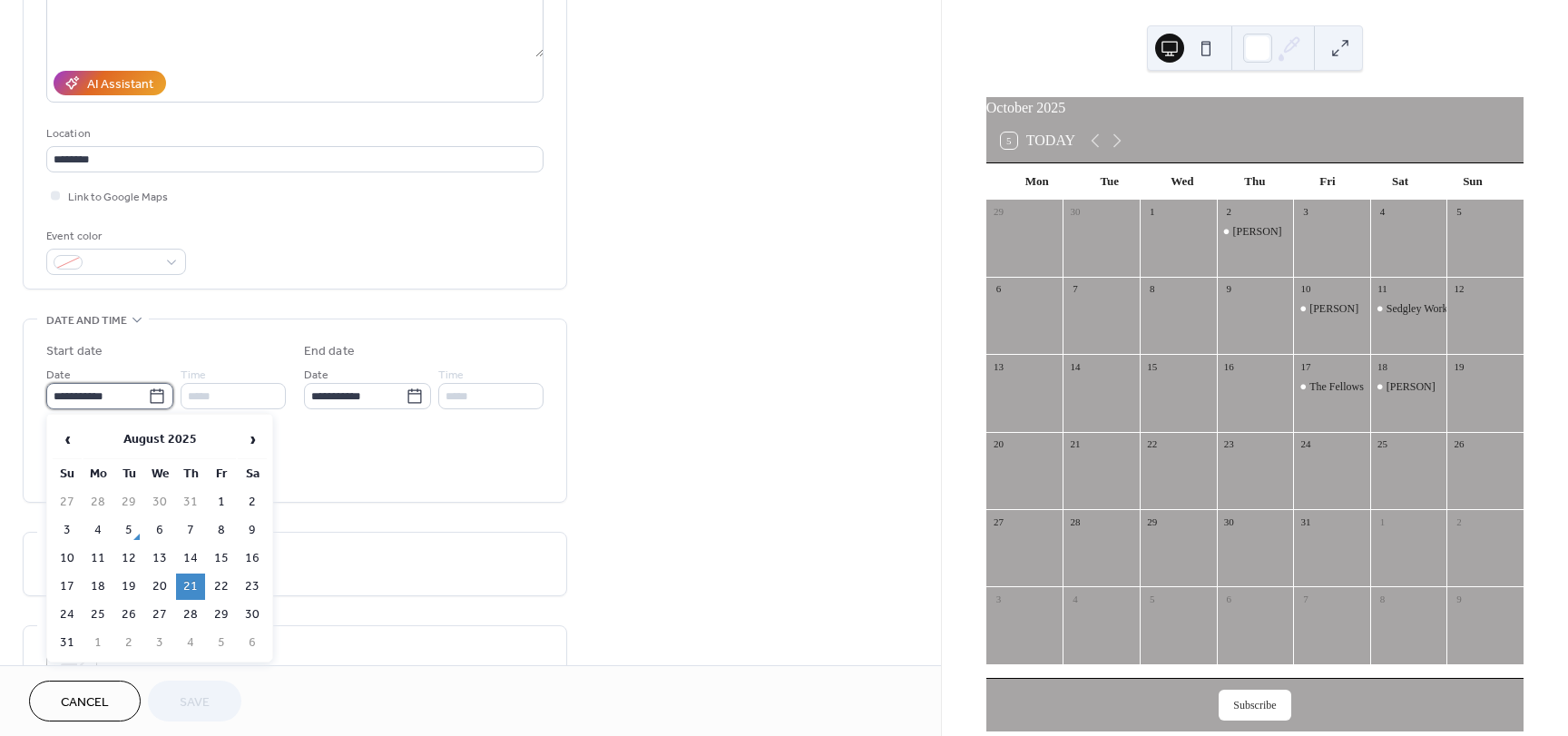click on "**********" at bounding box center (97, 396) 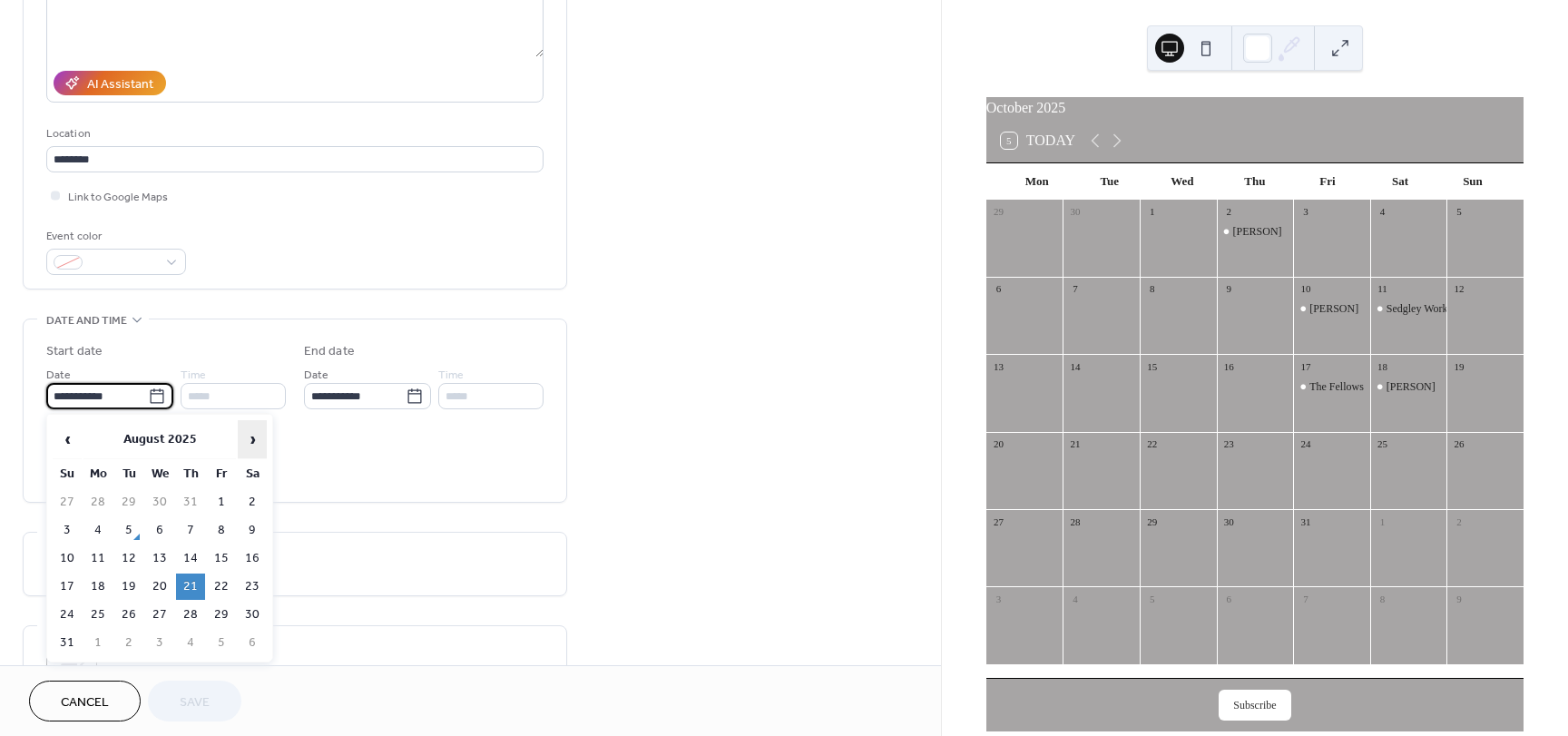 click on "›" at bounding box center (252, 439) 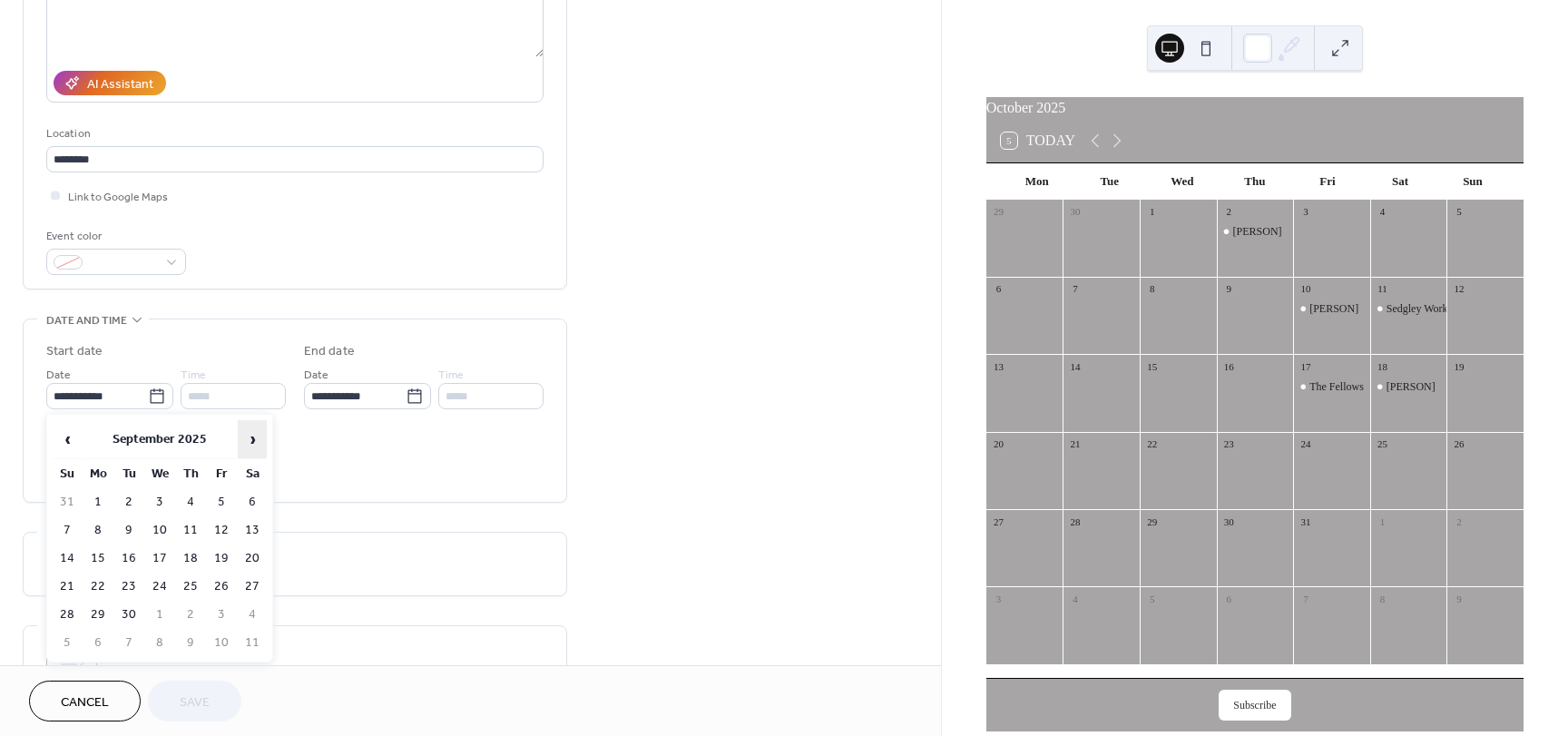 click on "›" at bounding box center [252, 439] 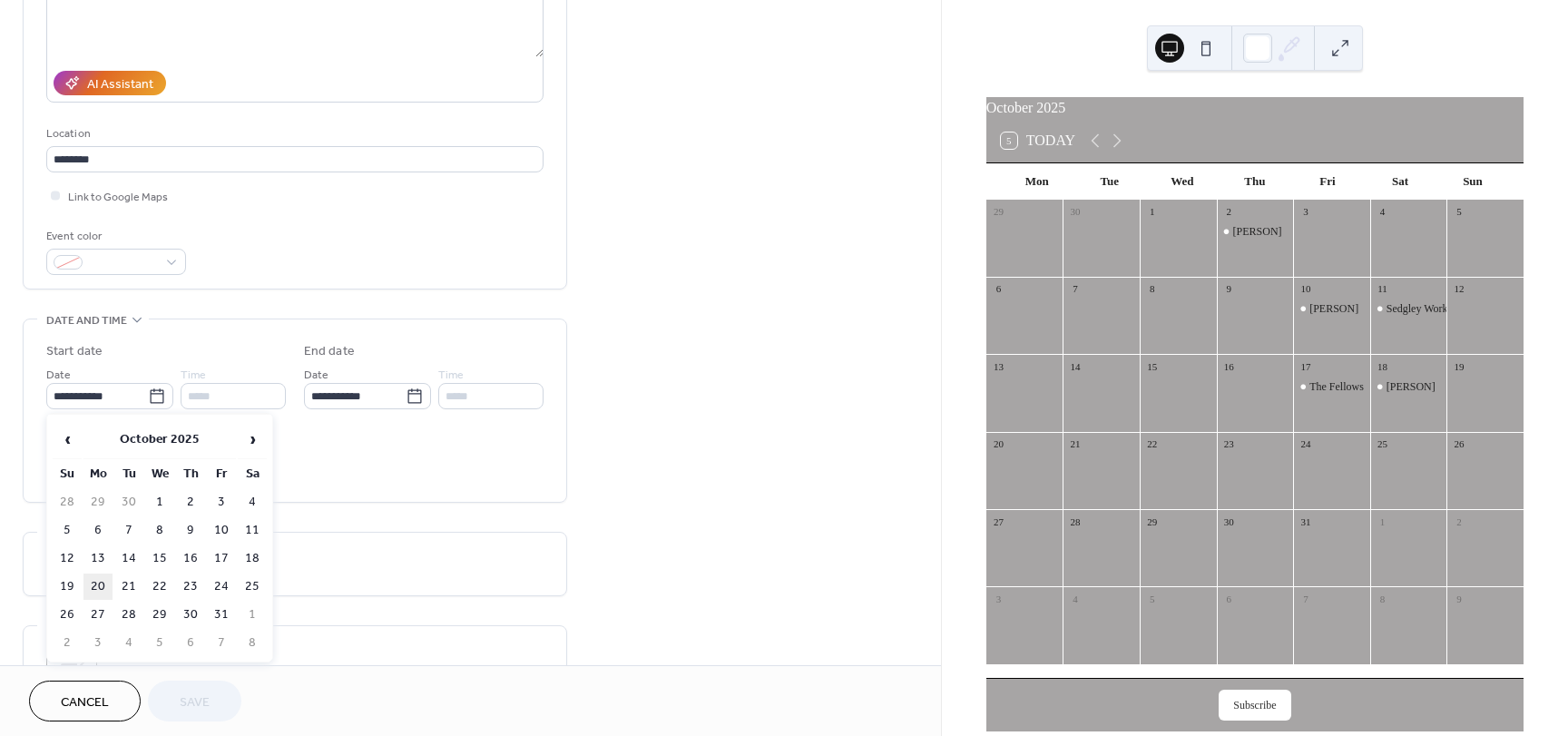 click on "20" at bounding box center [98, 586] 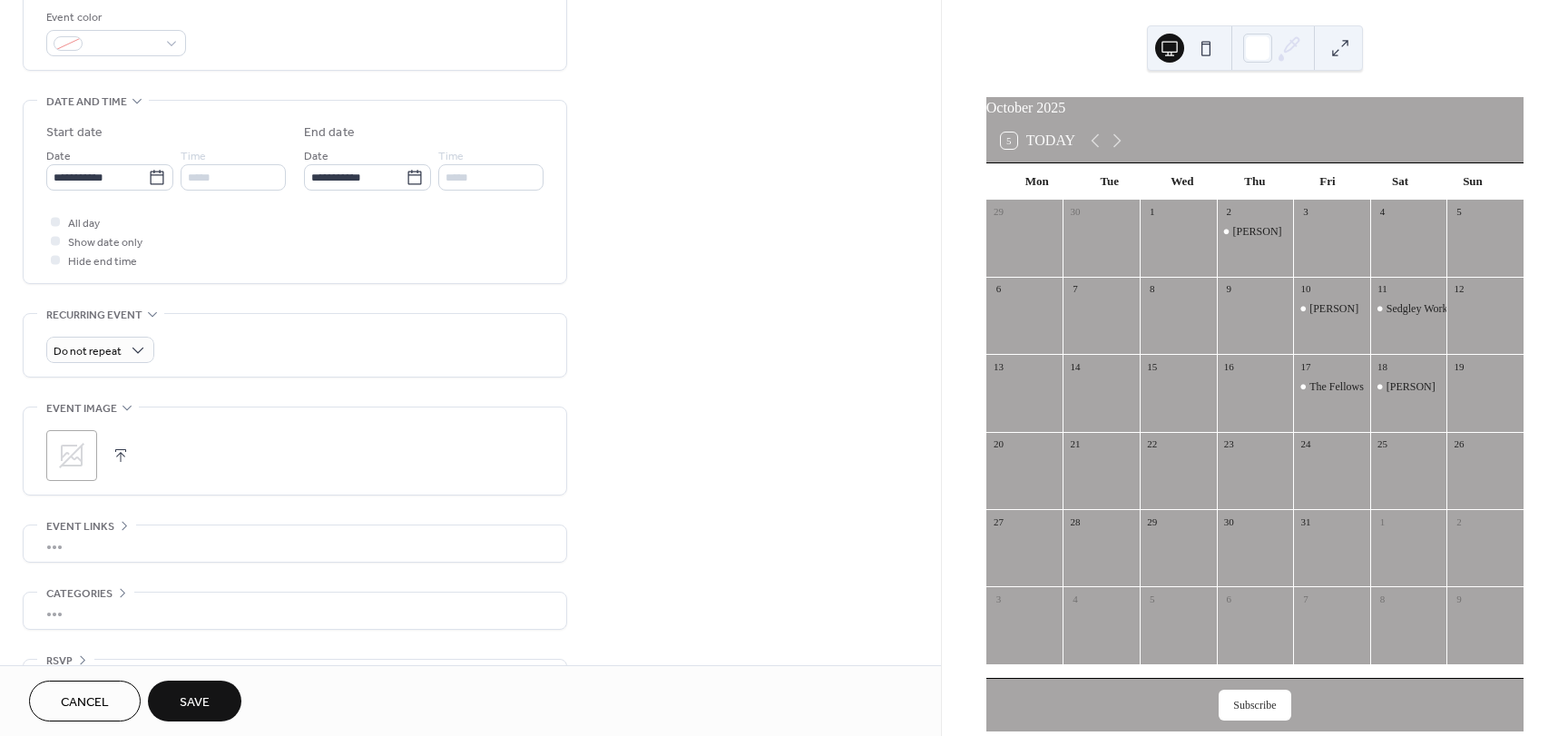 scroll, scrollTop: 541, scrollLeft: 0, axis: vertical 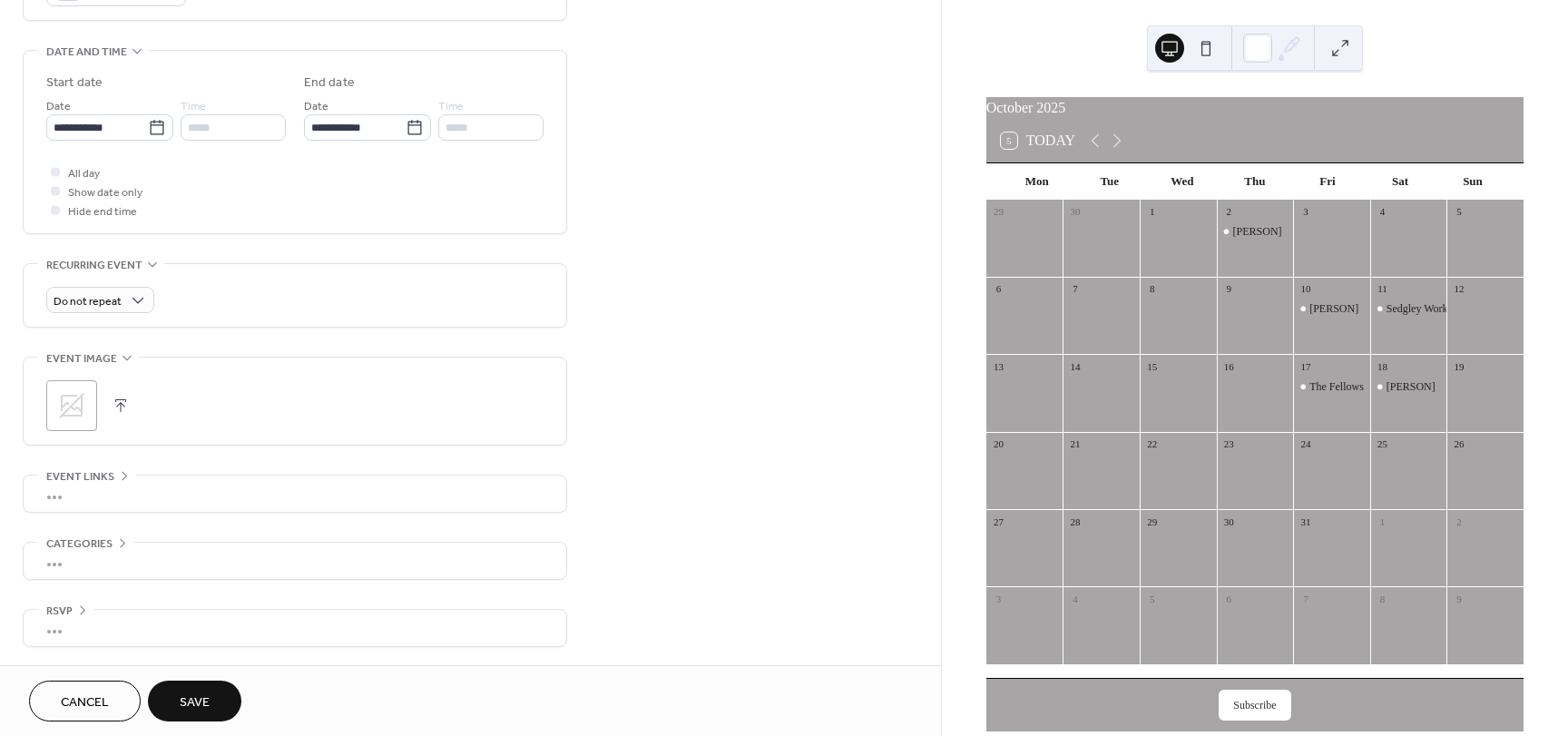 click on "Save" at bounding box center [194, 701] 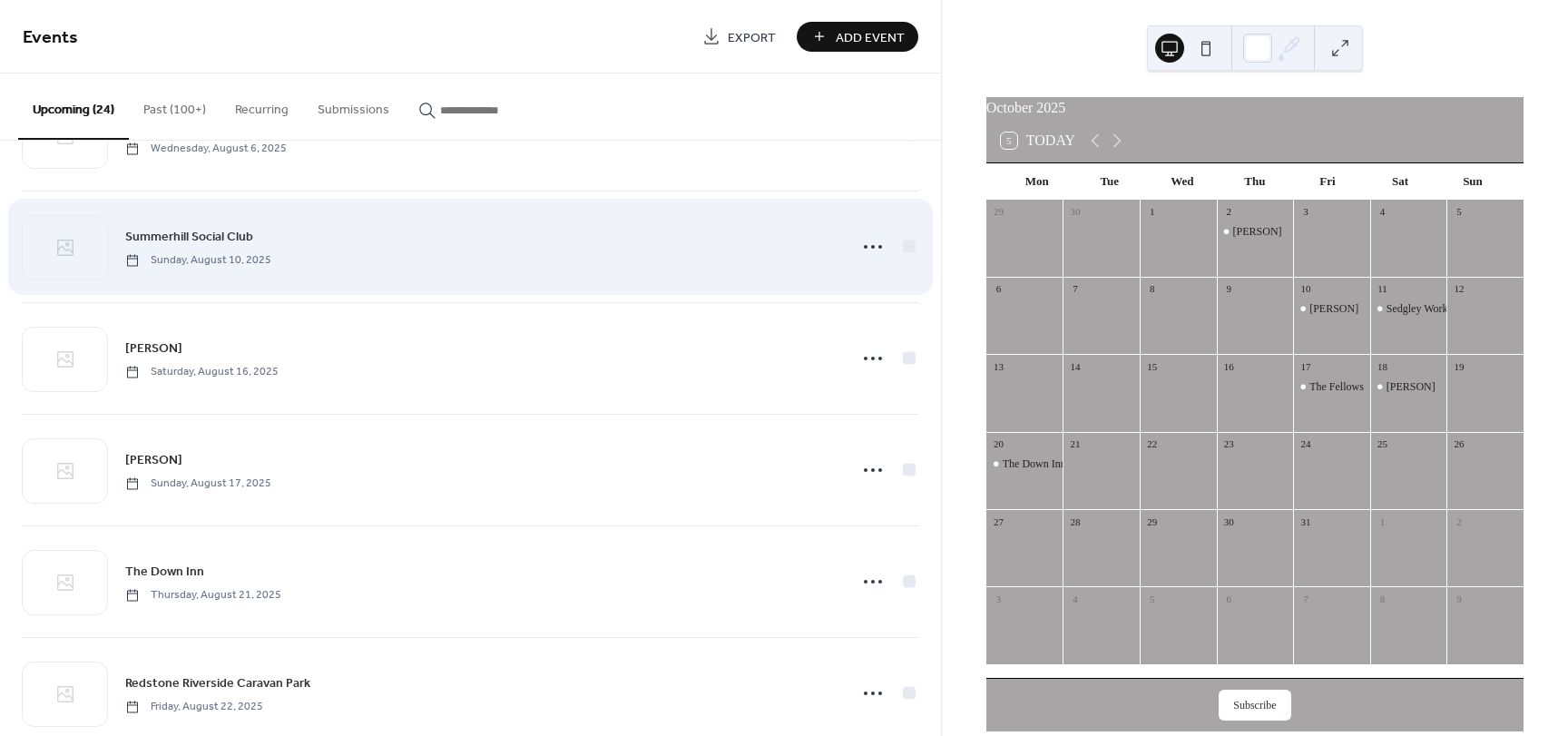 scroll, scrollTop: 91, scrollLeft: 0, axis: vertical 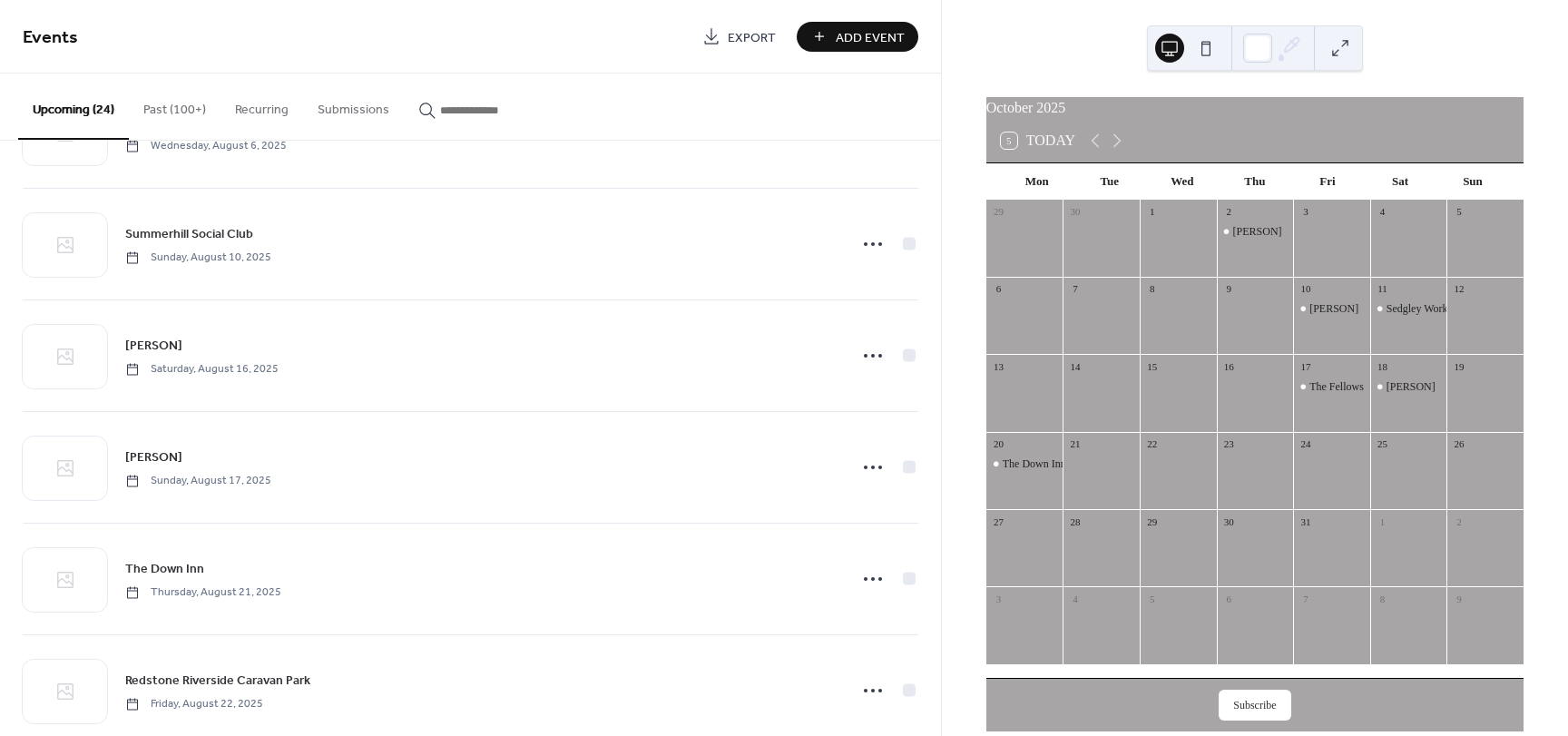 click on "Past (100+)" at bounding box center (174, 105) 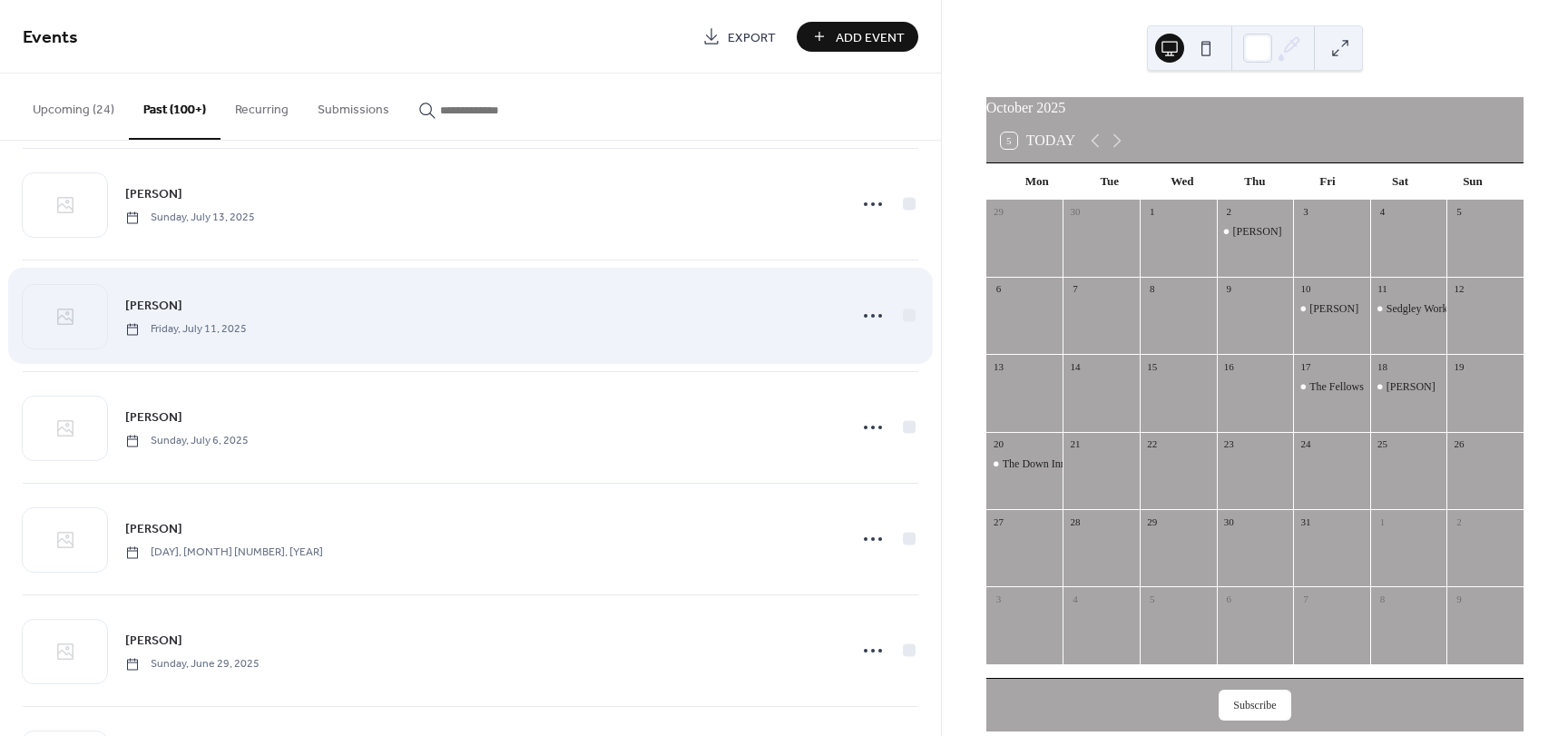 scroll, scrollTop: 998, scrollLeft: 0, axis: vertical 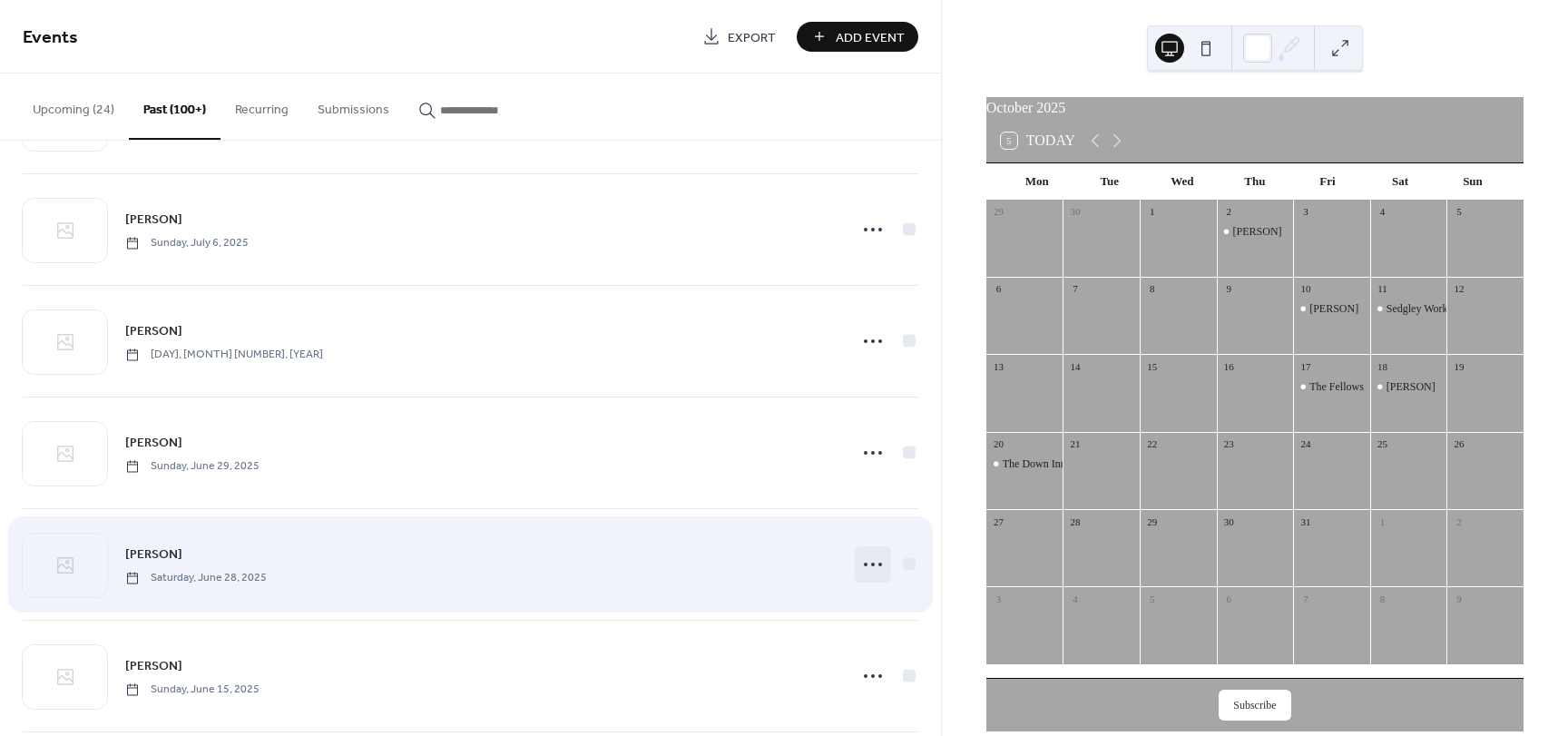 click 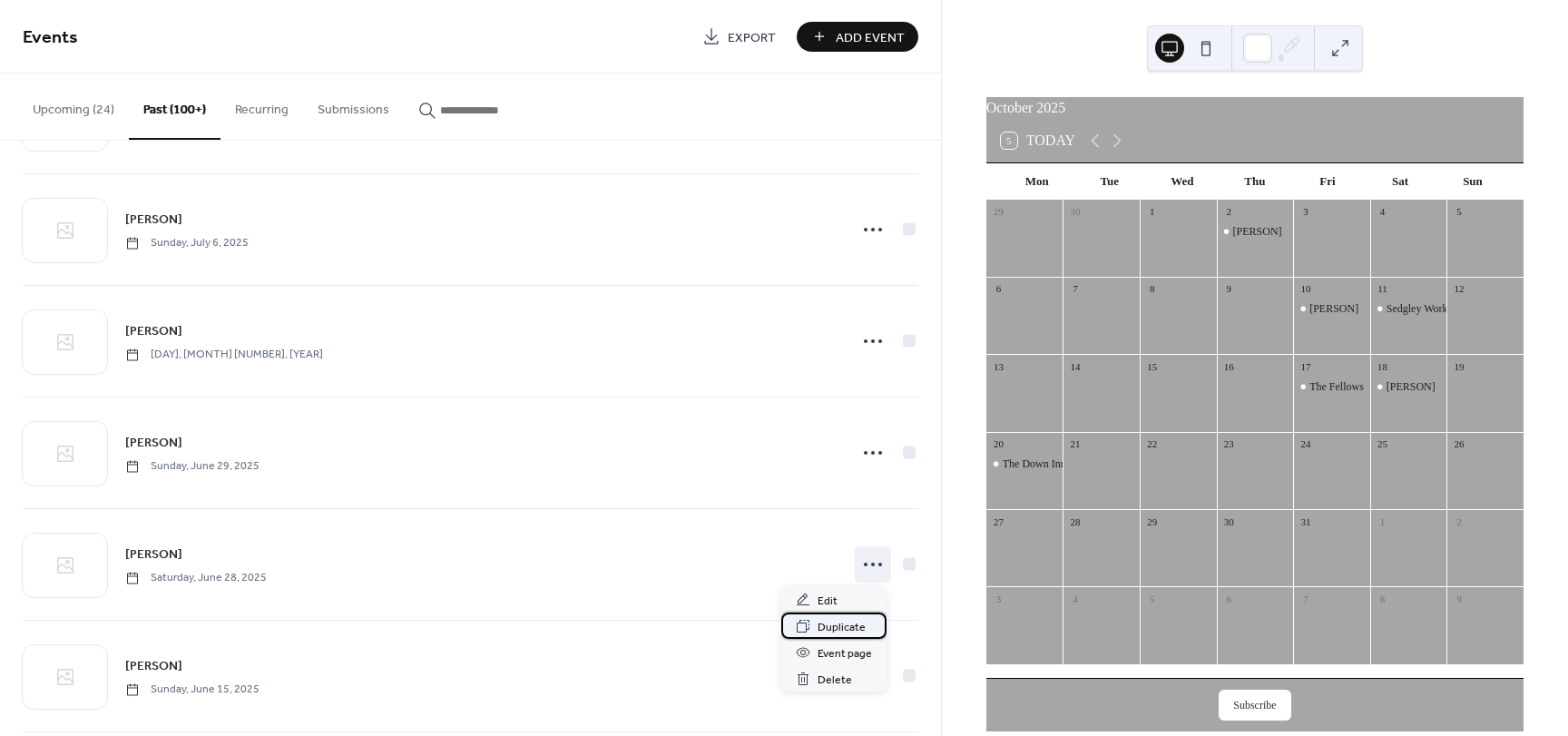 click on "Duplicate" at bounding box center (841, 627) 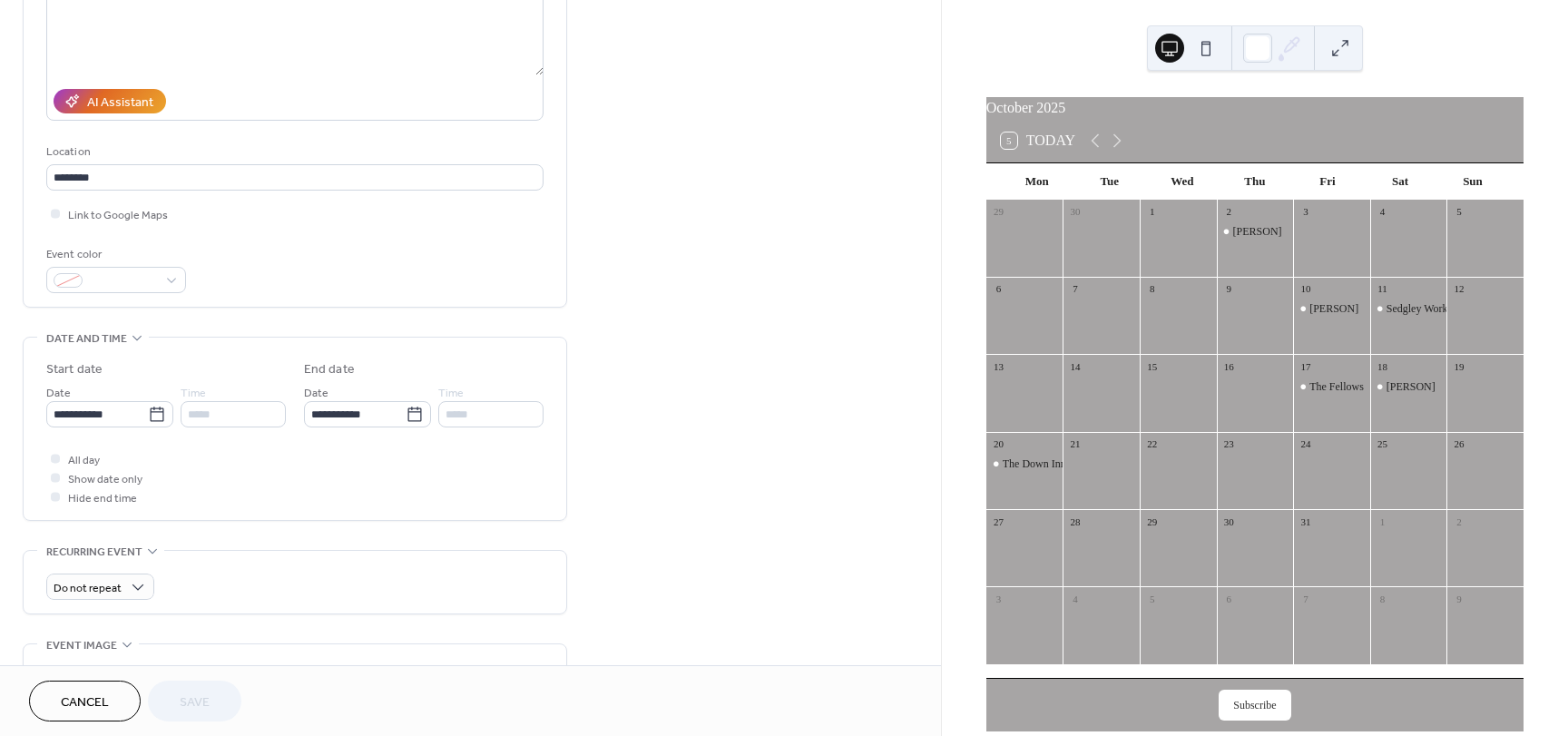 scroll, scrollTop: 272, scrollLeft: 0, axis: vertical 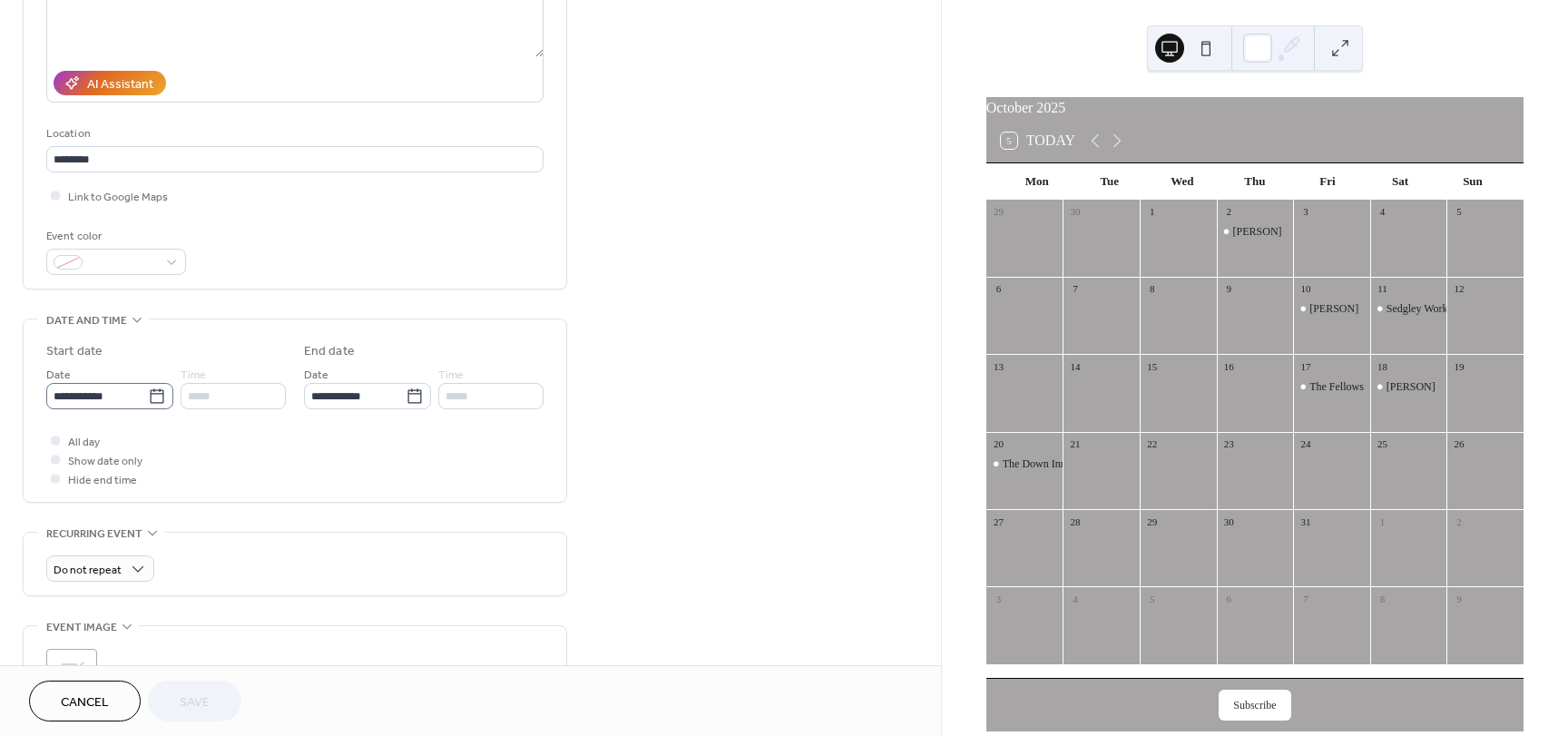 click 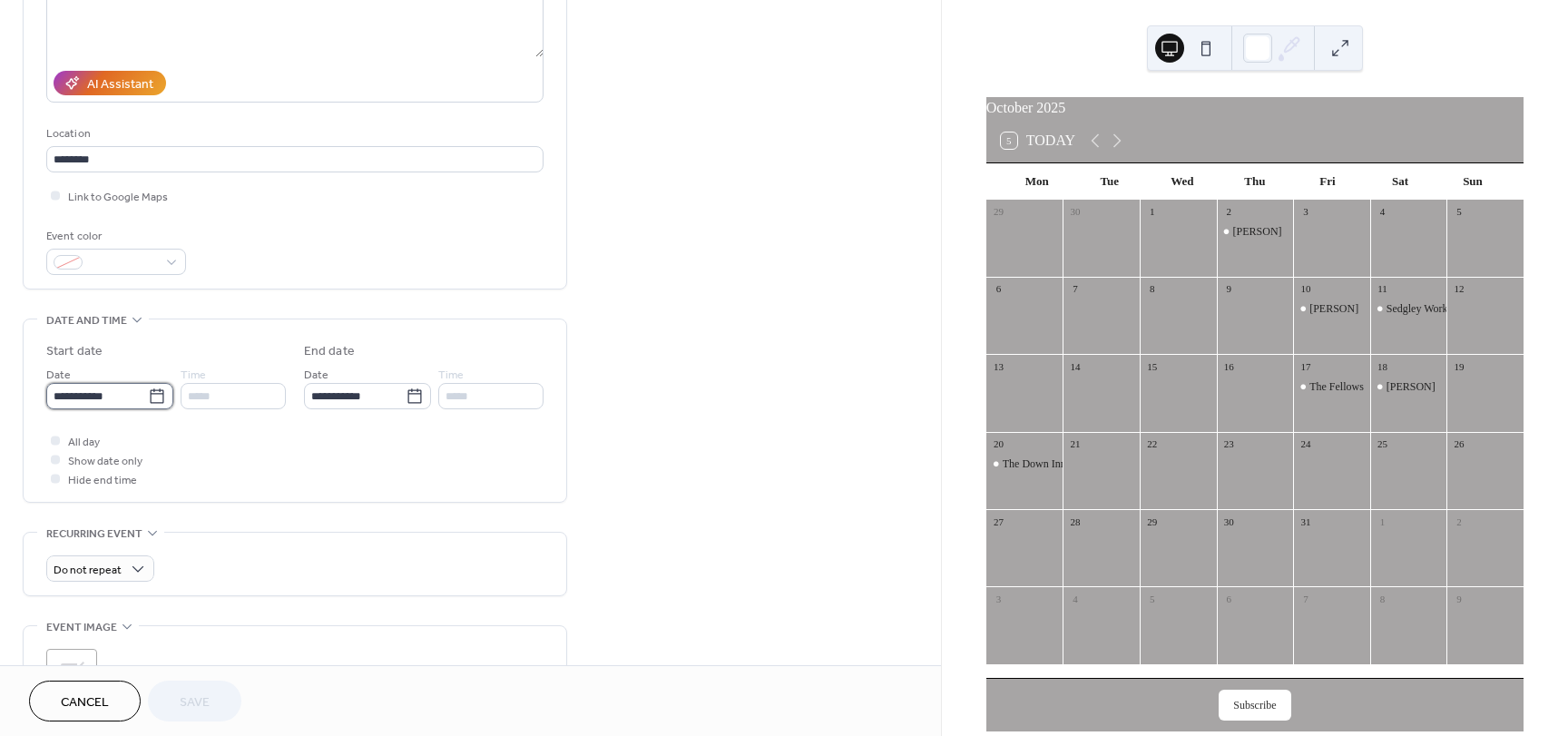 click on "**********" at bounding box center [97, 396] 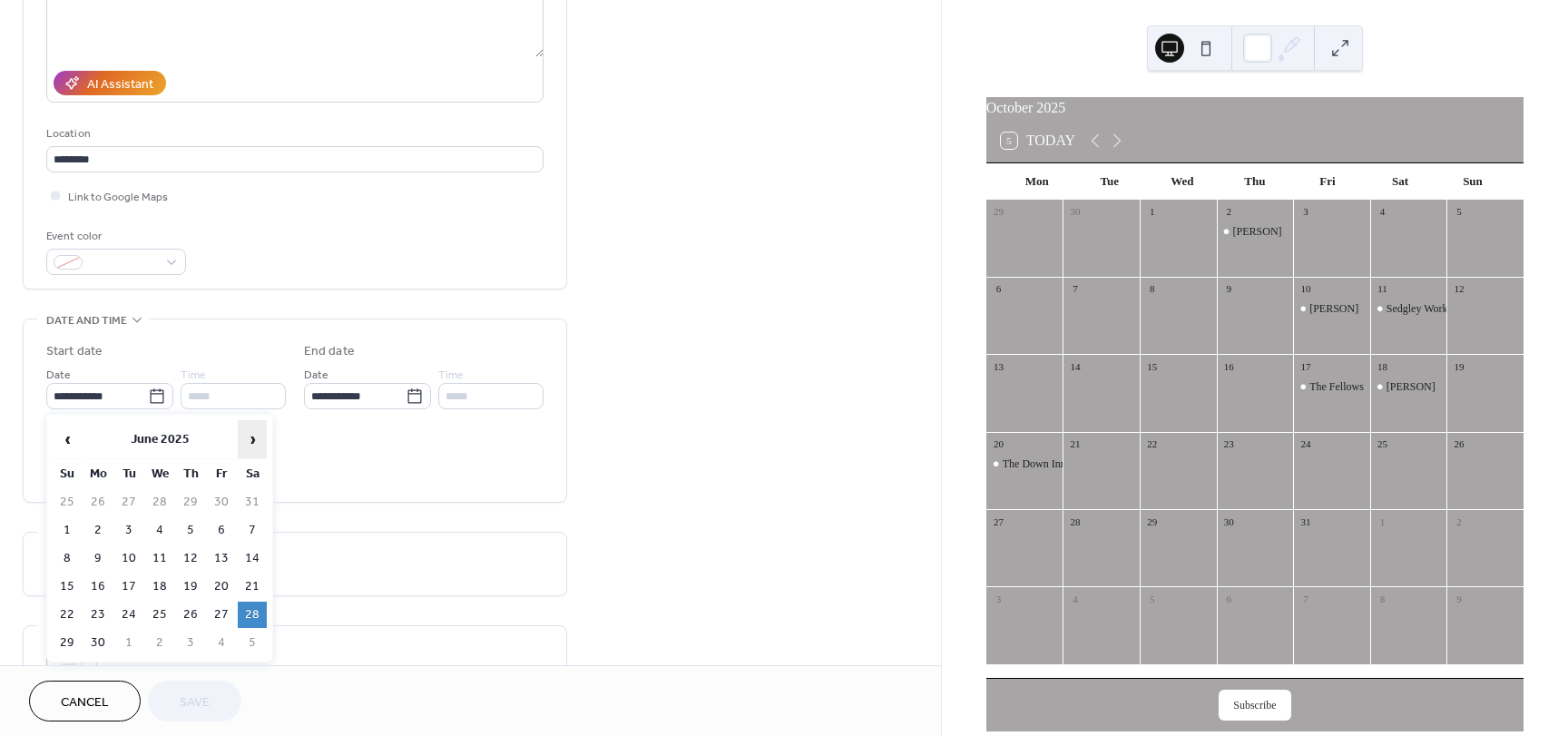 click on "›" at bounding box center [252, 439] 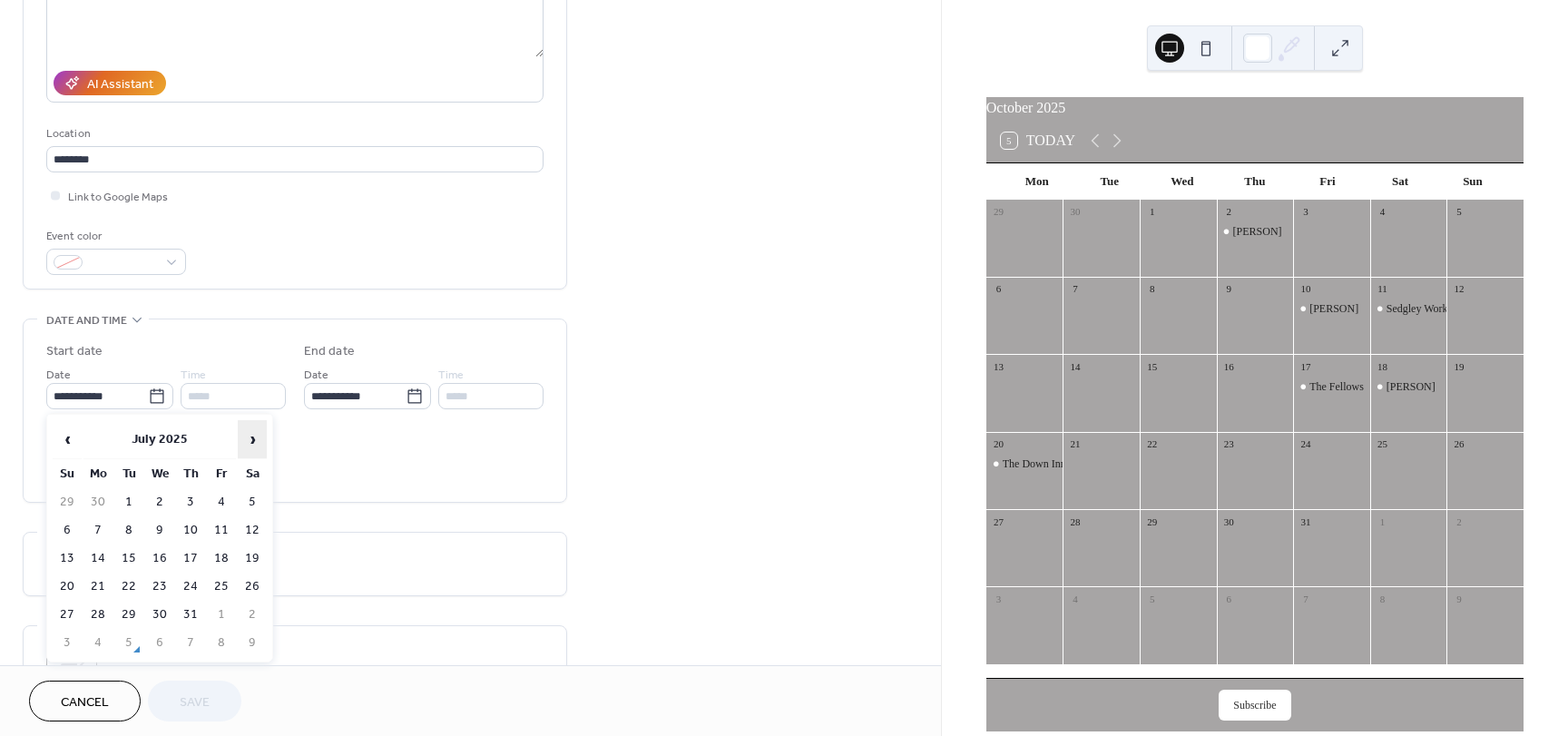 click on "›" at bounding box center (252, 439) 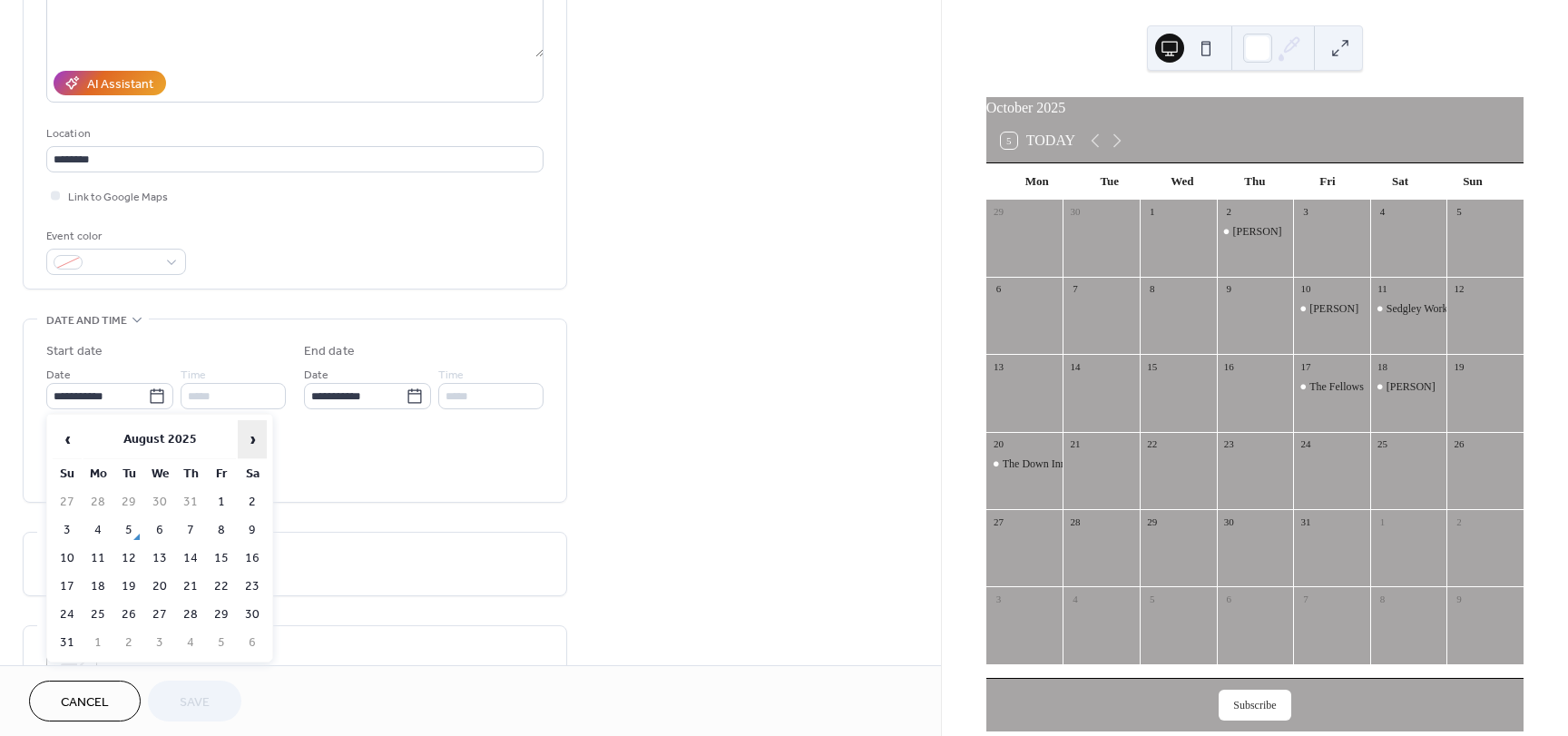 click on "›" at bounding box center [252, 439] 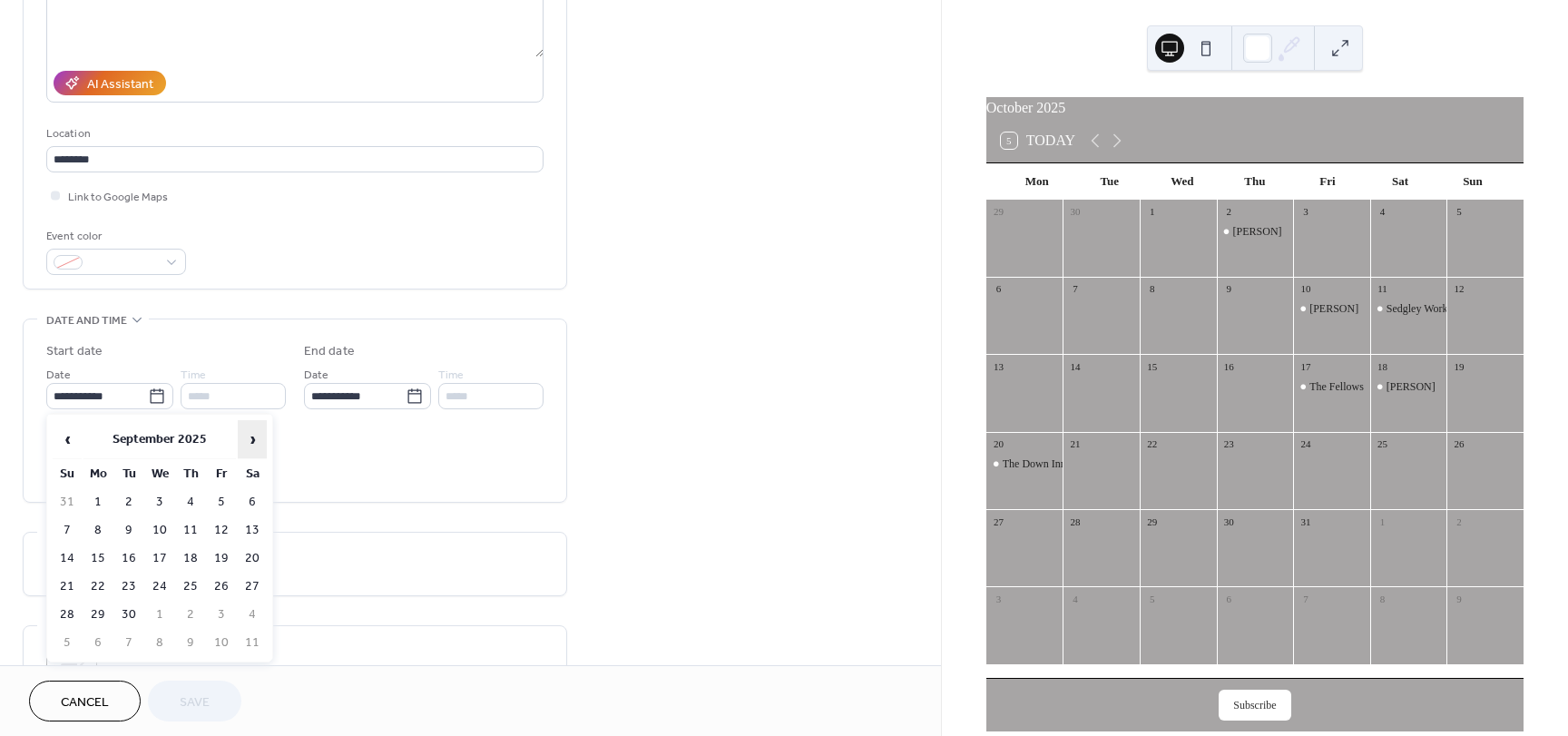 click on "›" at bounding box center [252, 439] 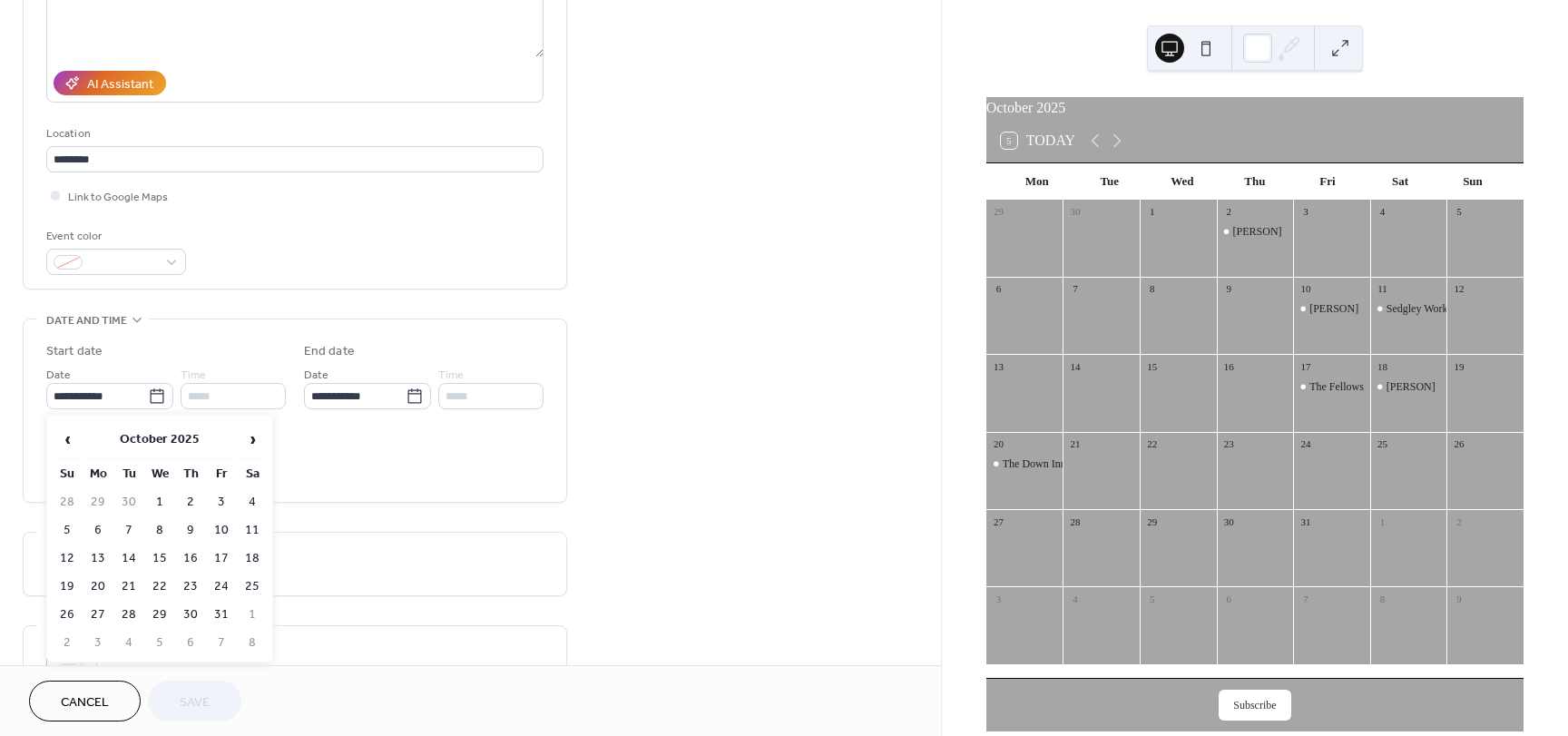 click on "25" at bounding box center (252, 586) 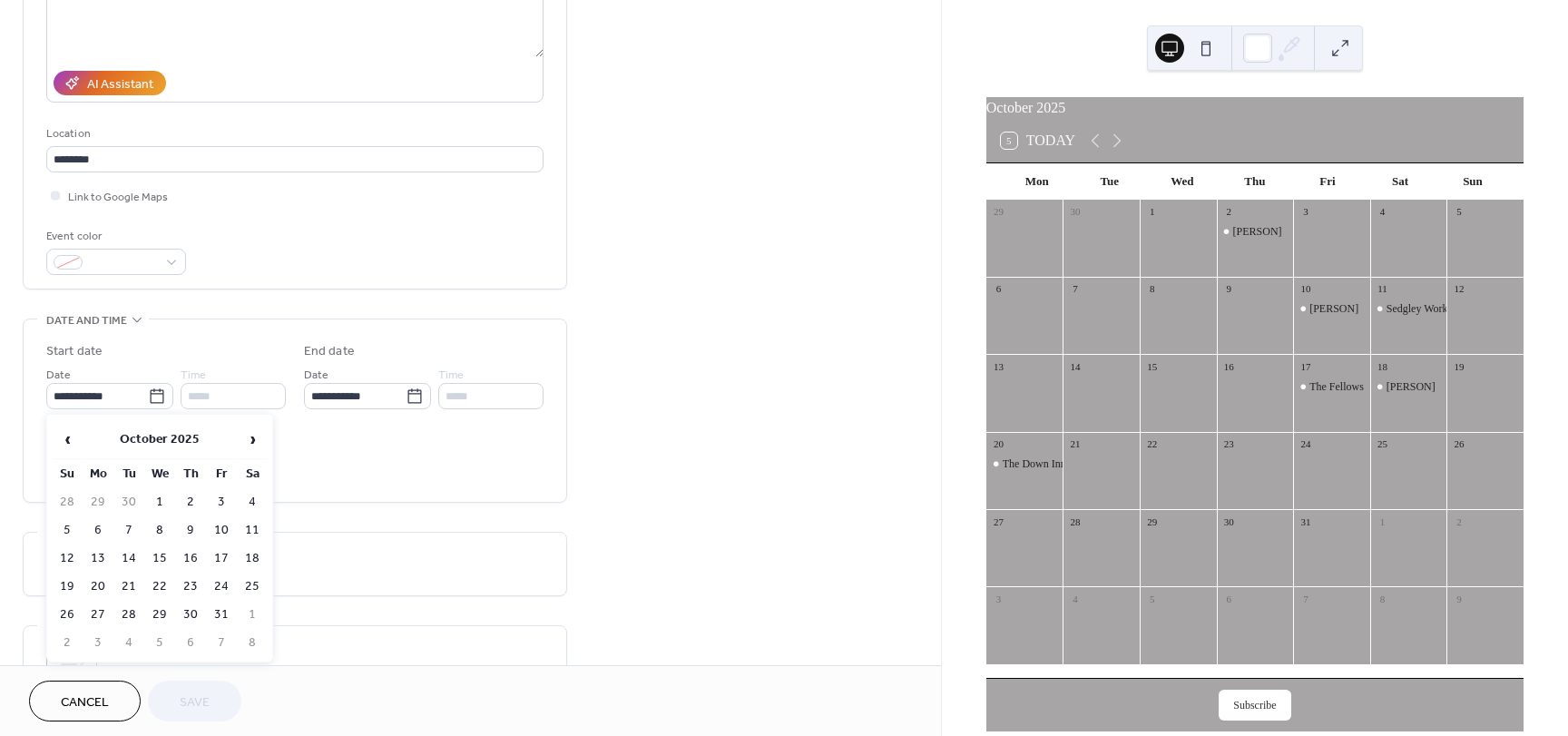 type on "**********" 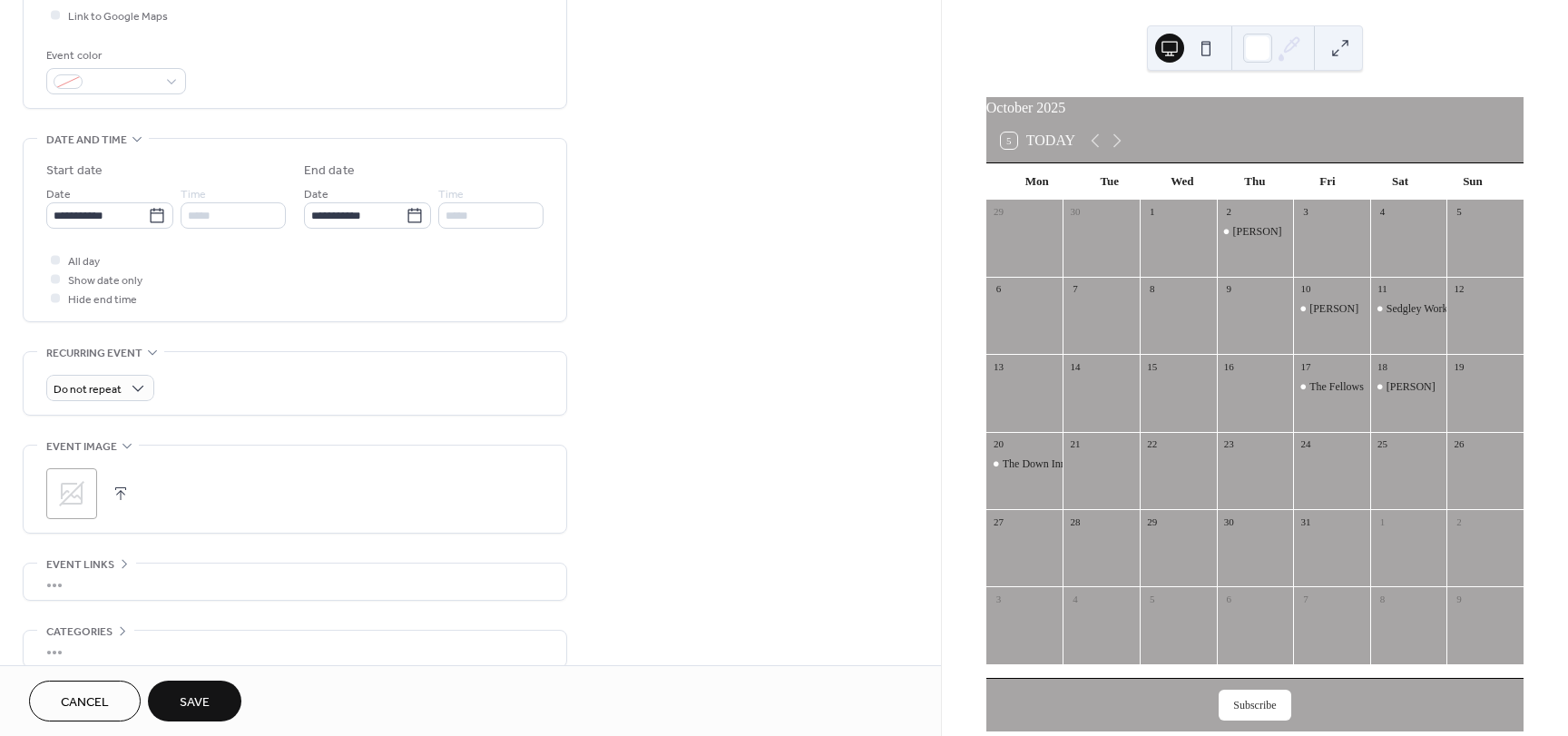 scroll, scrollTop: 454, scrollLeft: 0, axis: vertical 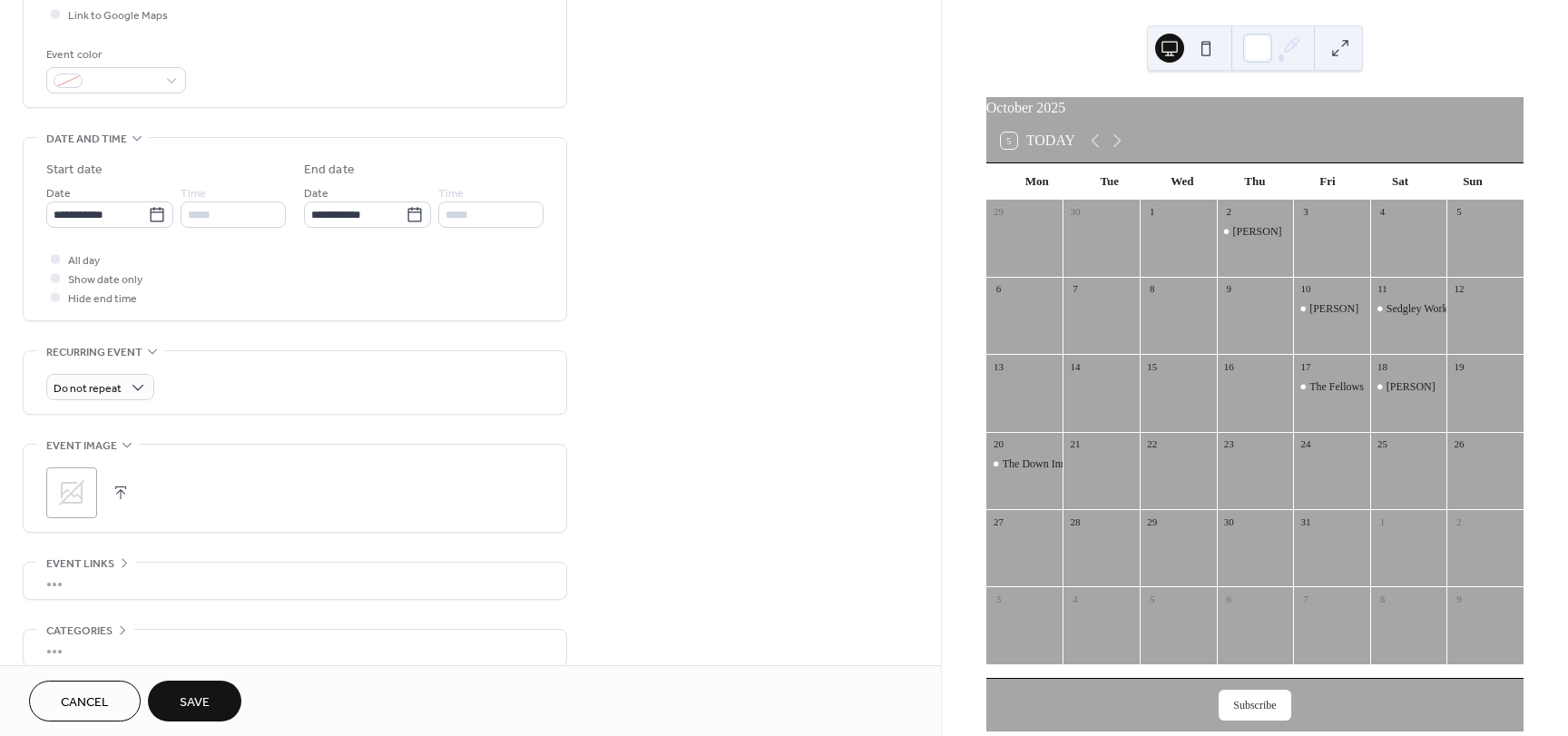 click on "Save" at bounding box center [194, 702] 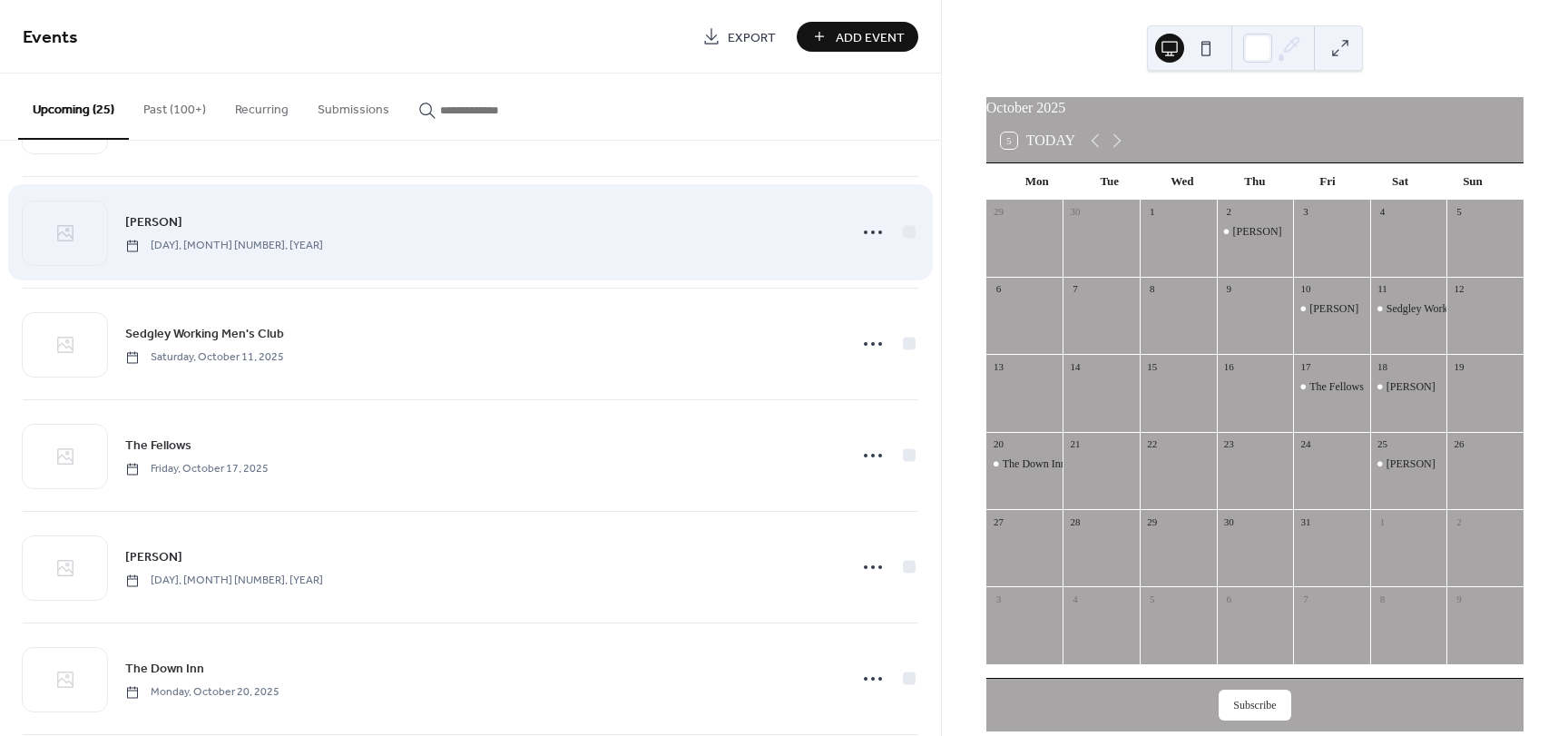 scroll, scrollTop: 2249, scrollLeft: 0, axis: vertical 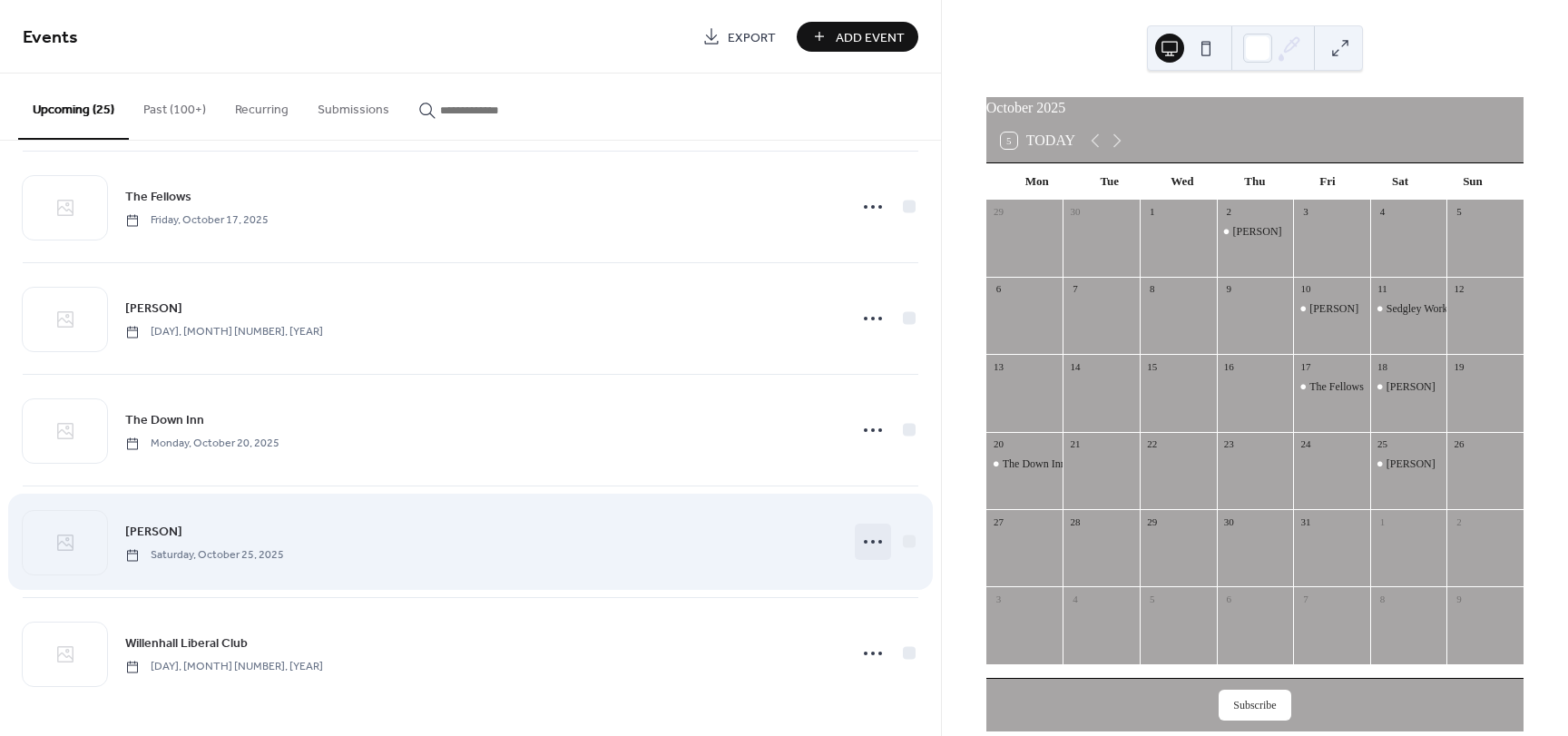 click 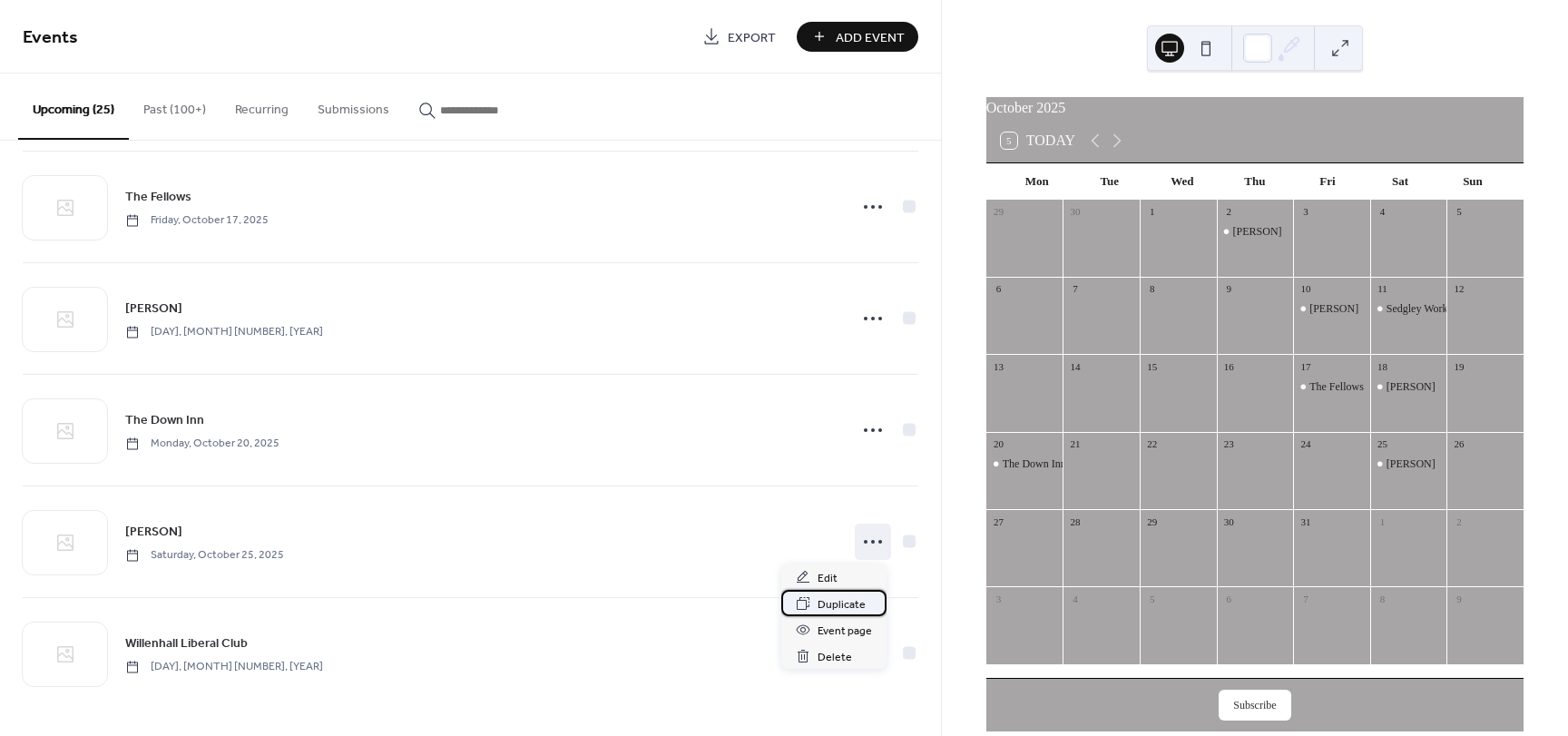 click on "Duplicate" at bounding box center [841, 604] 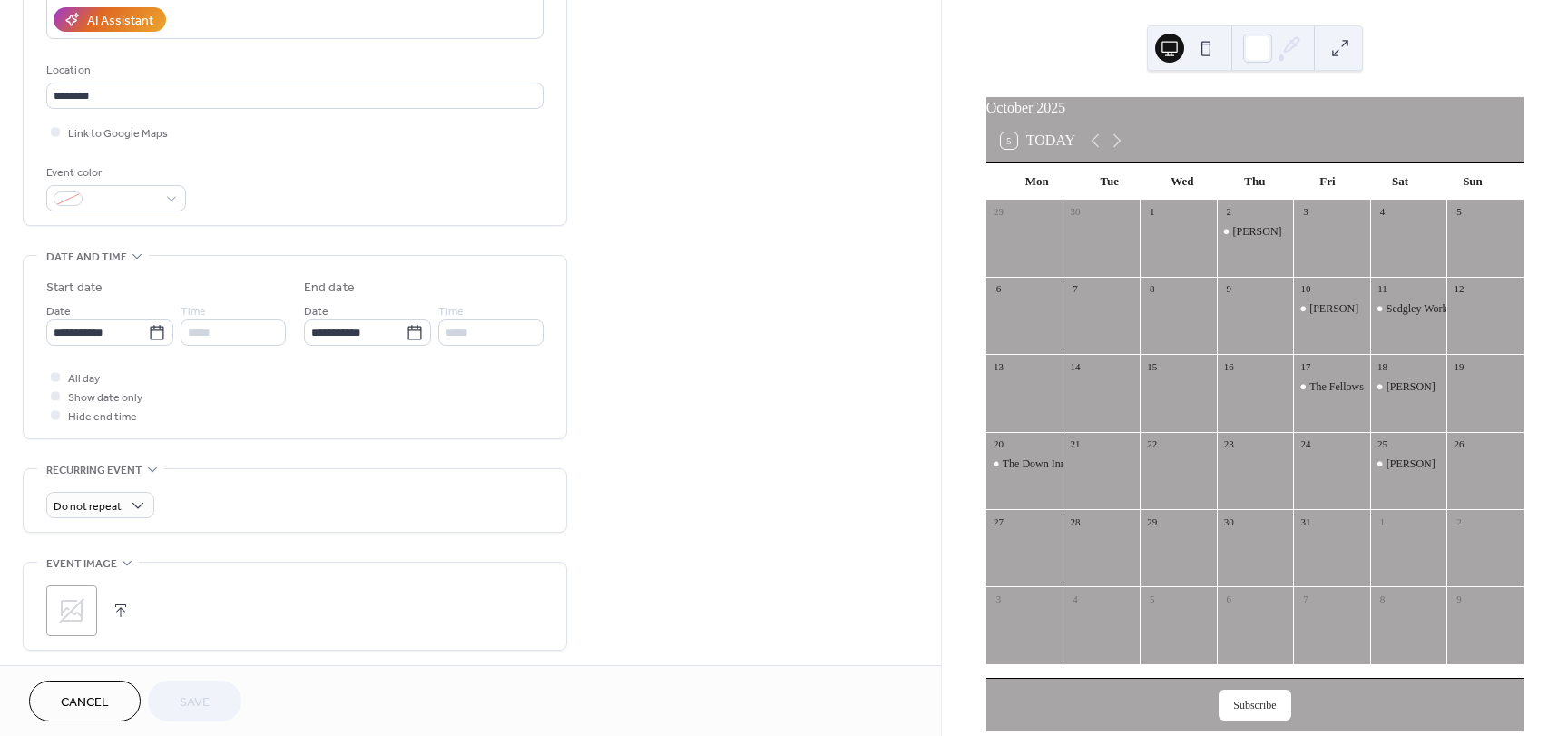 scroll, scrollTop: 363, scrollLeft: 0, axis: vertical 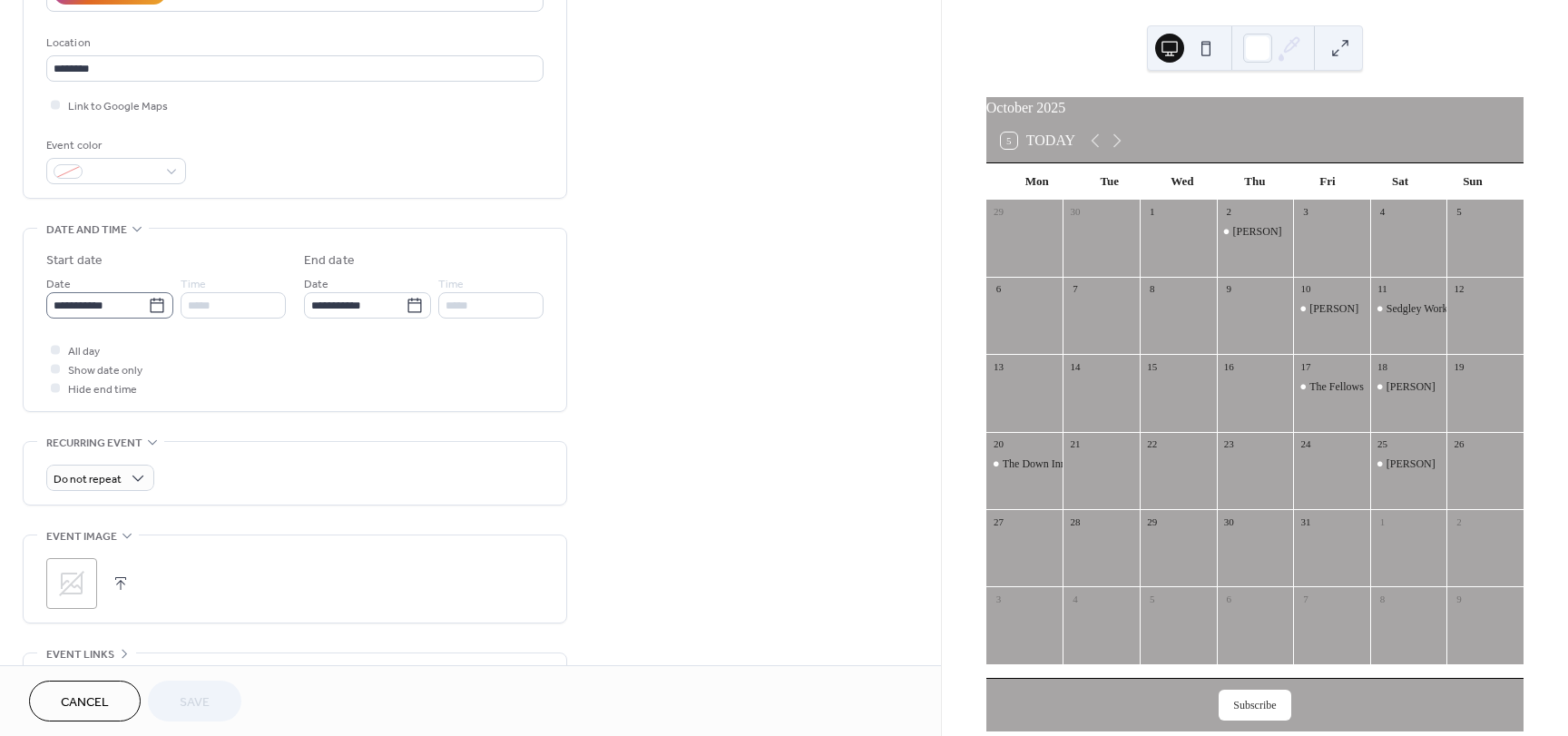 click 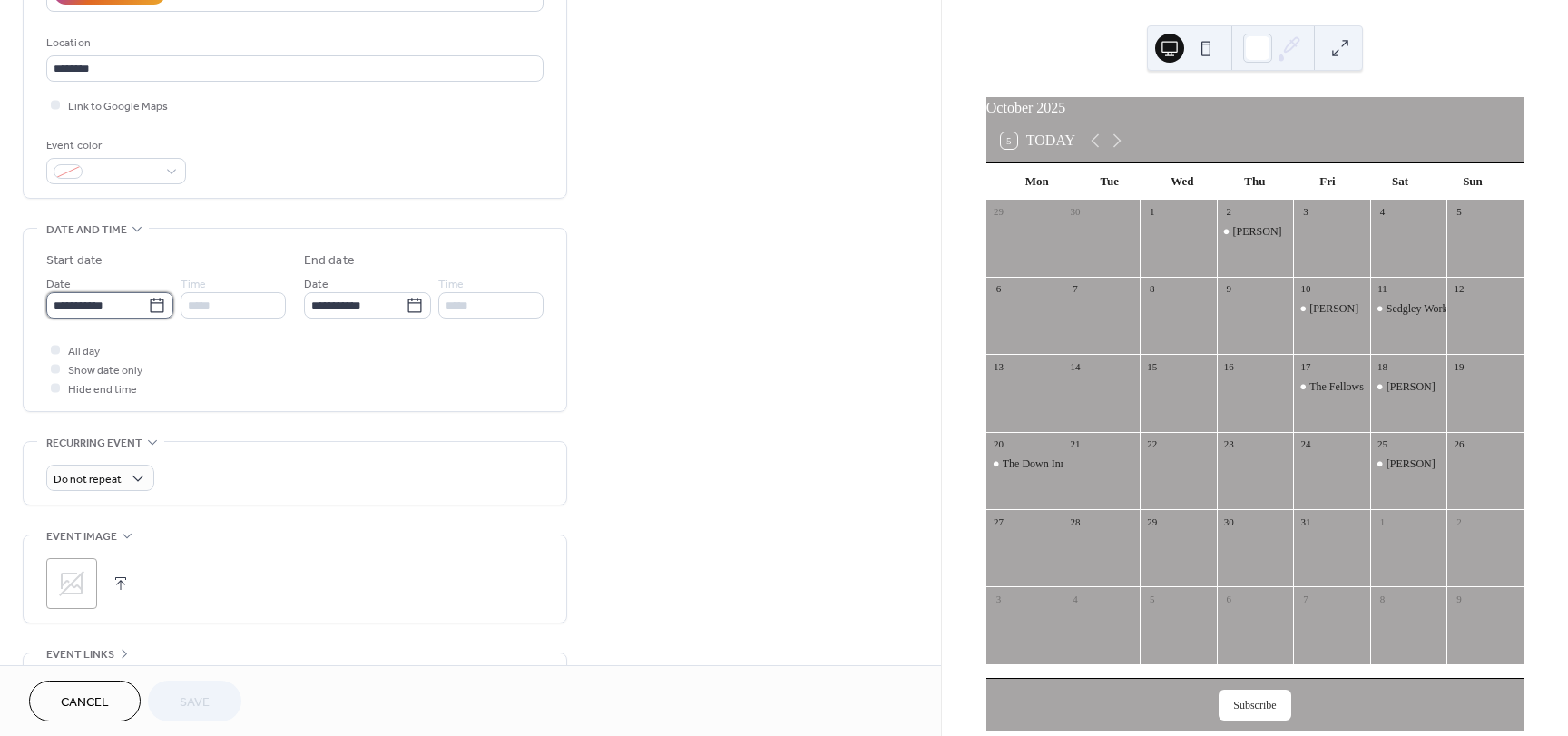 click on "**********" at bounding box center (97, 305) 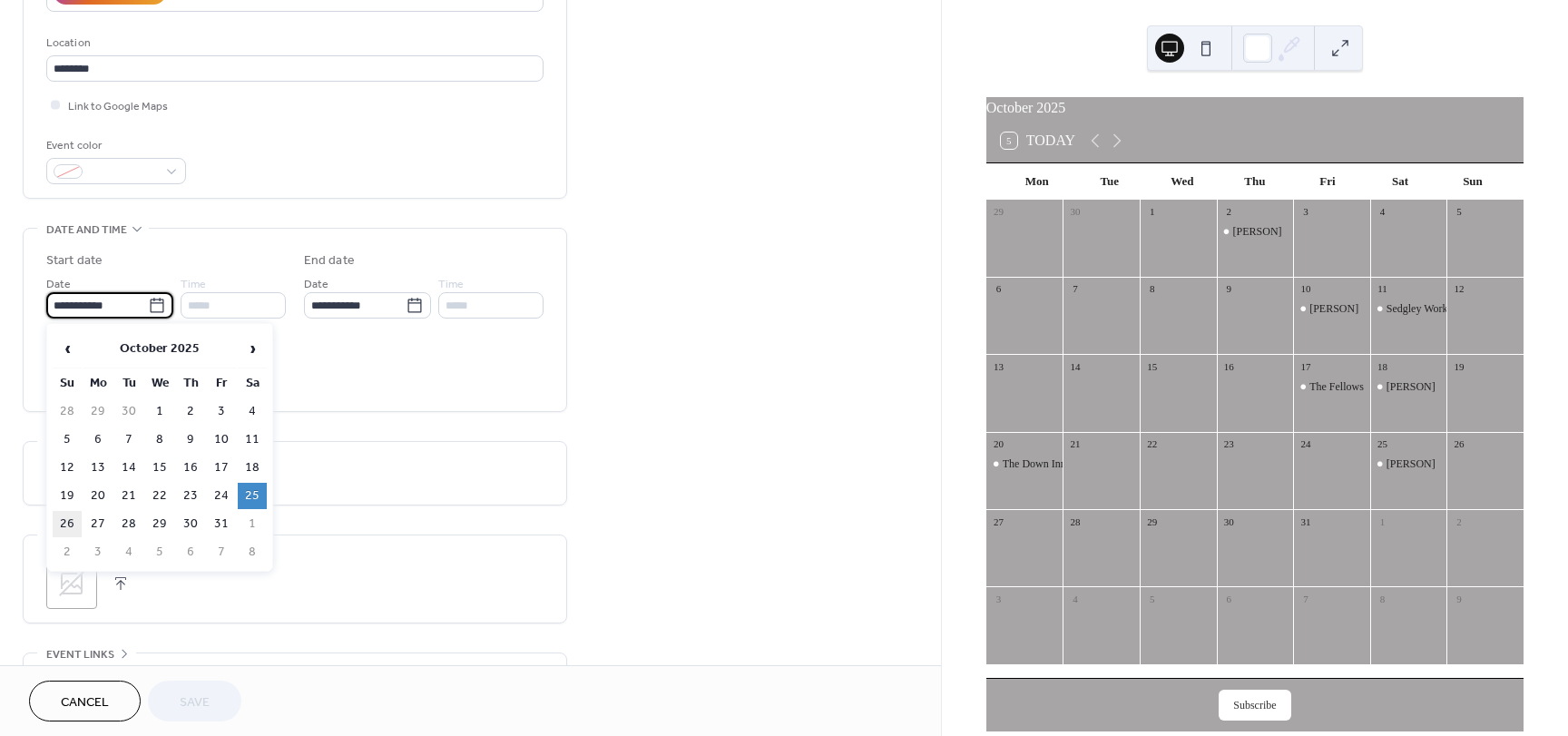 click on "26" at bounding box center (67, 524) 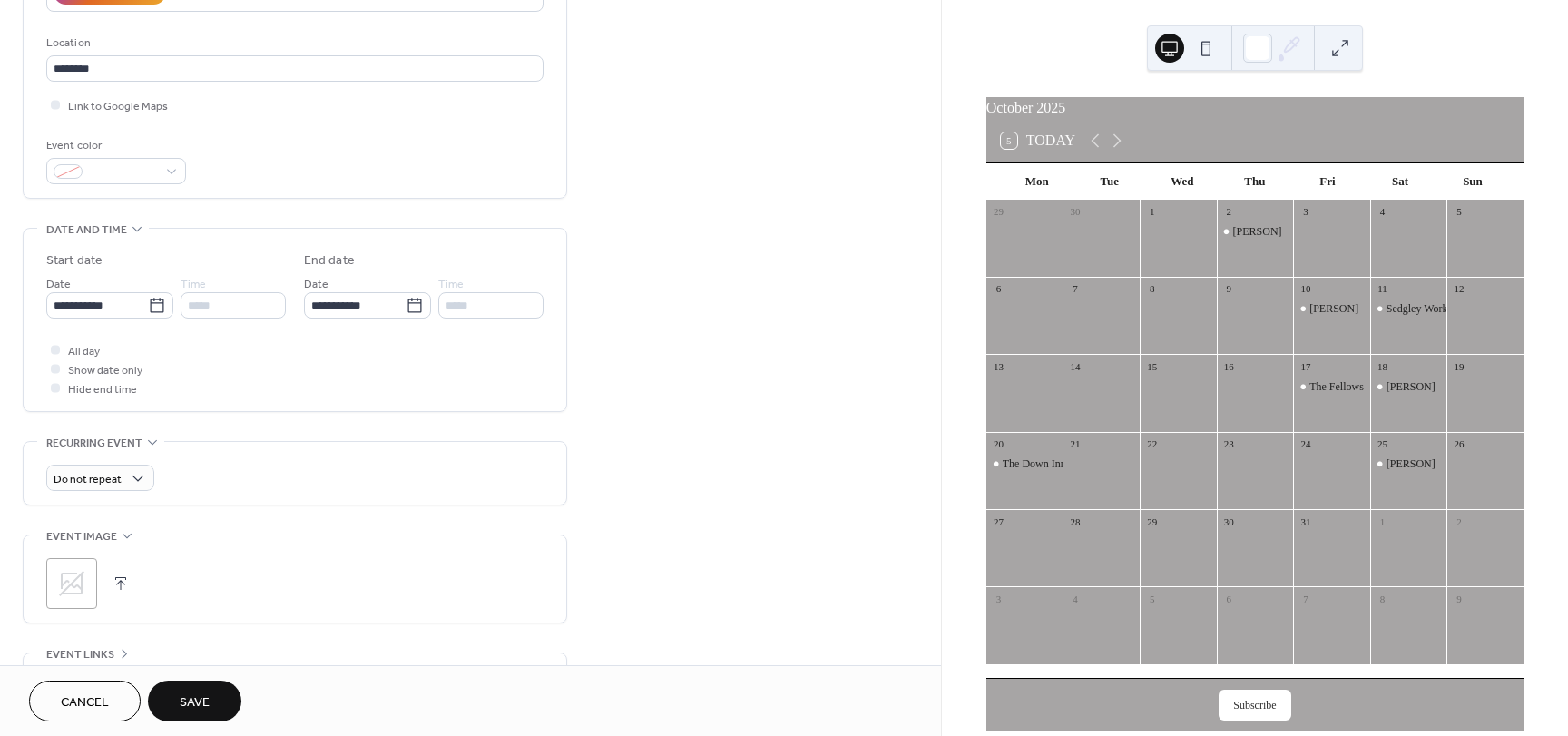 click on "Save" at bounding box center (194, 702) 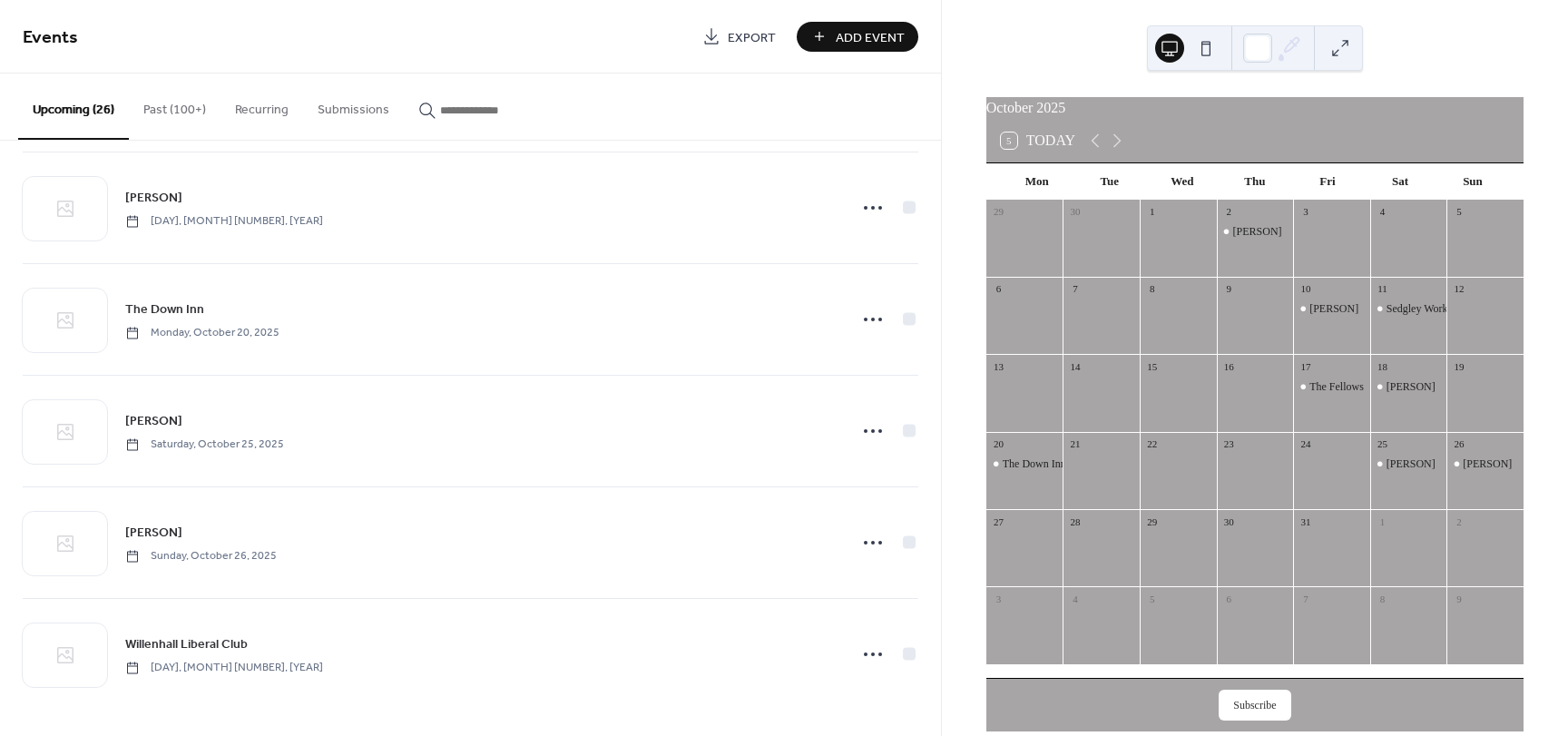 scroll, scrollTop: 2360, scrollLeft: 0, axis: vertical 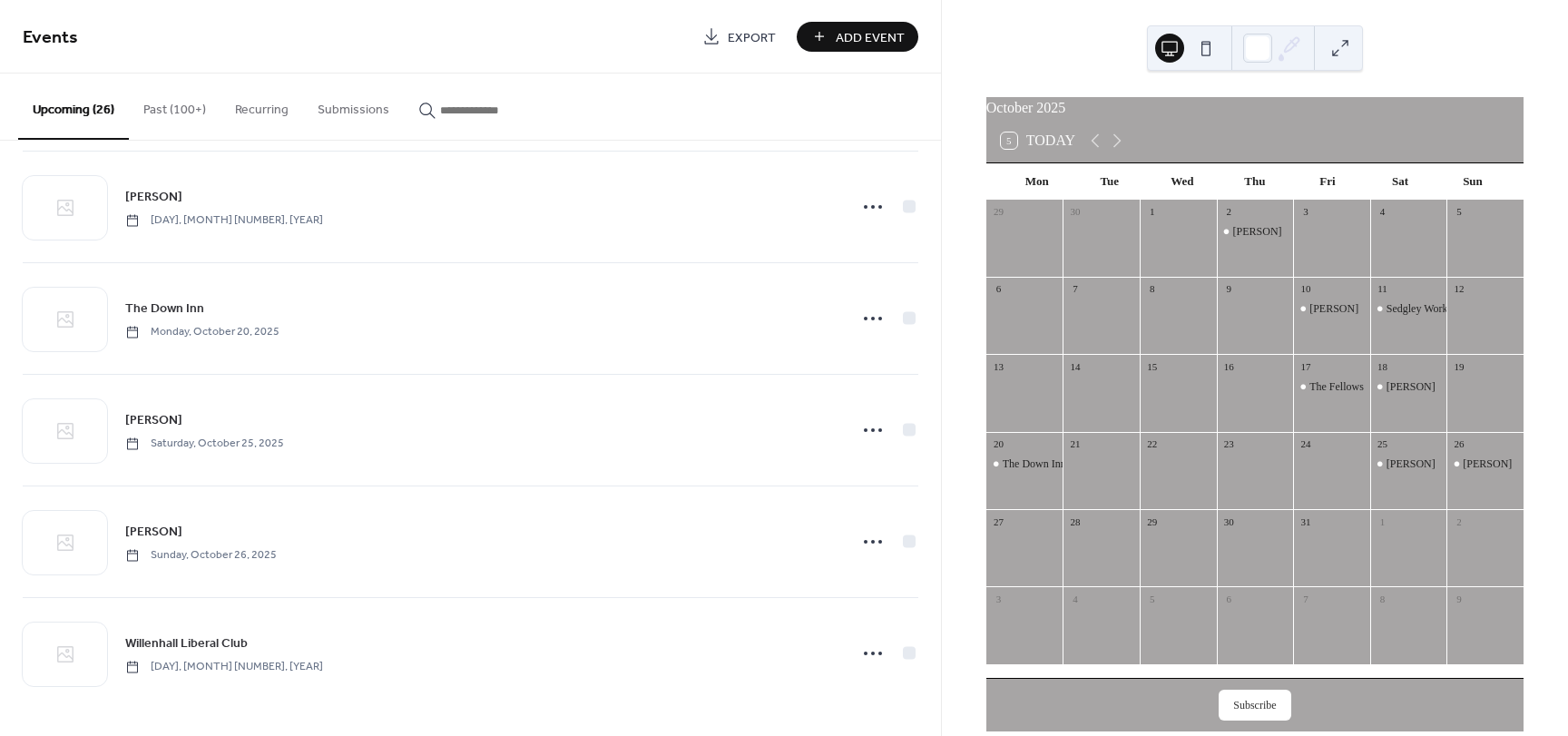 click on "Add Event" at bounding box center (870, 37) 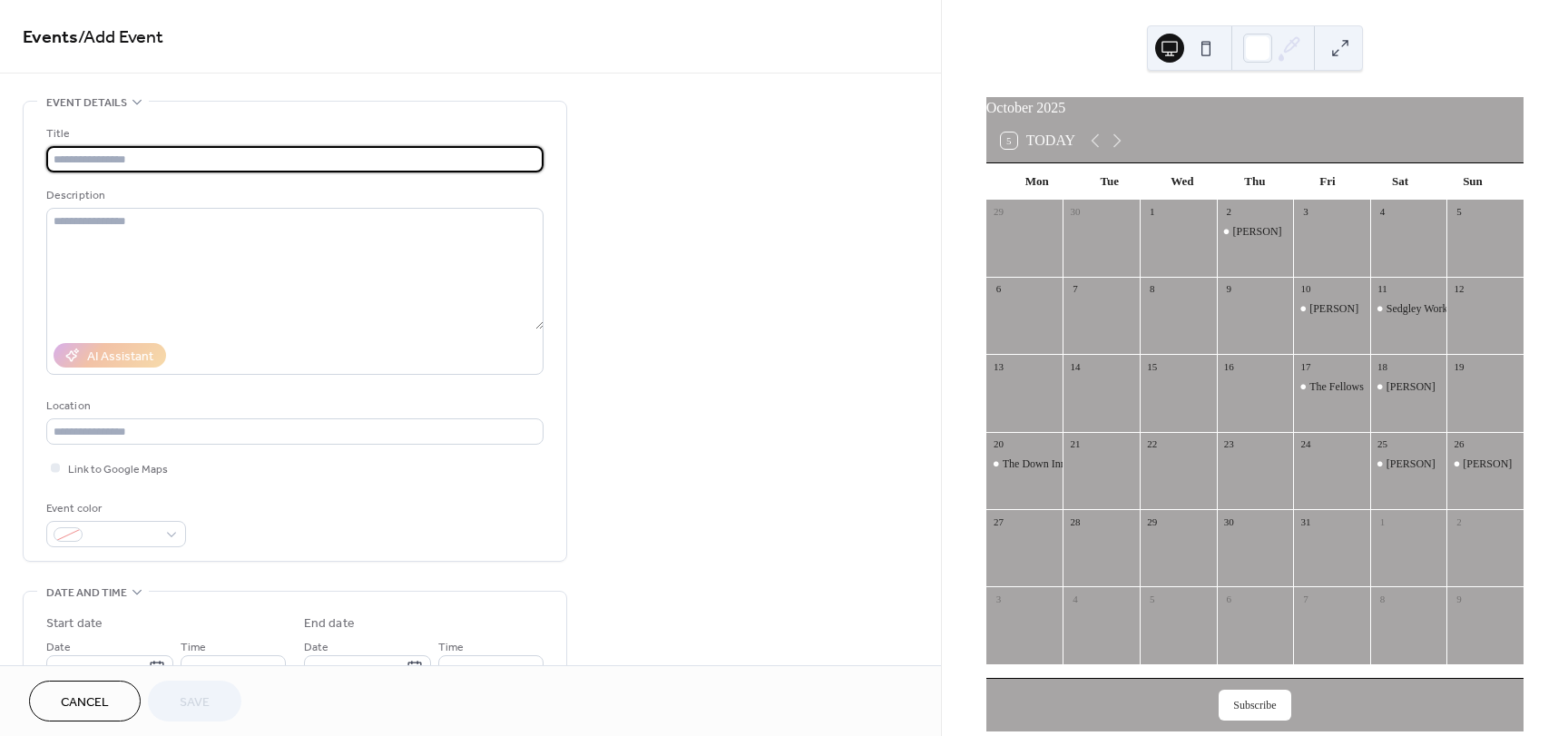 click on "Cancel" at bounding box center (84, 702) 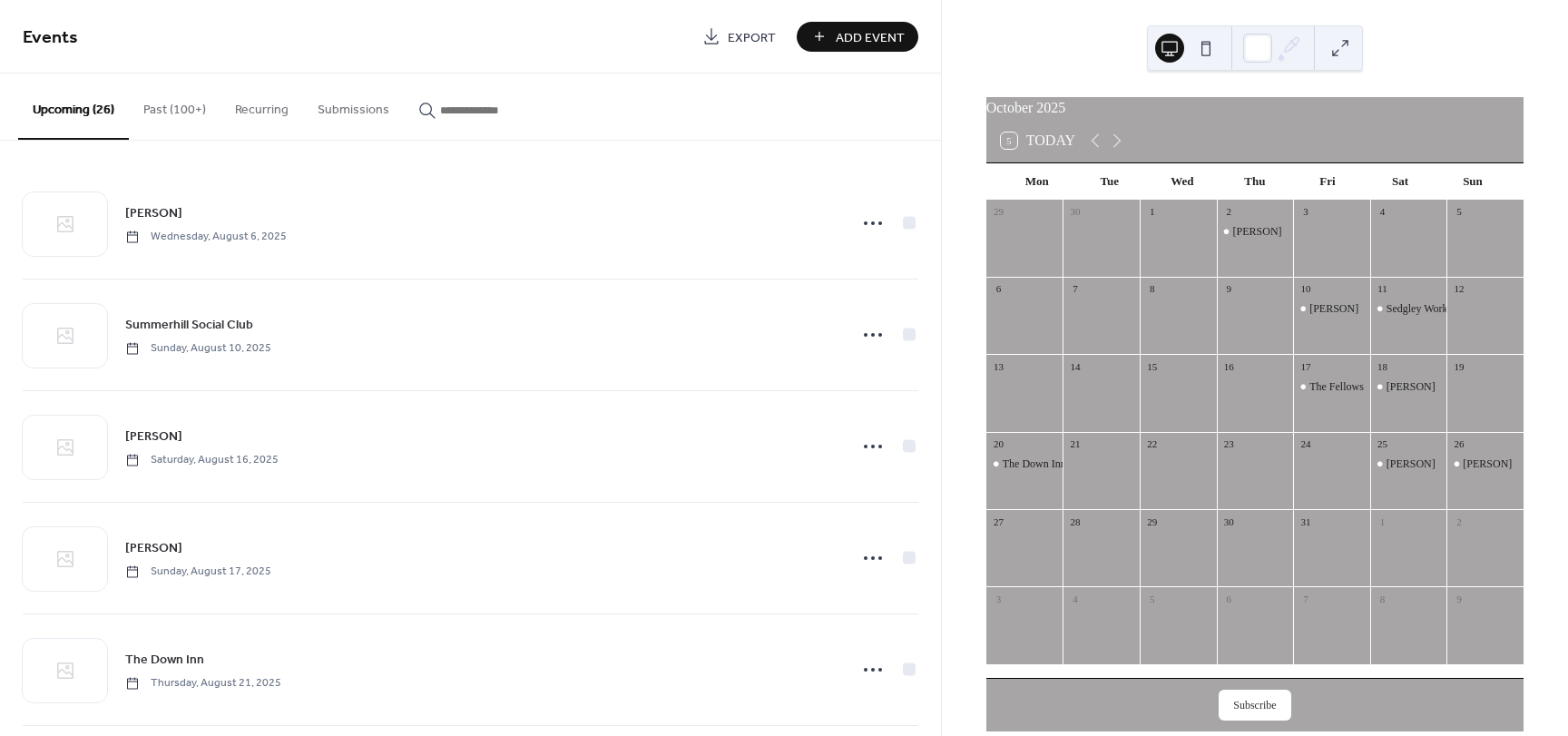 click on "Past (100+)" at bounding box center [174, 105] 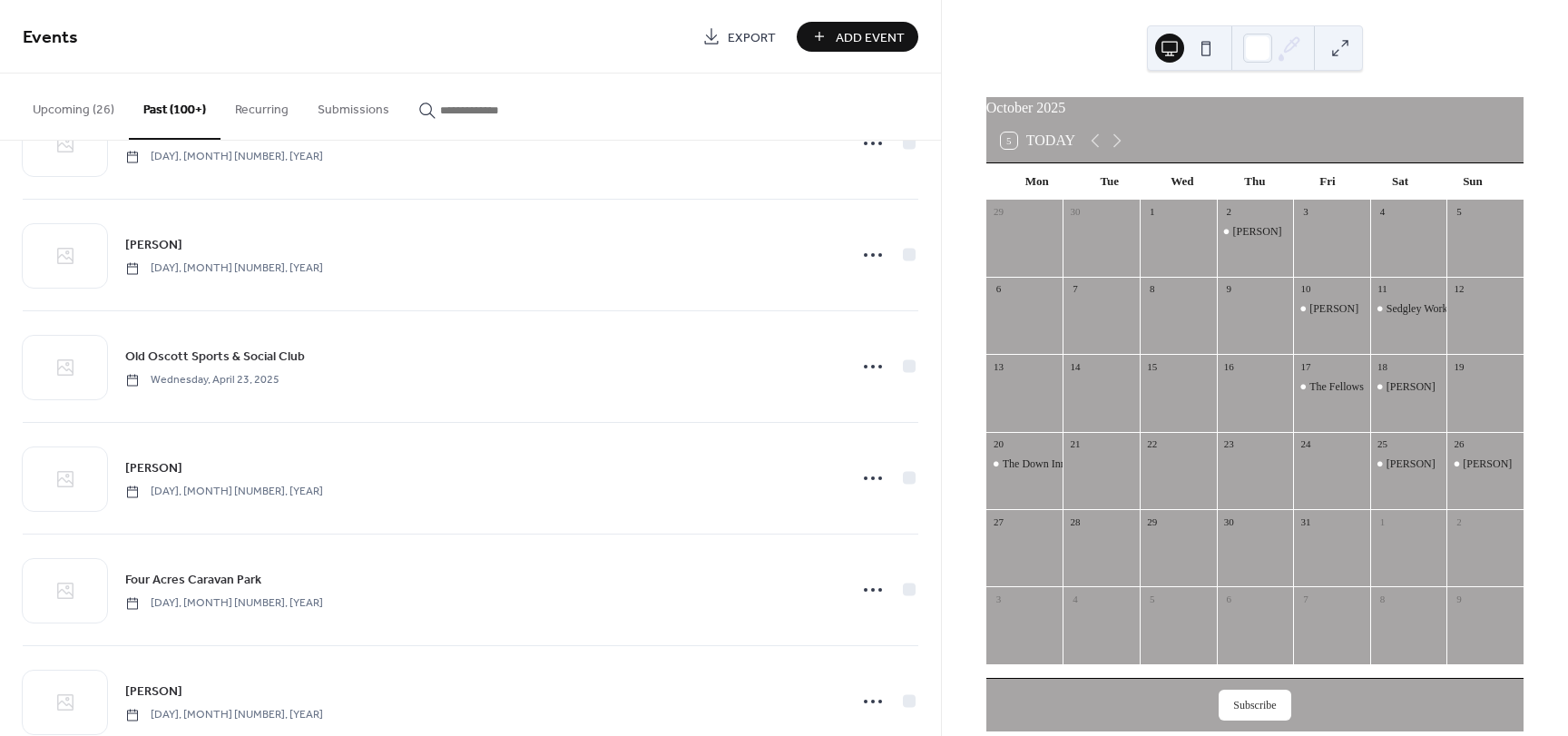 scroll, scrollTop: 3261, scrollLeft: 0, axis: vertical 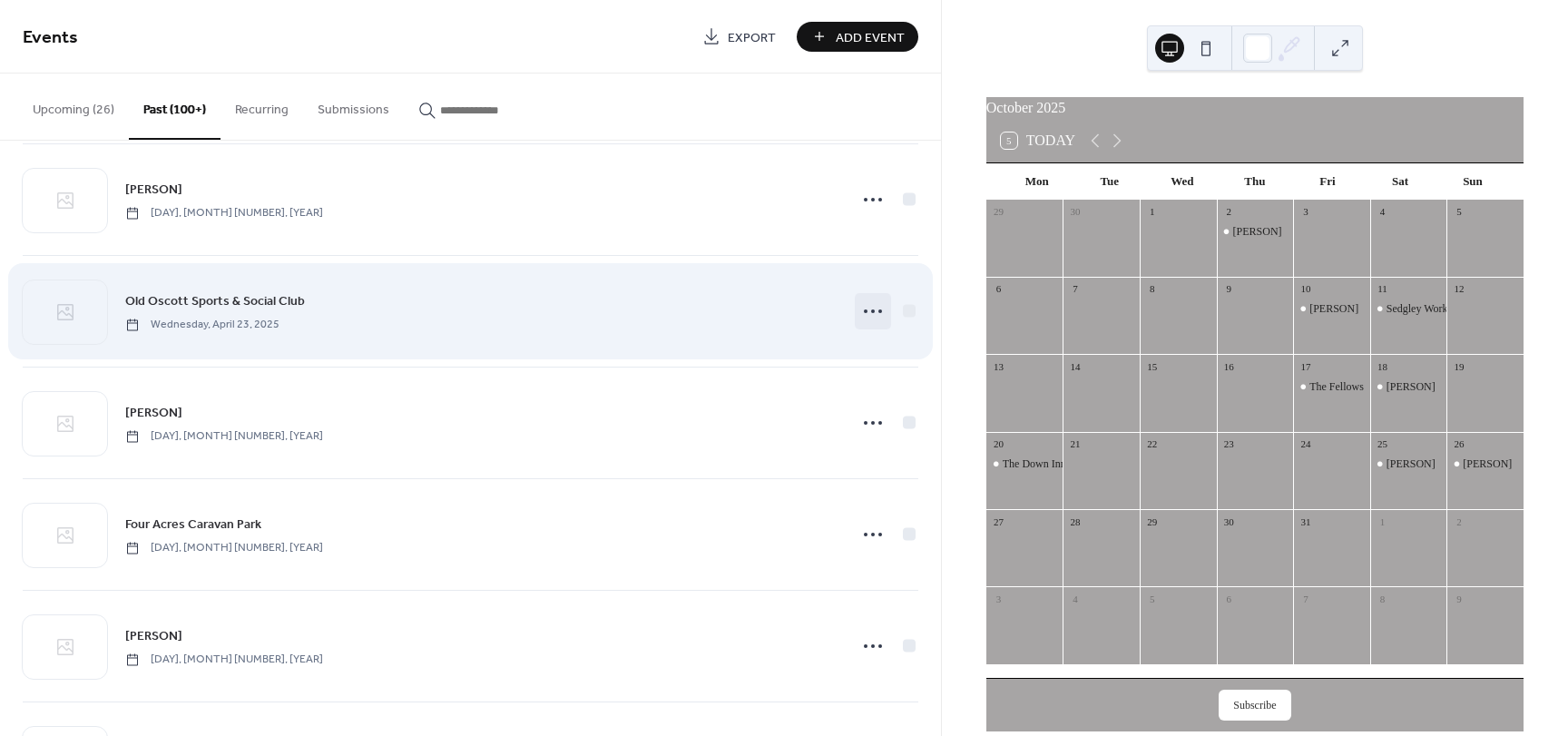 click 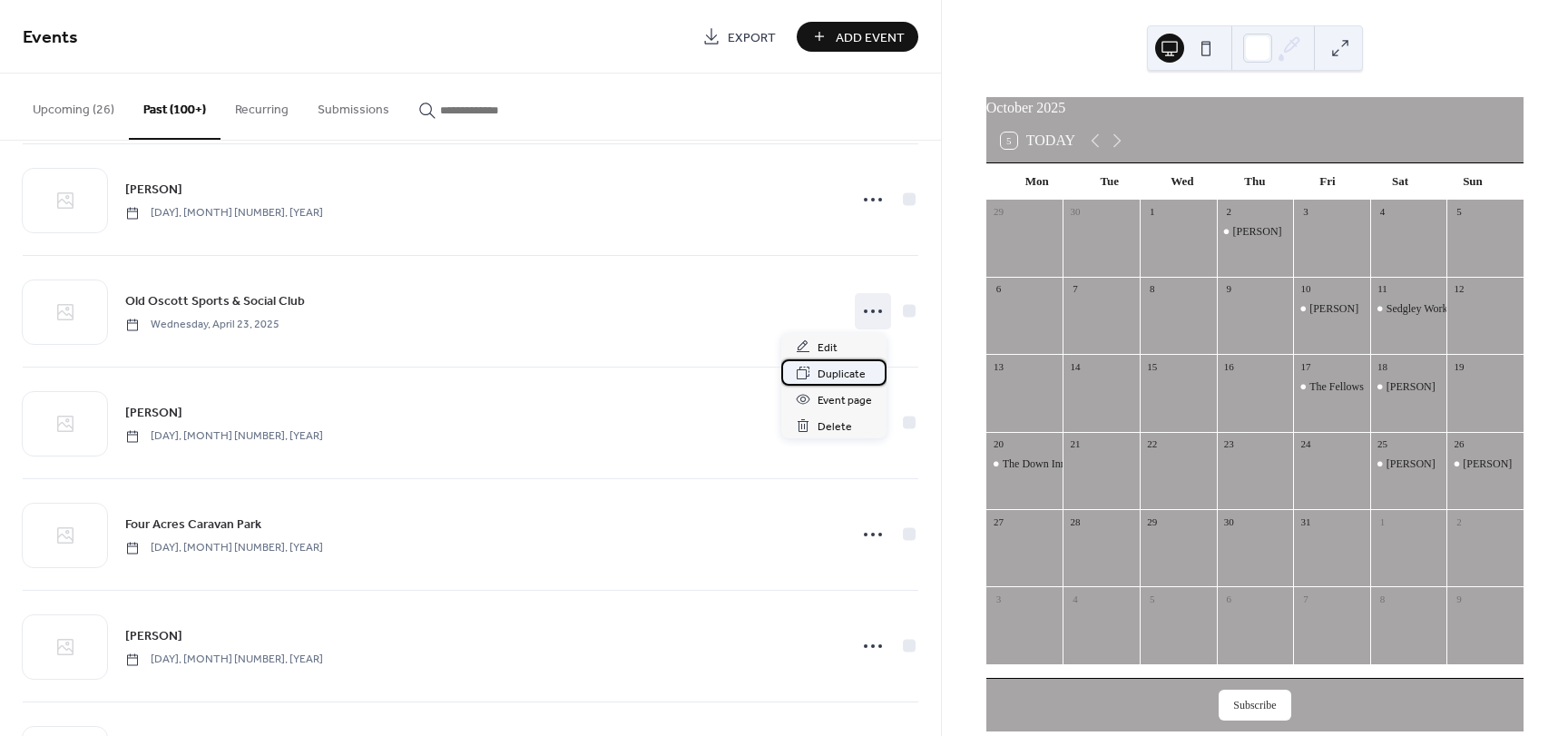 click on "Duplicate" at bounding box center [841, 374] 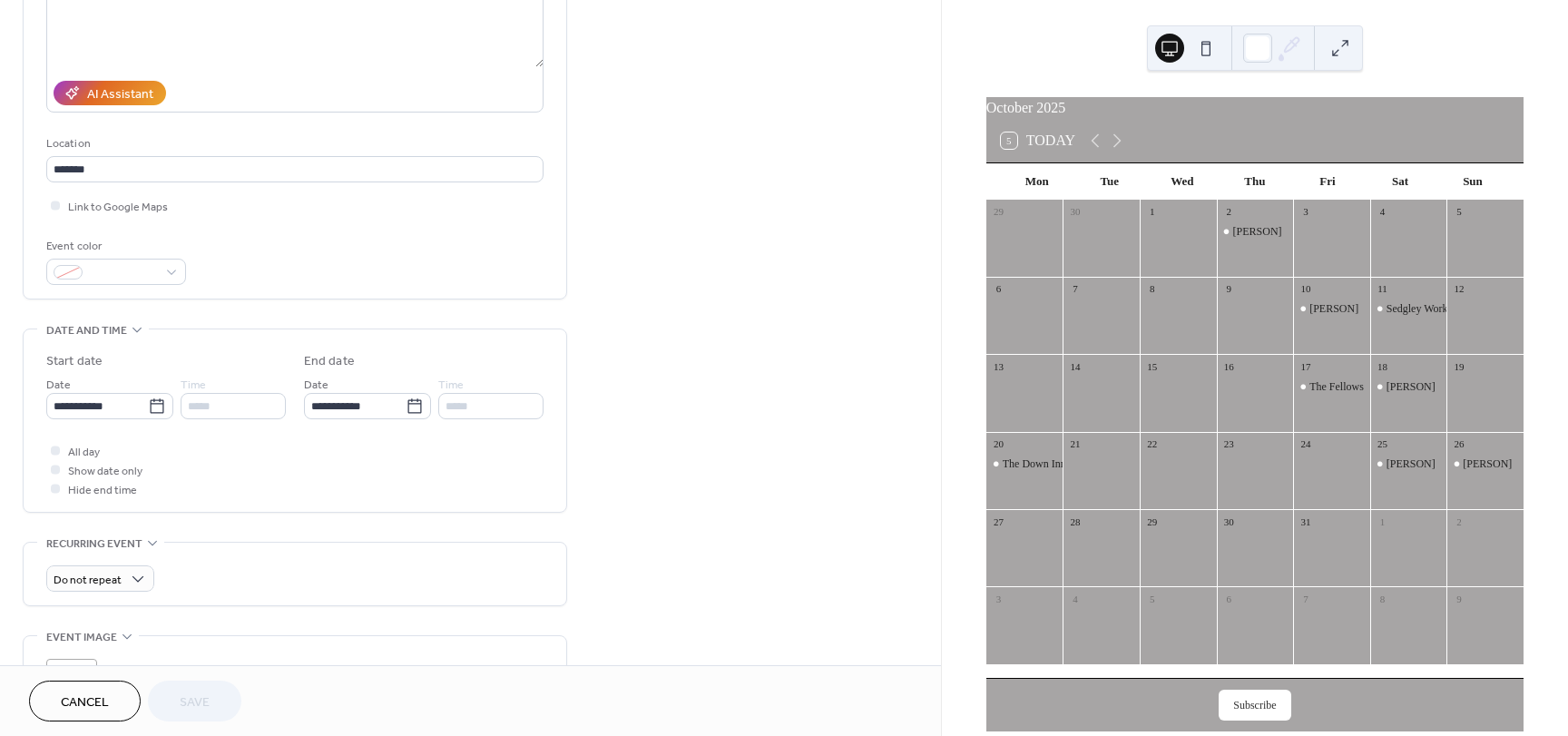 scroll, scrollTop: 272, scrollLeft: 0, axis: vertical 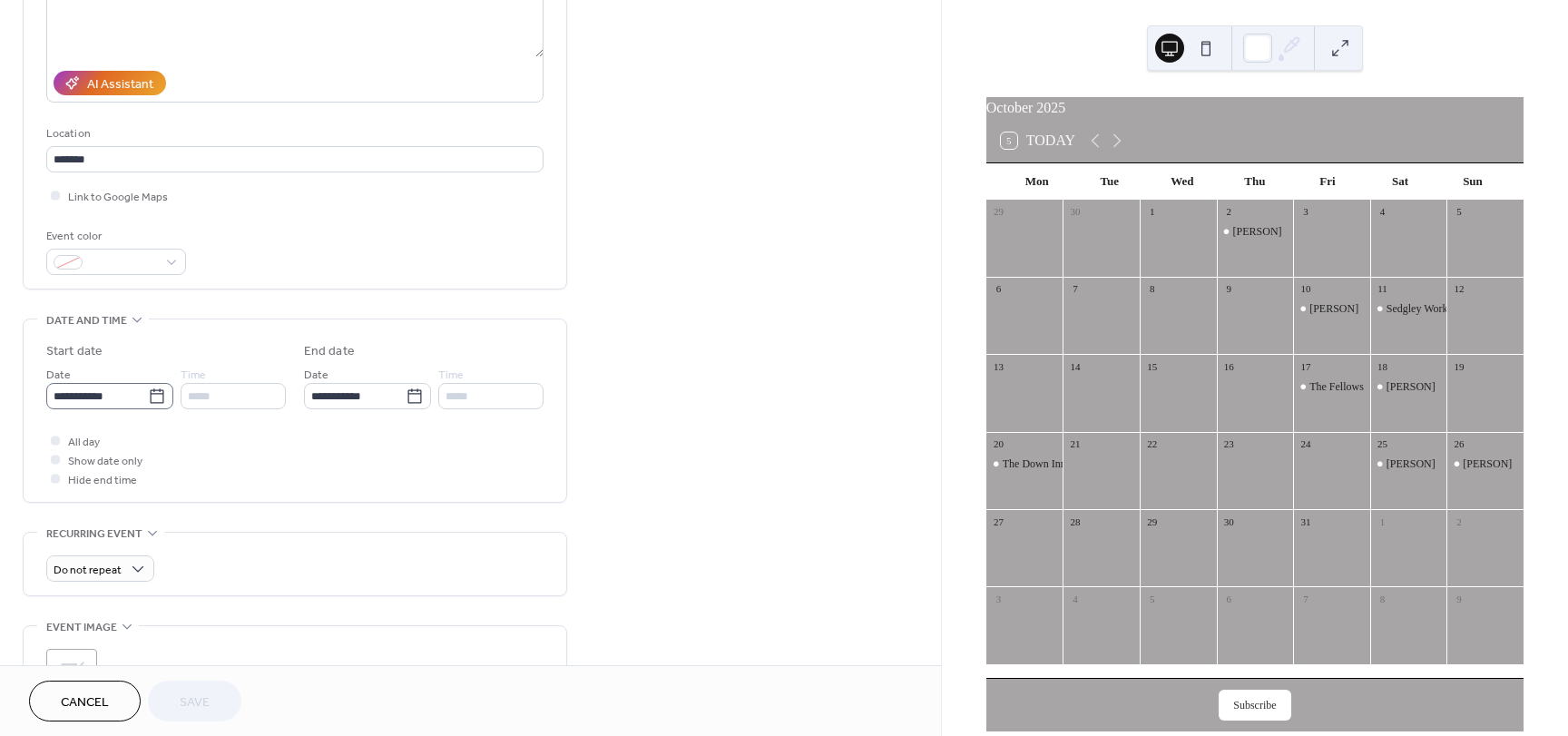 click 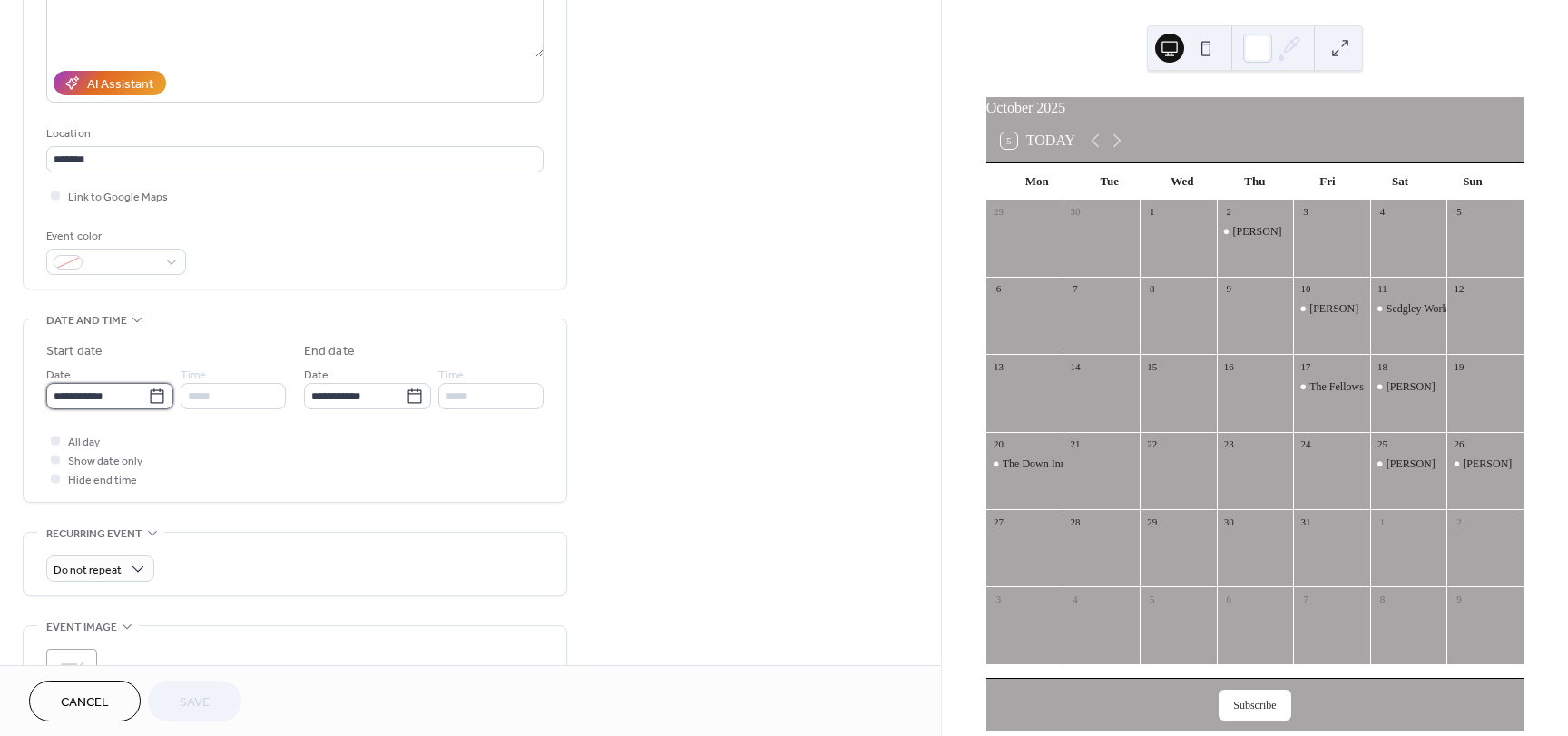 click on "**********" at bounding box center (97, 396) 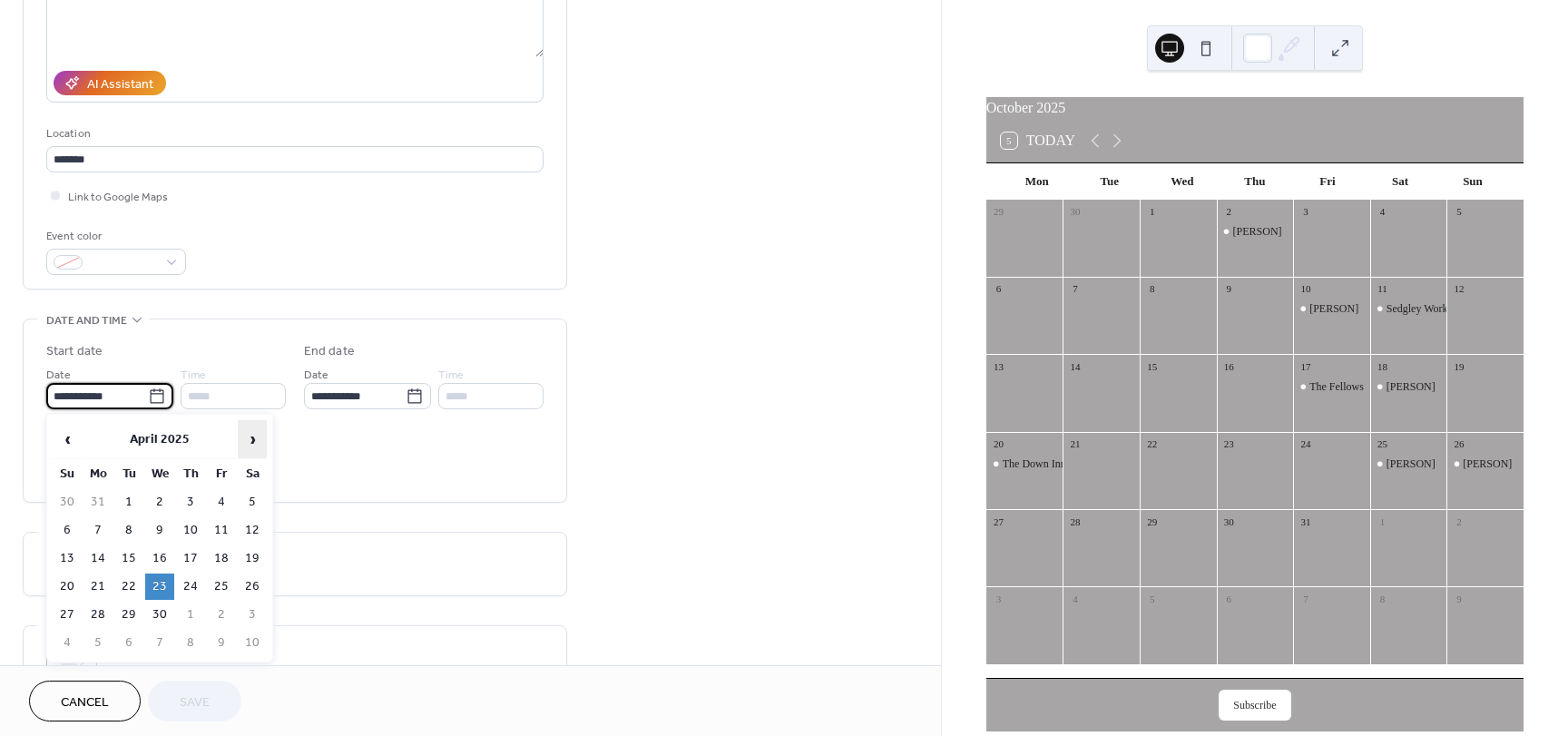 click on "›" at bounding box center (252, 439) 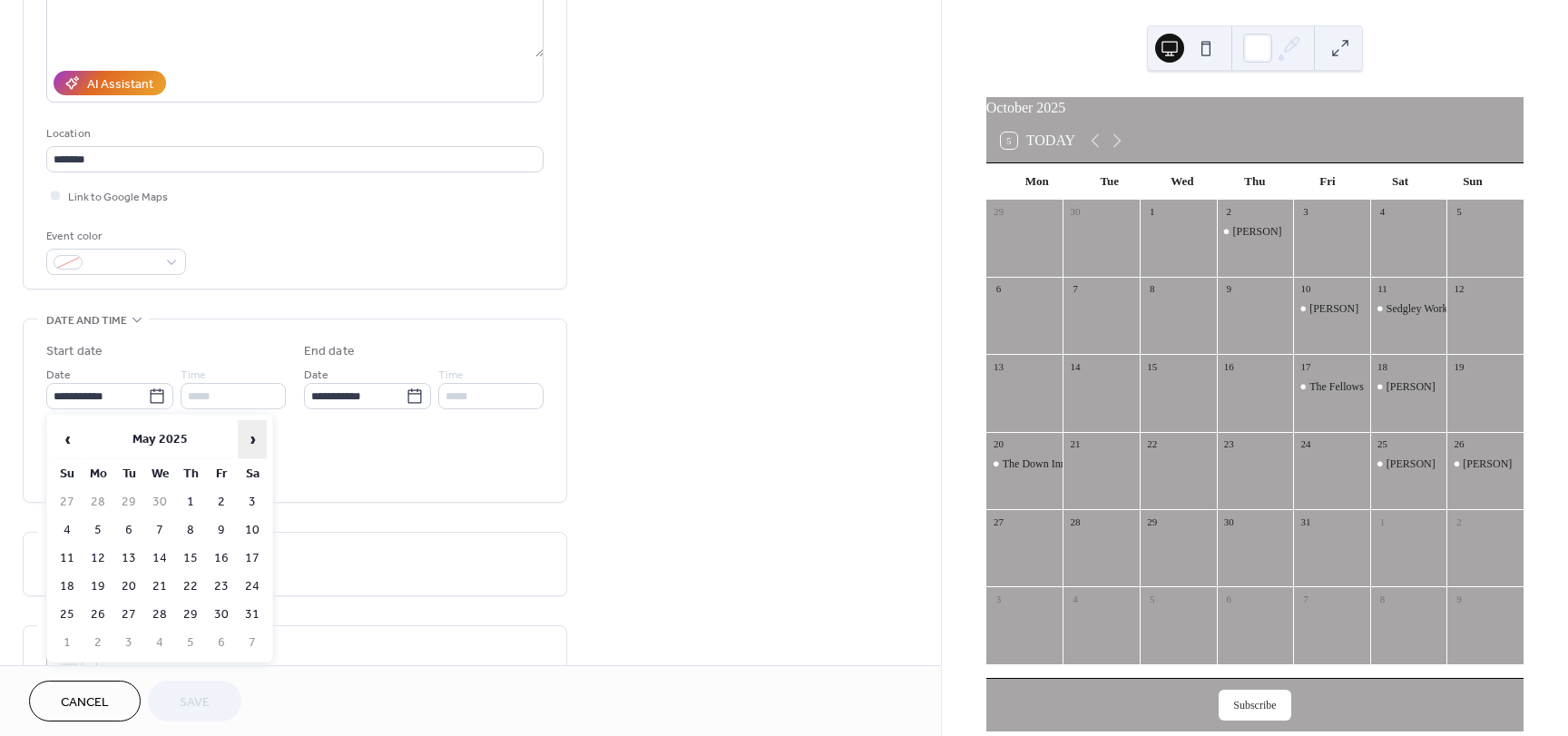 click on "›" at bounding box center [252, 439] 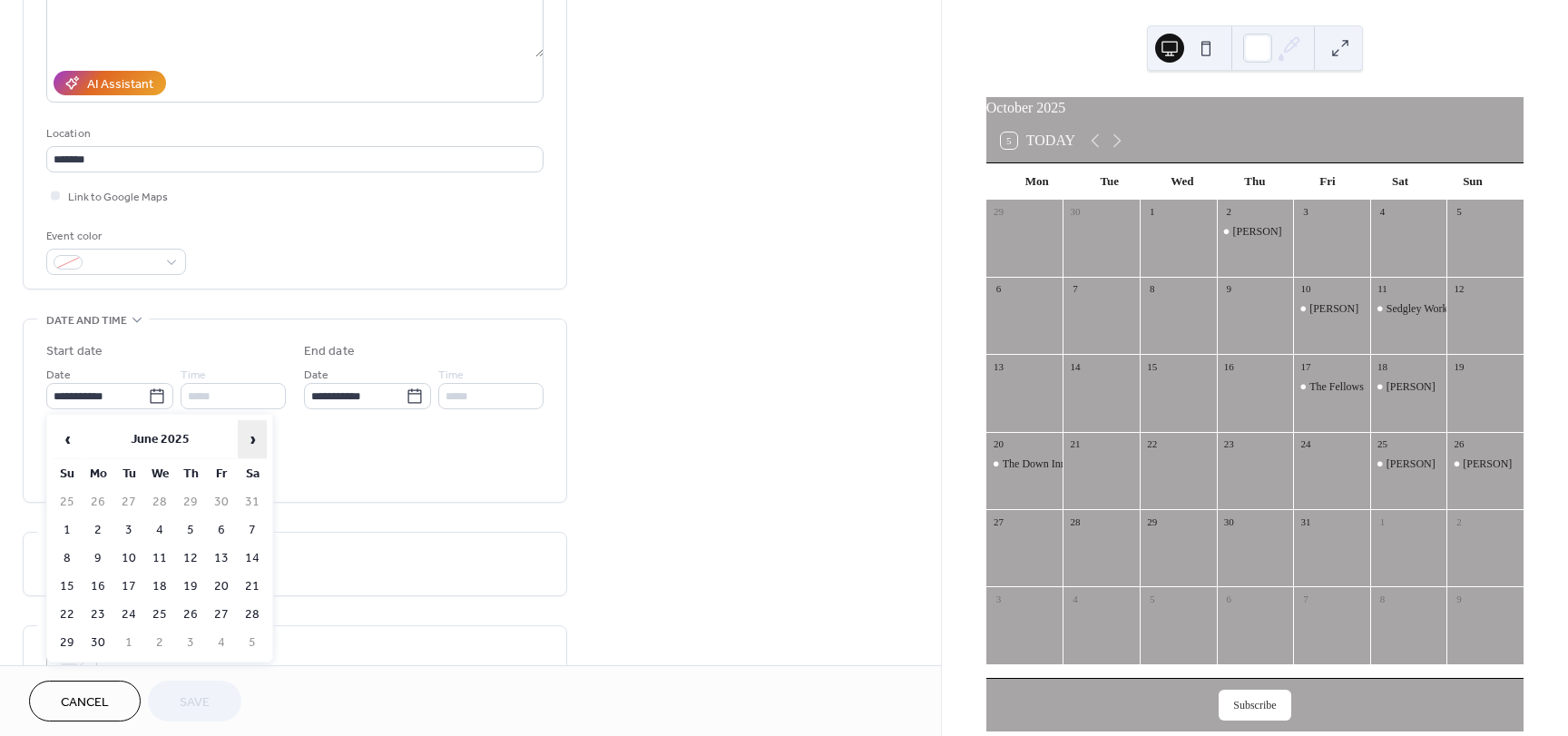 click on "›" at bounding box center (252, 439) 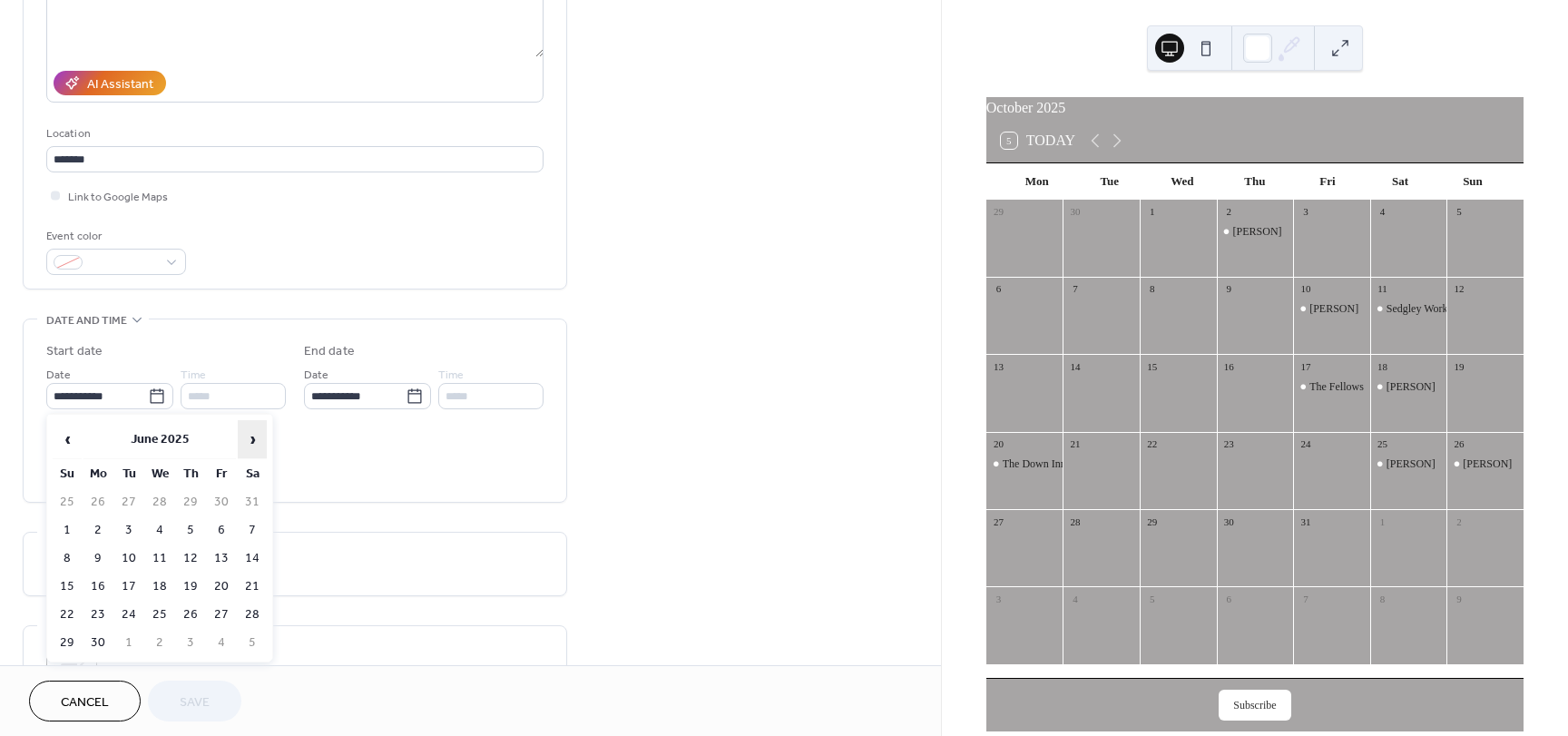 click on "›" at bounding box center (252, 439) 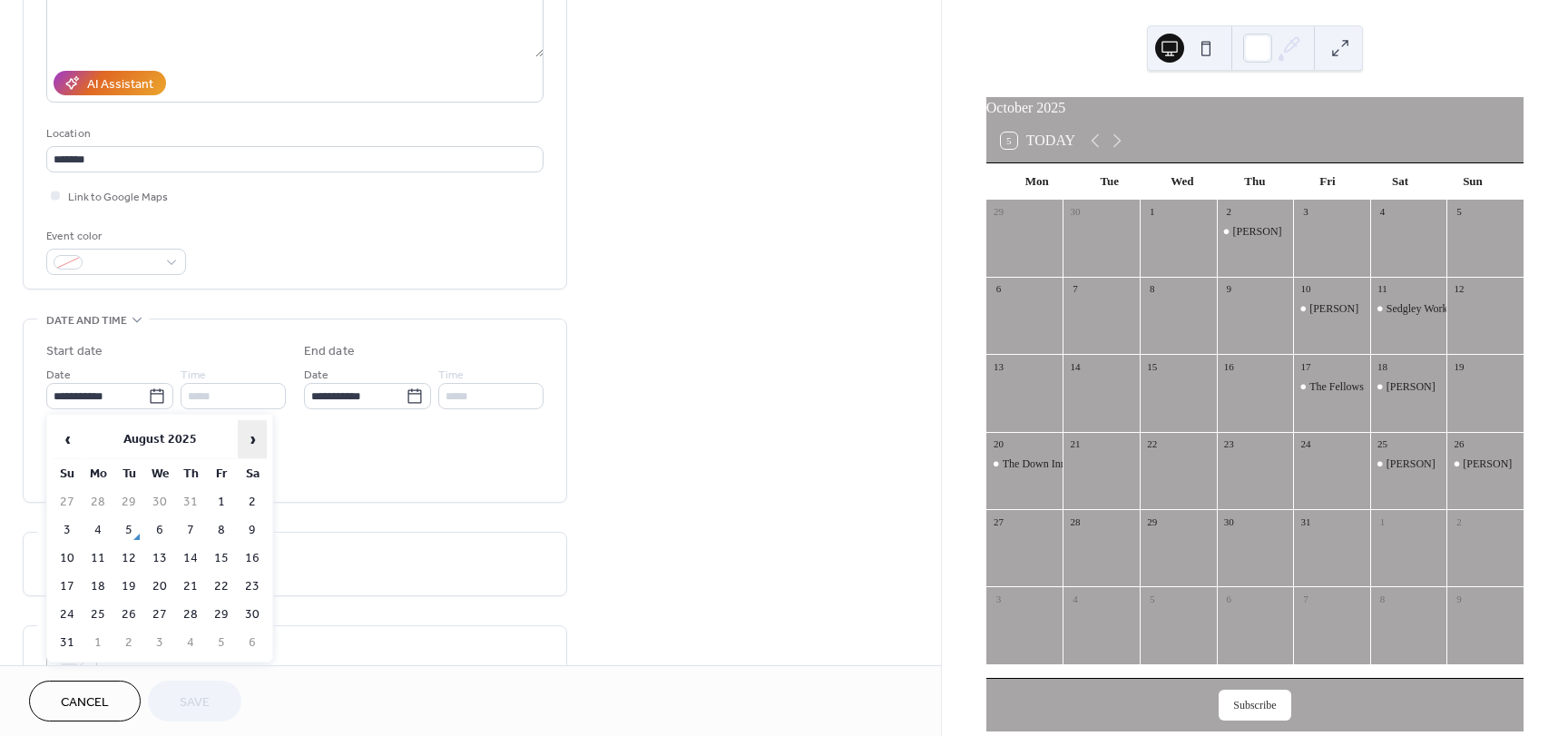 click on "›" at bounding box center (252, 439) 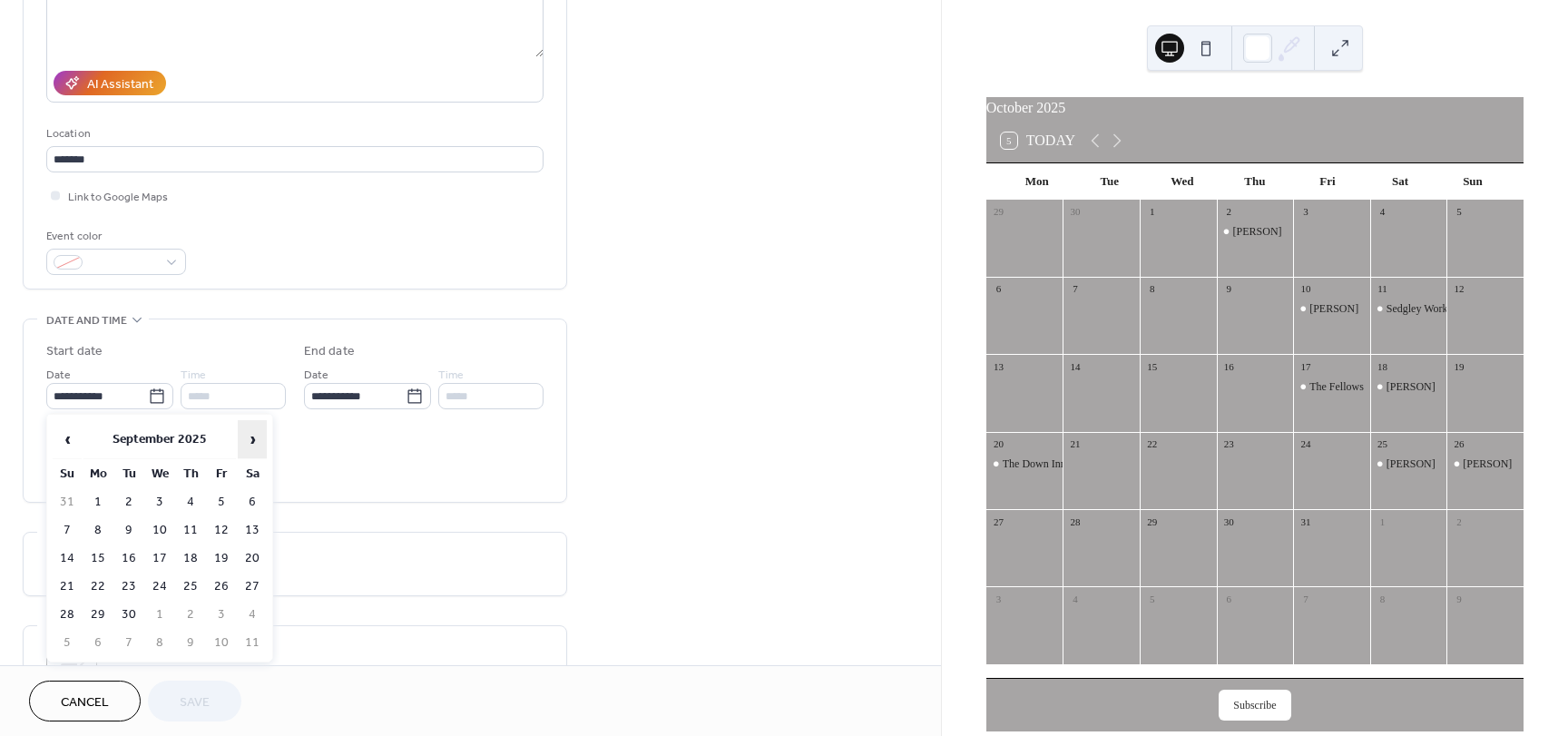 click on "›" at bounding box center (252, 439) 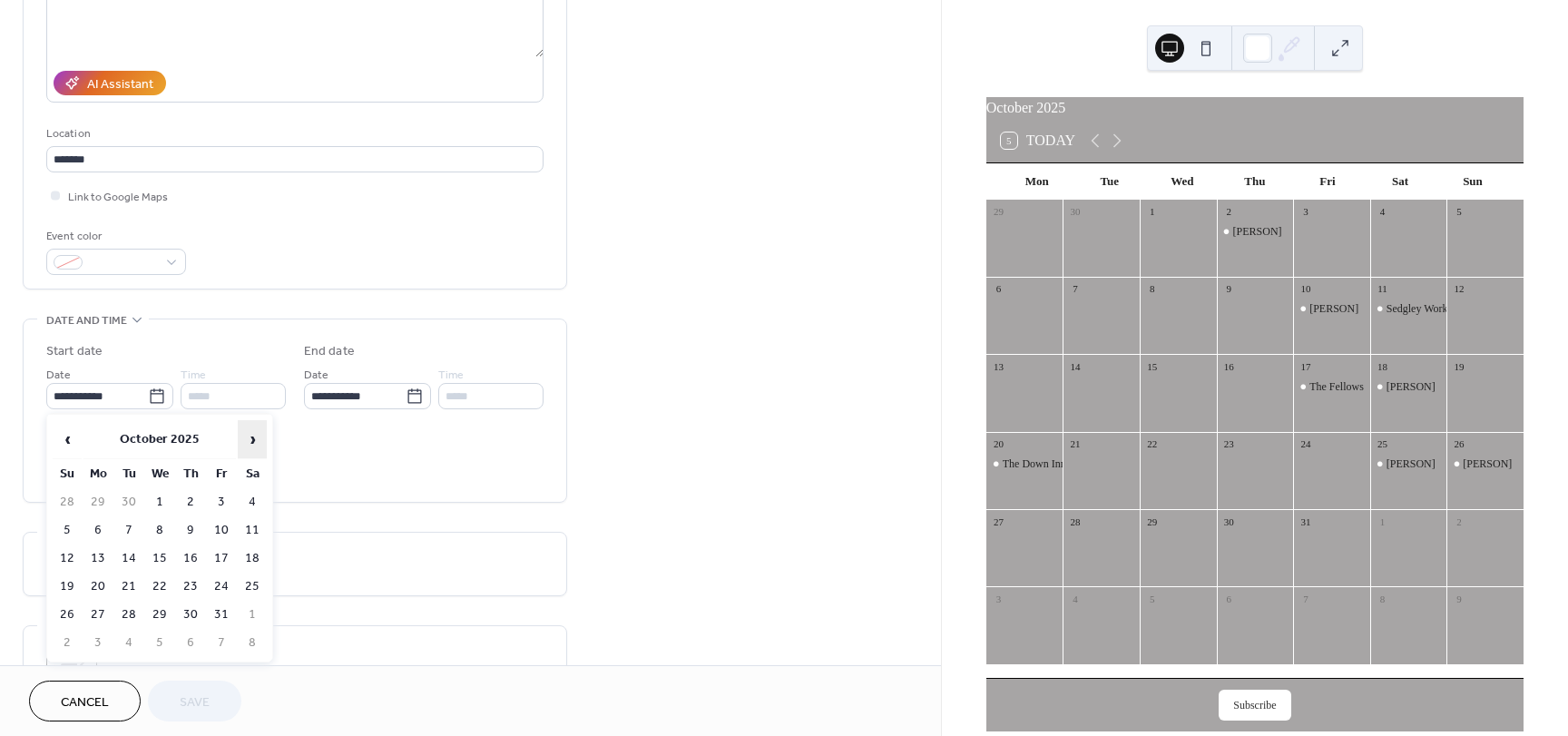 click on "›" at bounding box center [252, 439] 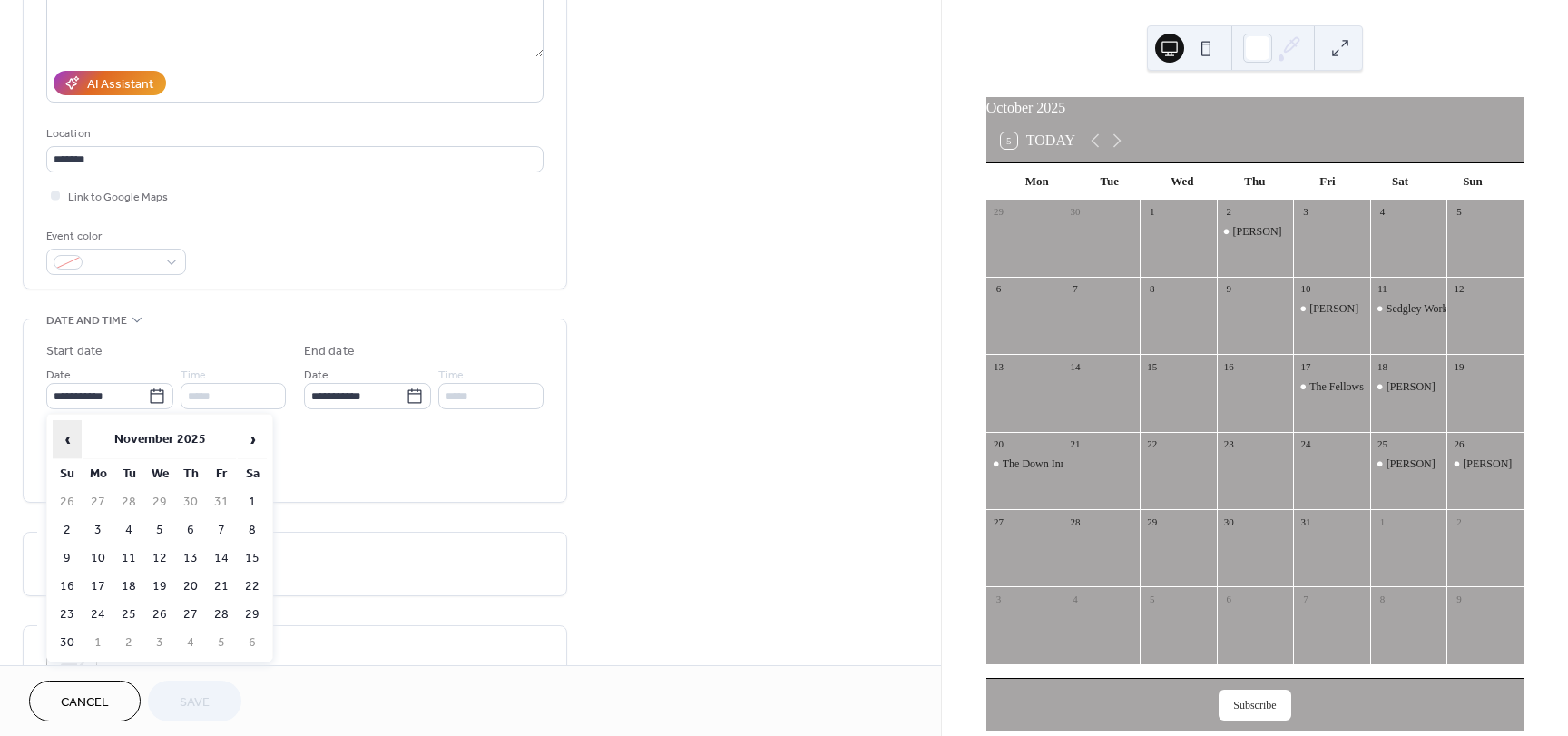 click on "‹" at bounding box center [67, 439] 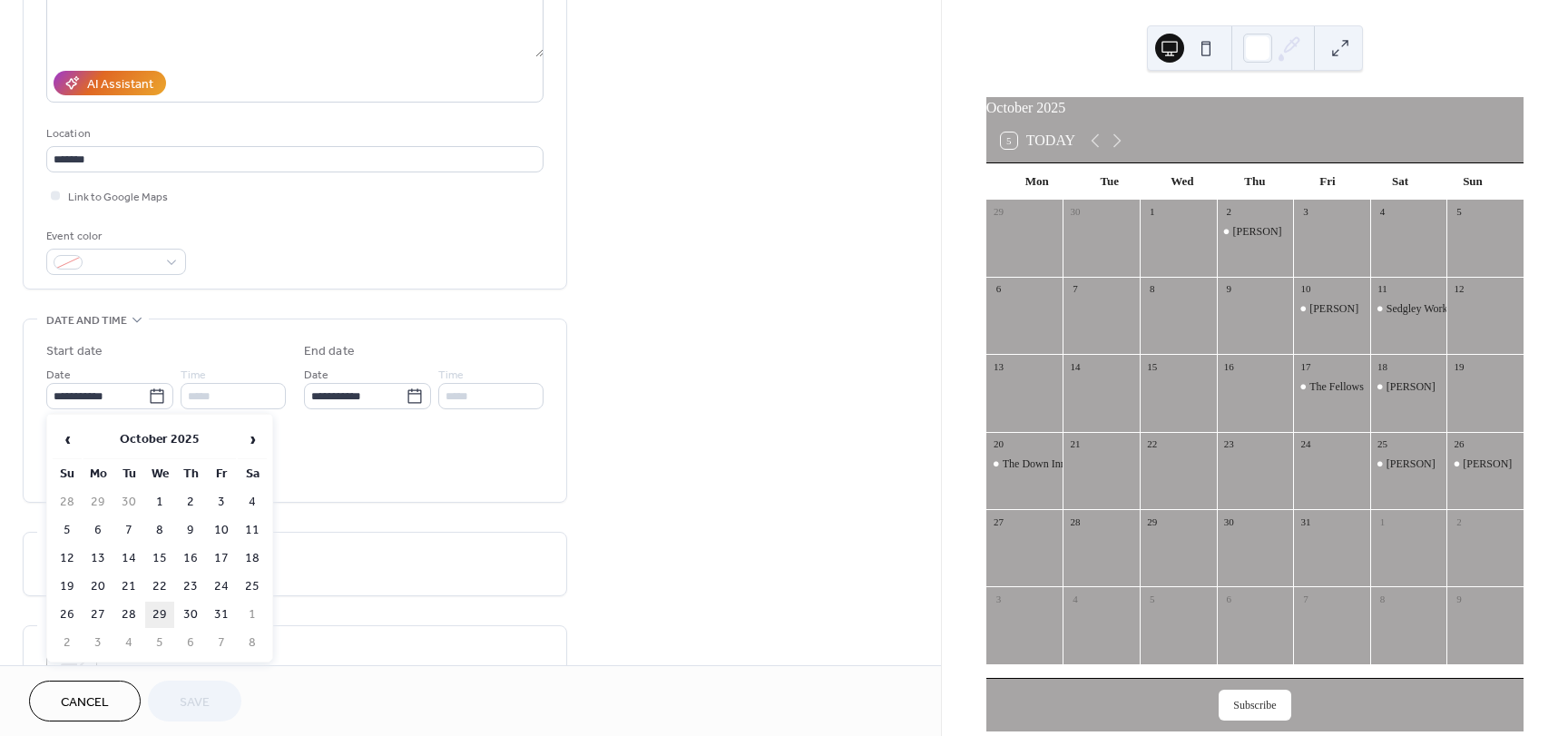 click on "29" at bounding box center [160, 614] 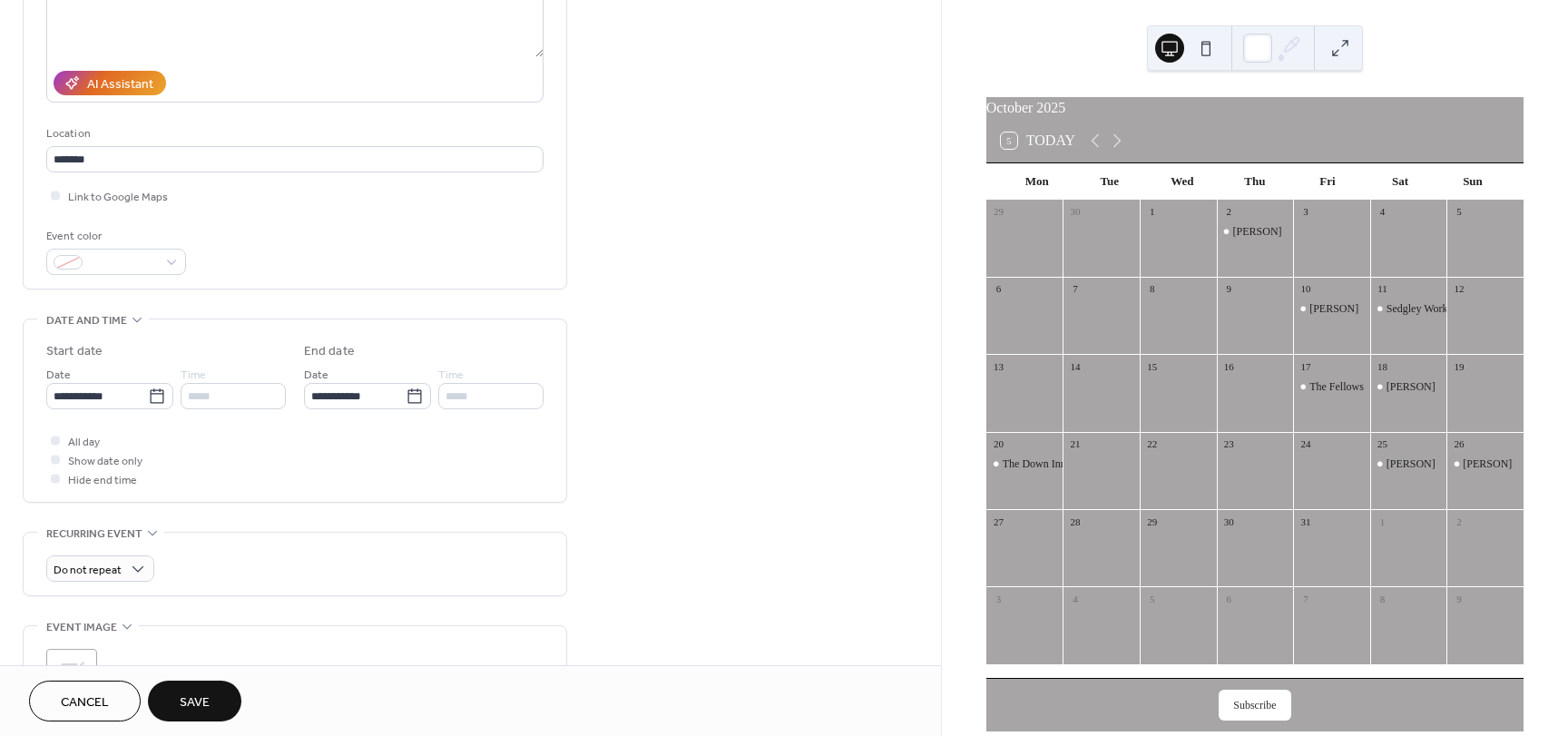 click on "Save" at bounding box center (194, 702) 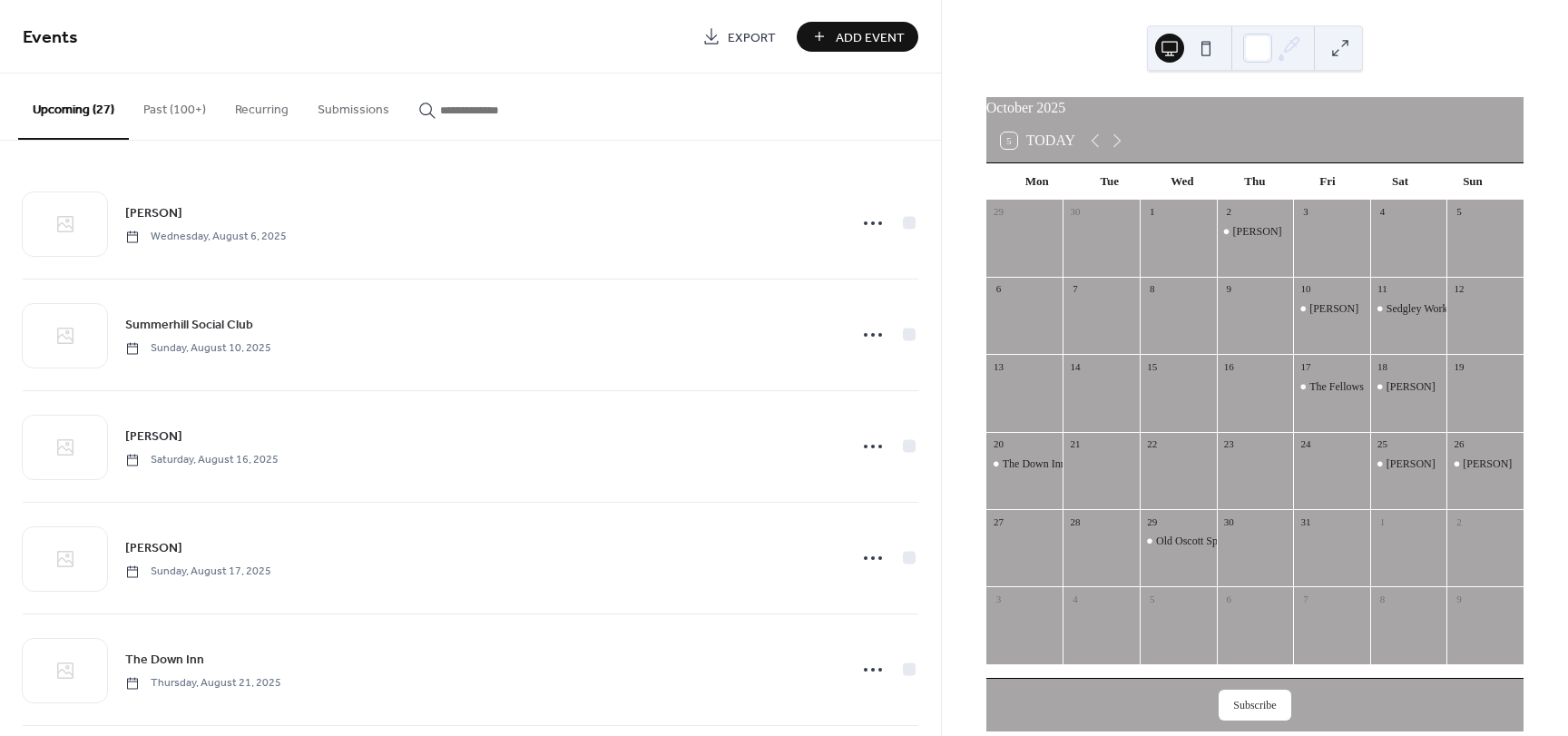 click on "Add Event" at bounding box center [870, 37] 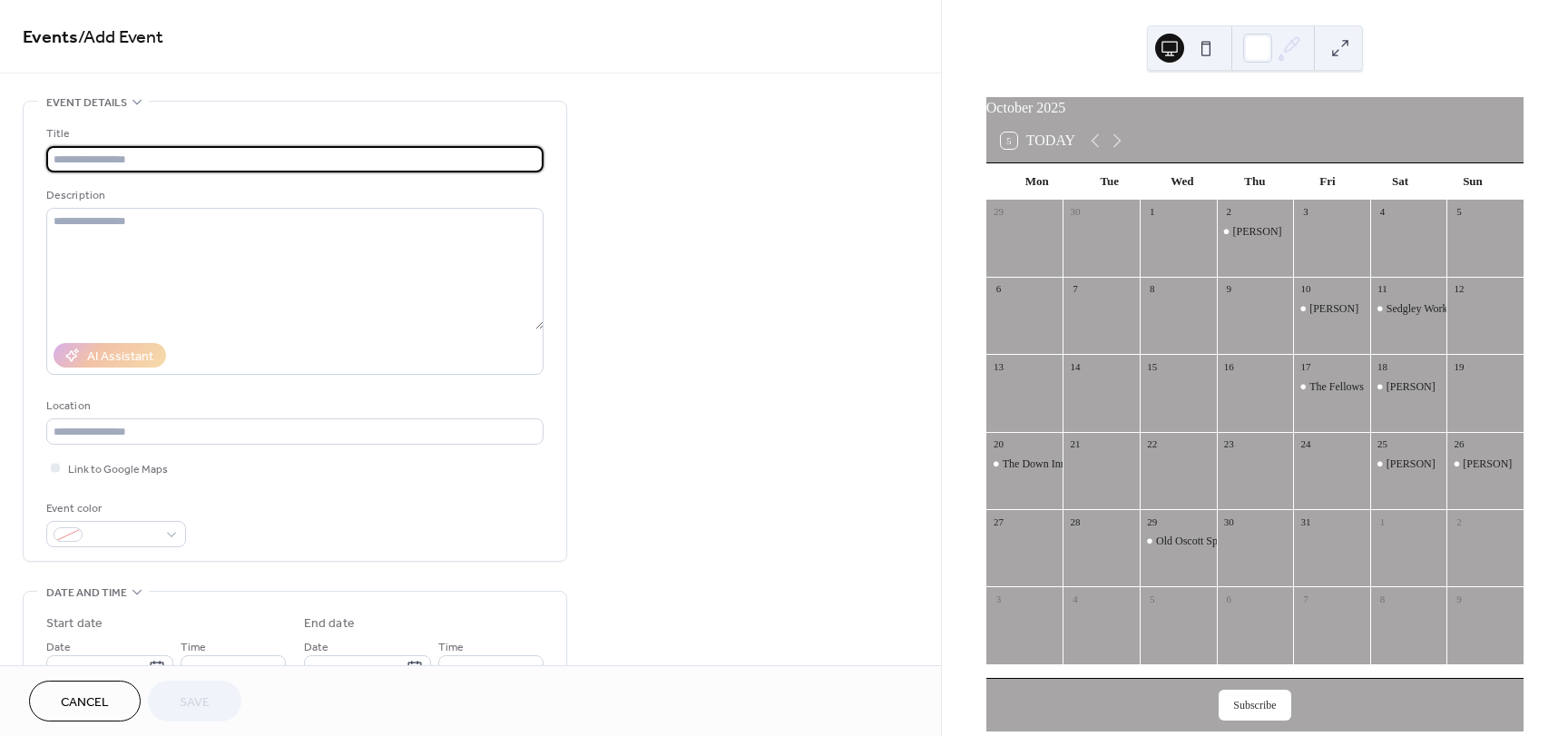 paste on "**********" 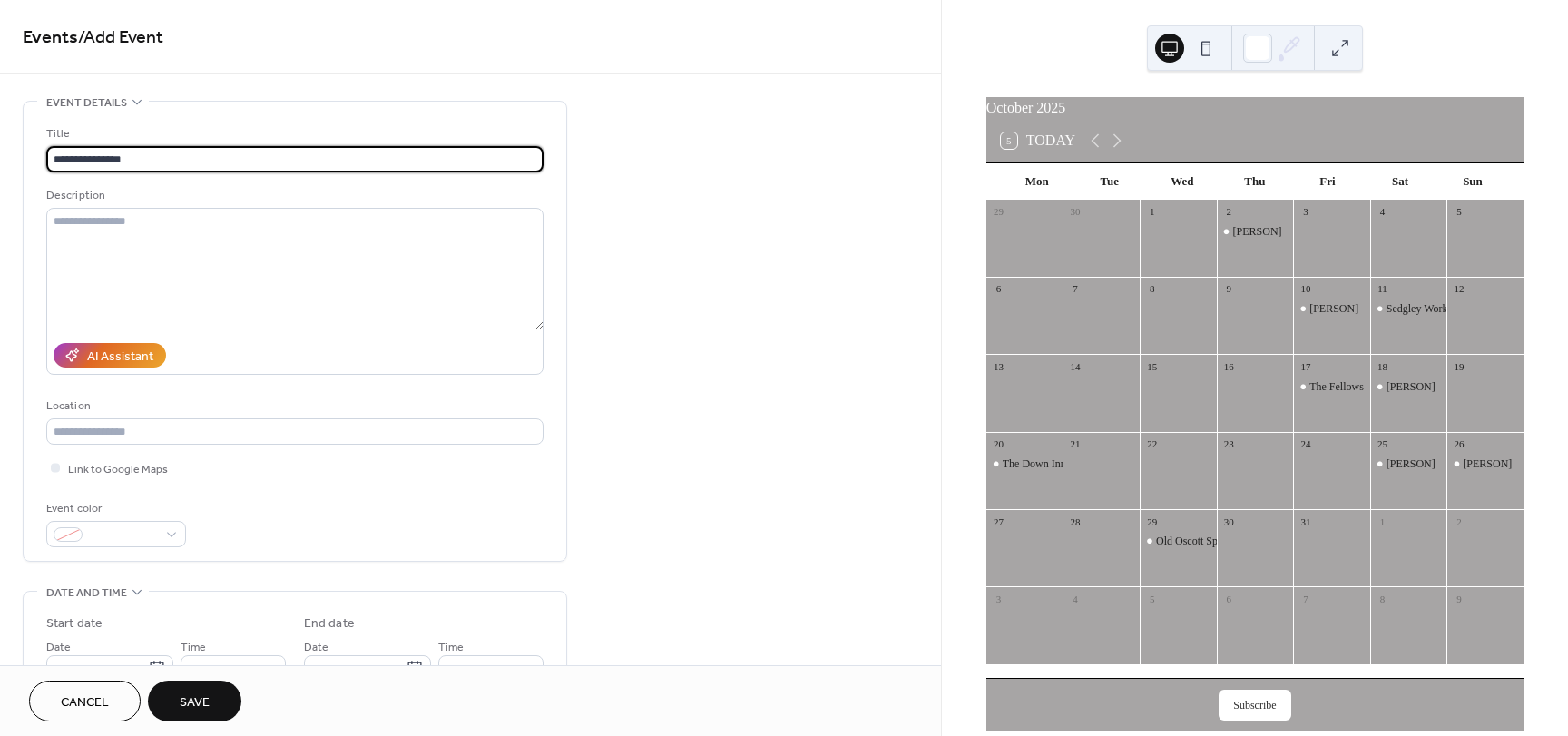 type on "**********" 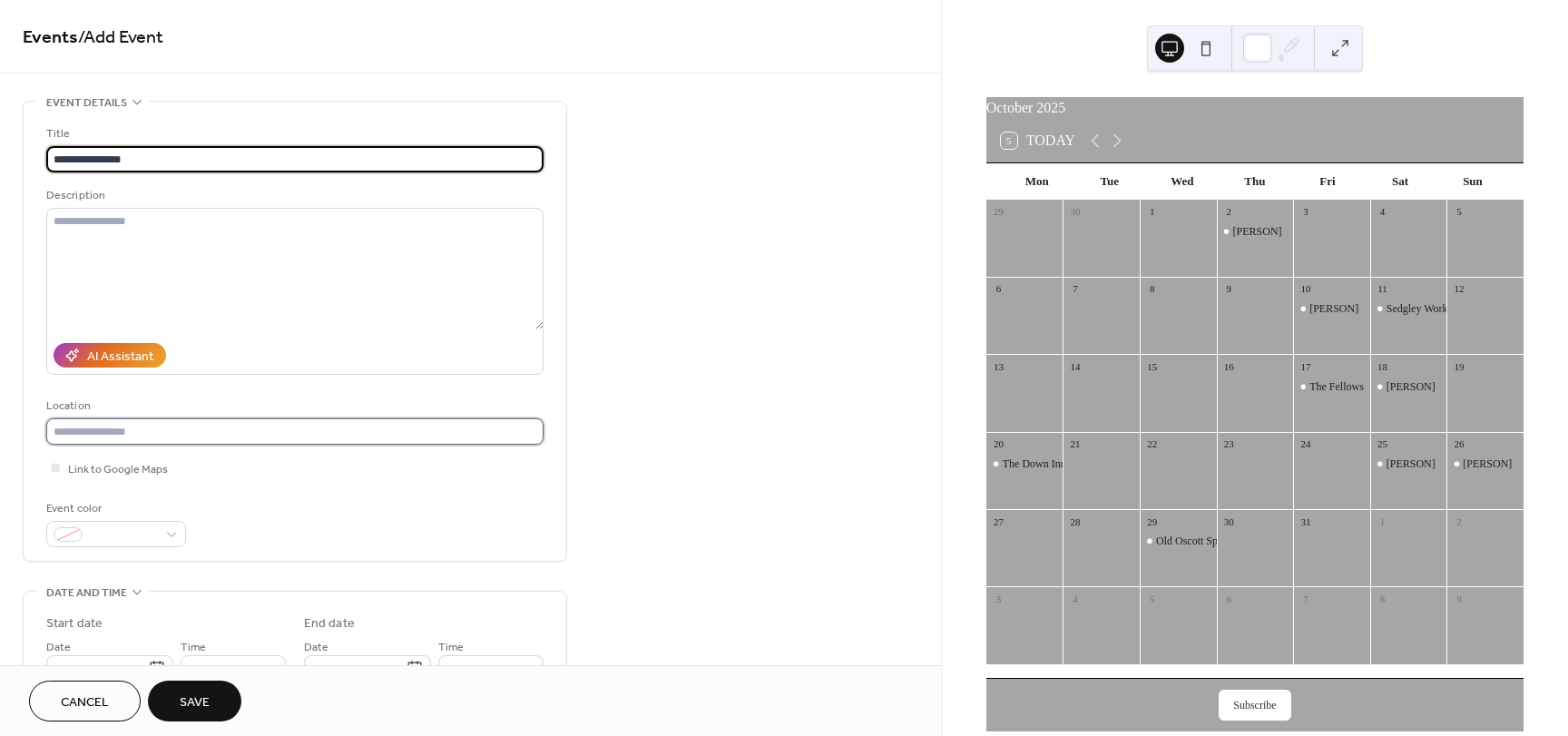 click at bounding box center [295, 431] 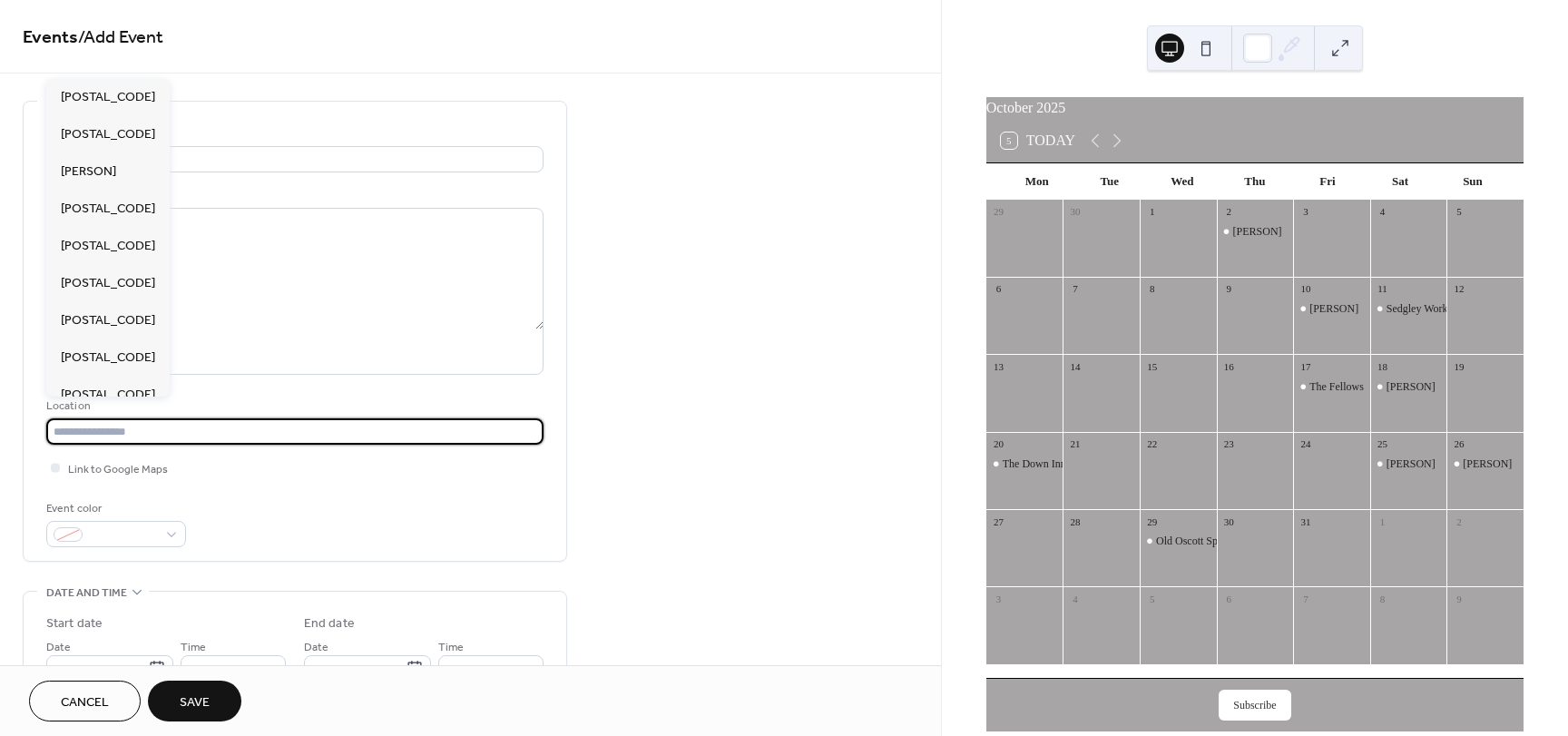 paste on "*******" 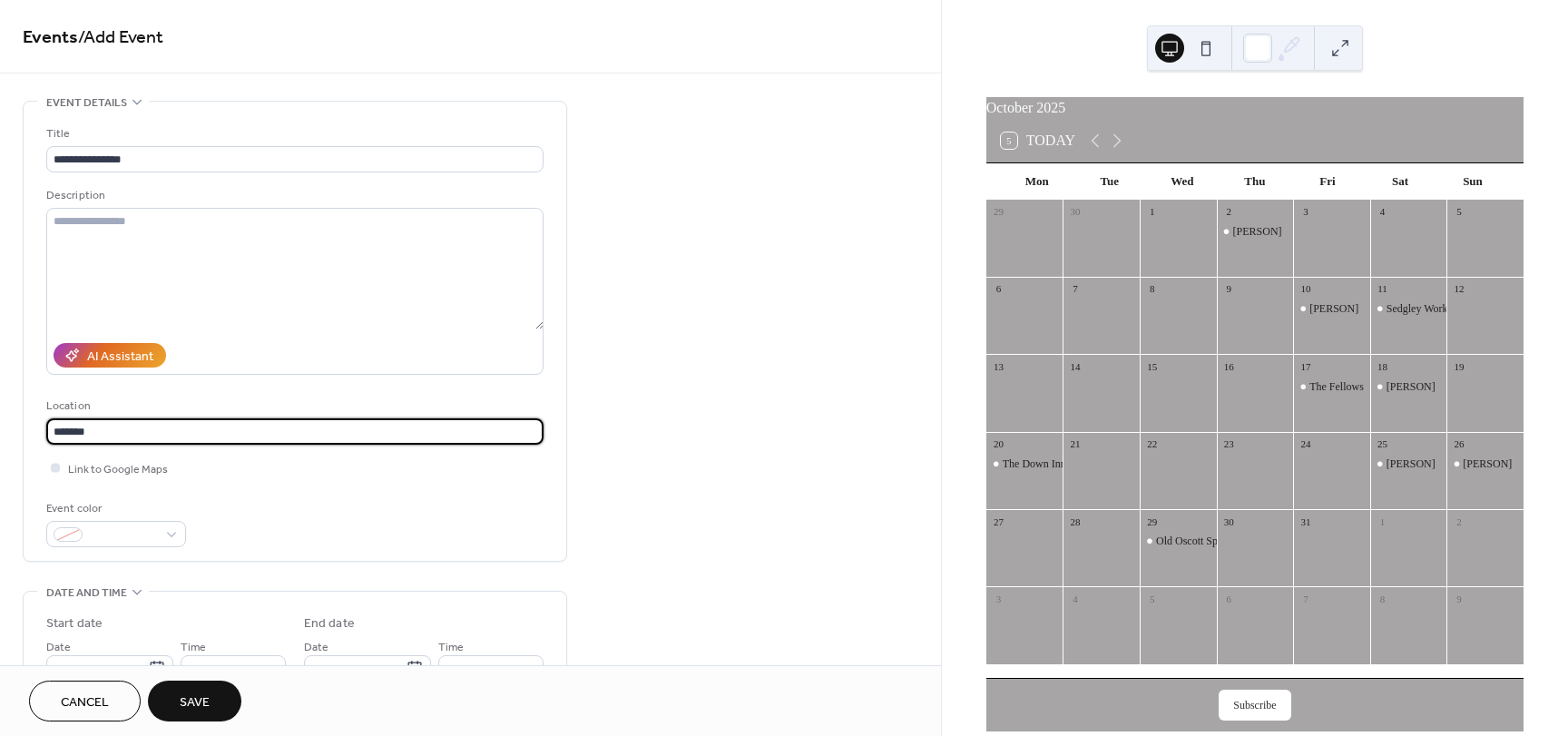 type on "*******" 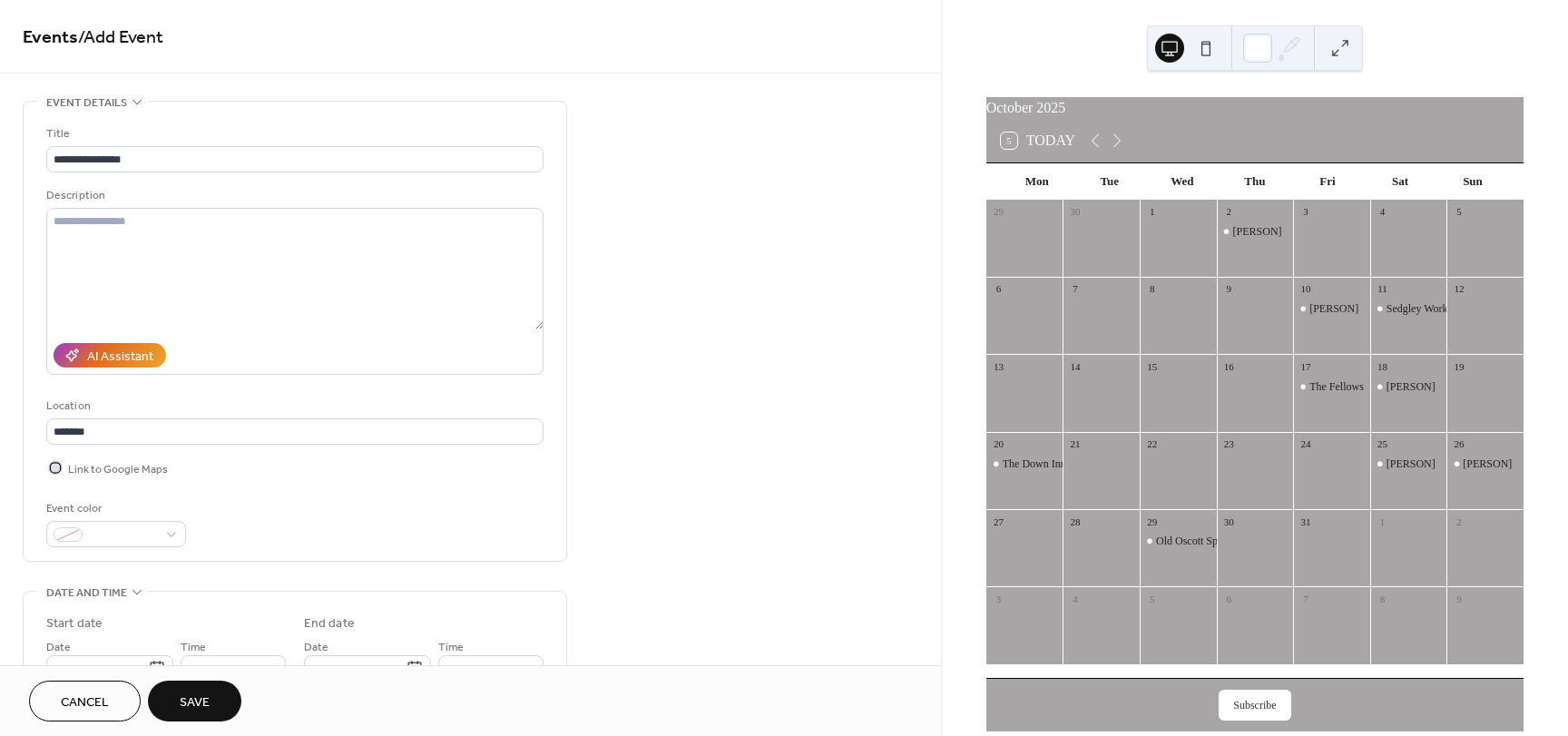 click at bounding box center (55, 467) 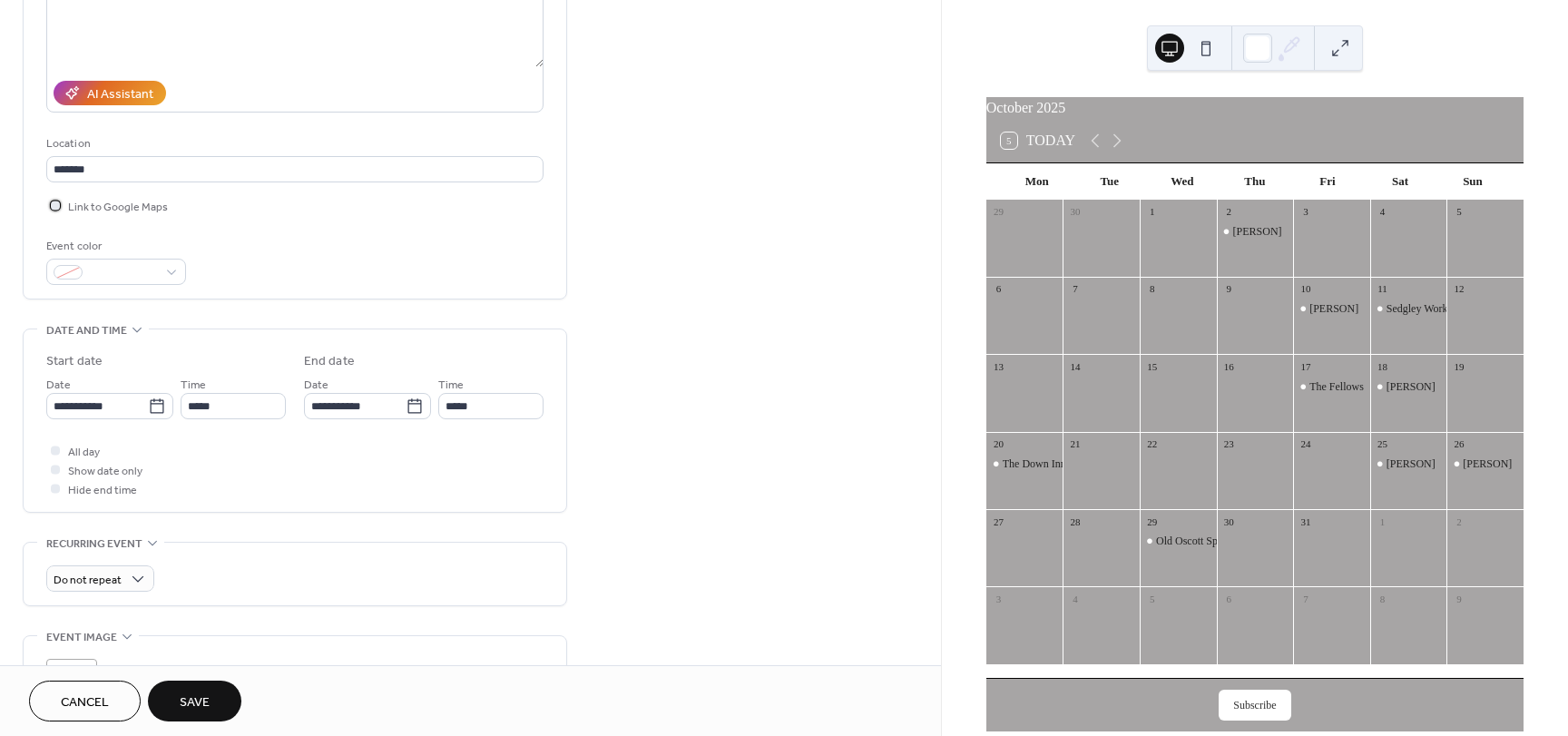 scroll, scrollTop: 272, scrollLeft: 0, axis: vertical 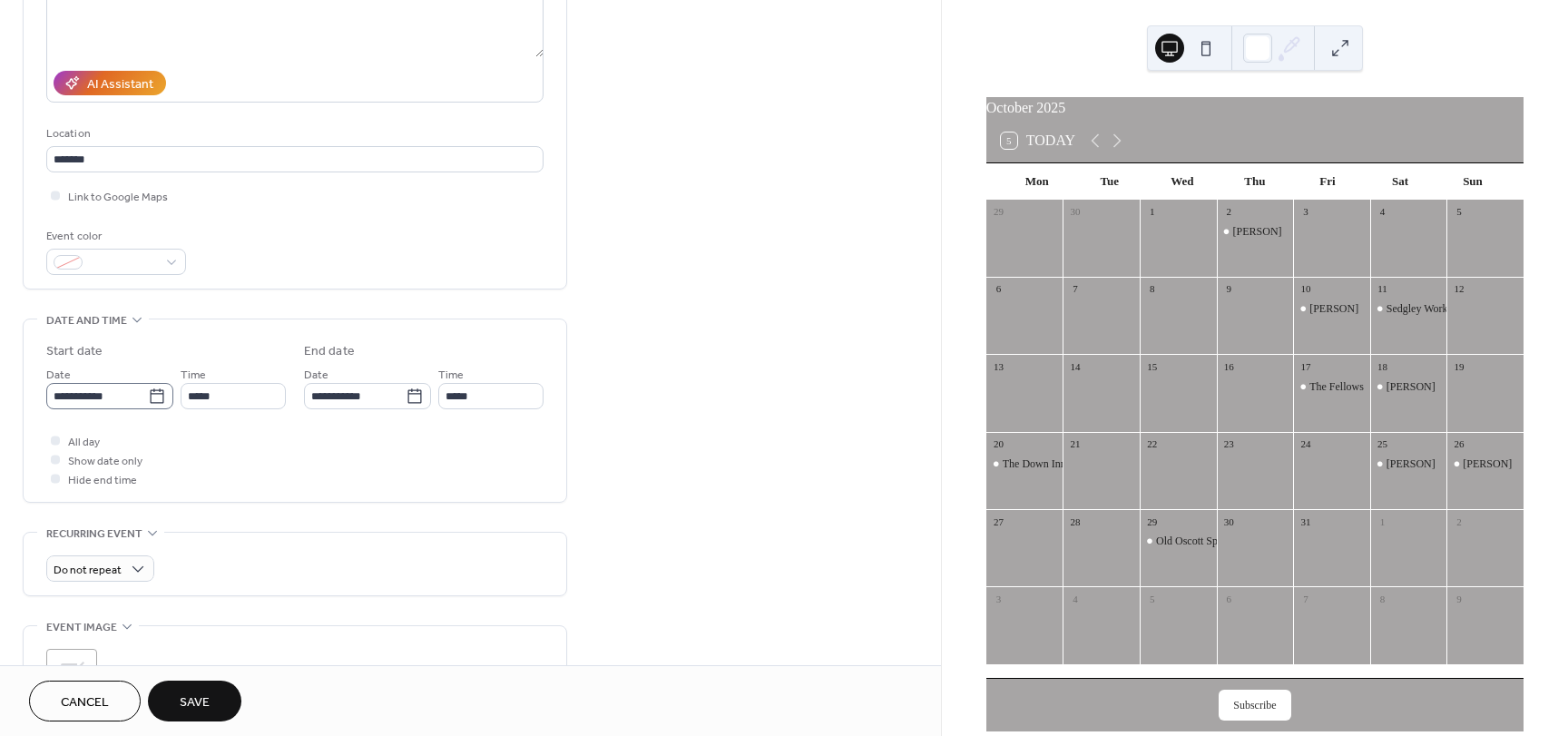 click 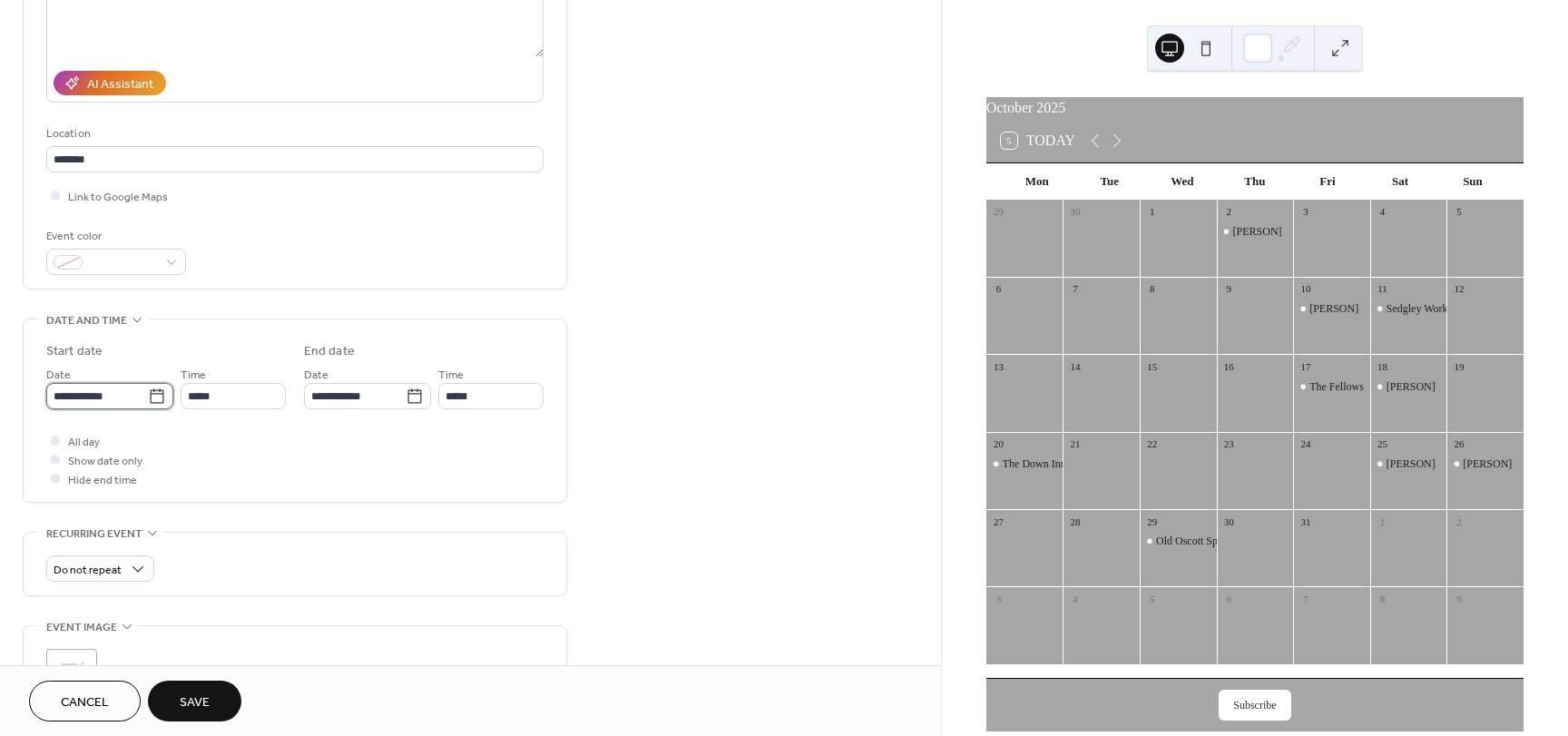 click on "**********" at bounding box center [97, 396] 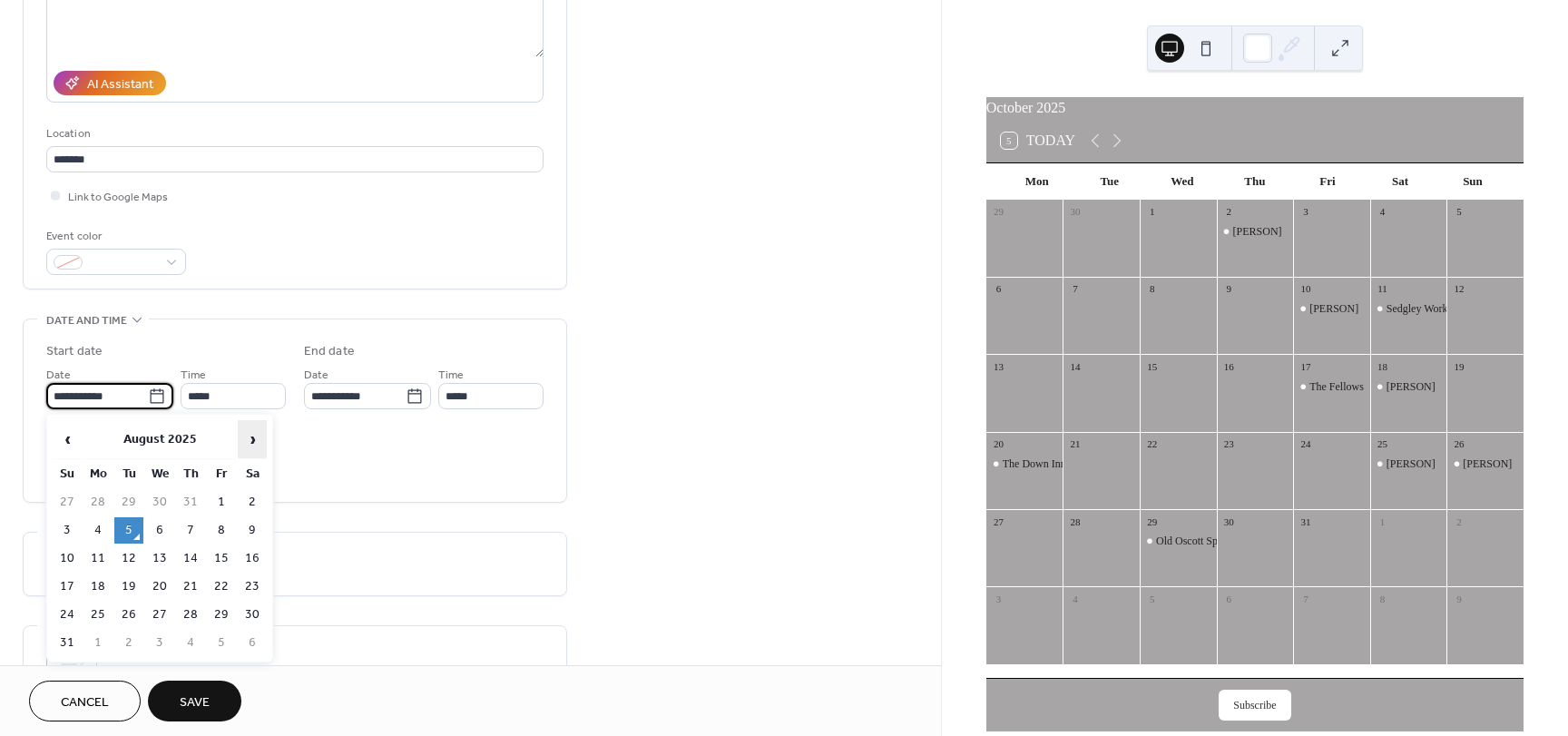 click on "›" at bounding box center [252, 439] 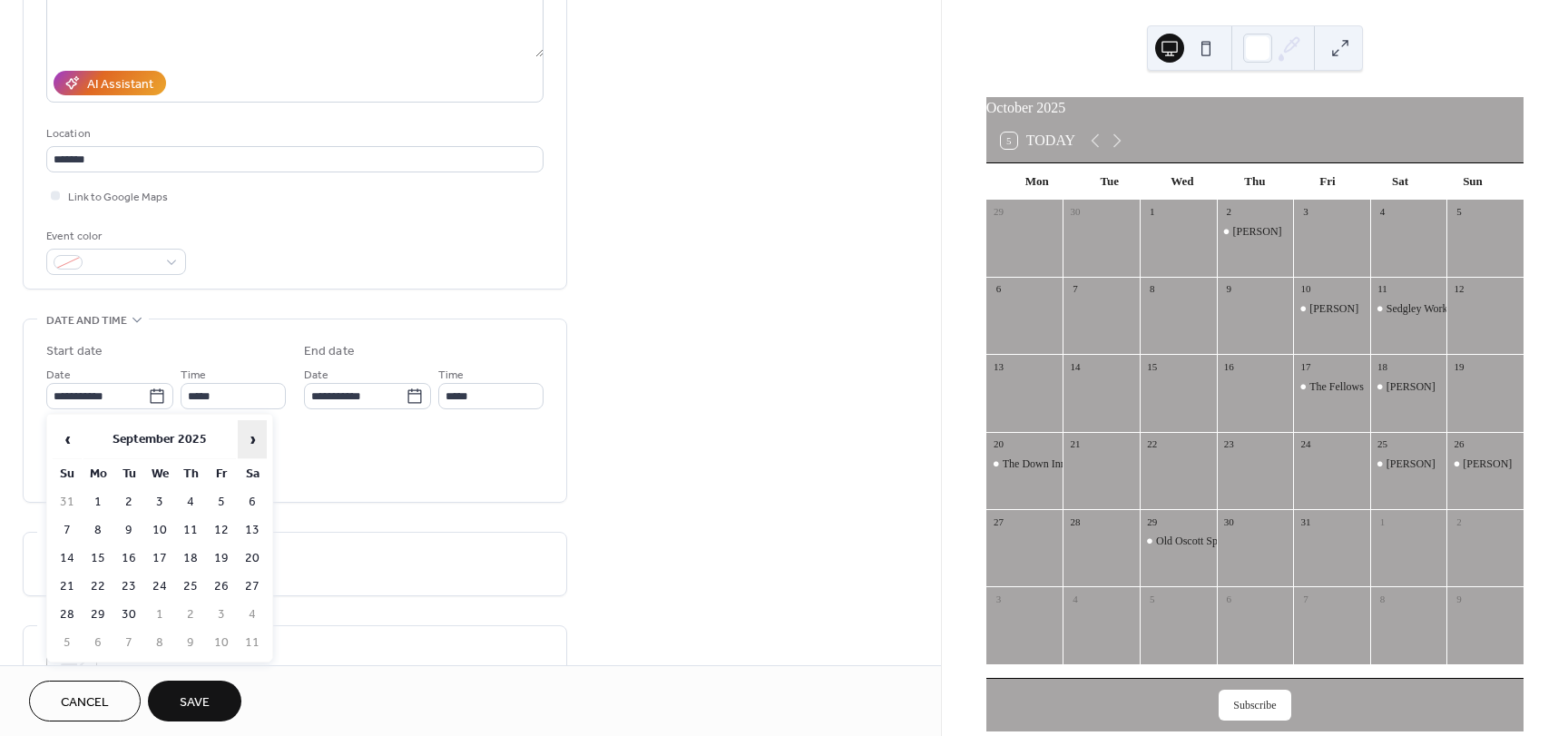 click on "›" at bounding box center (252, 439) 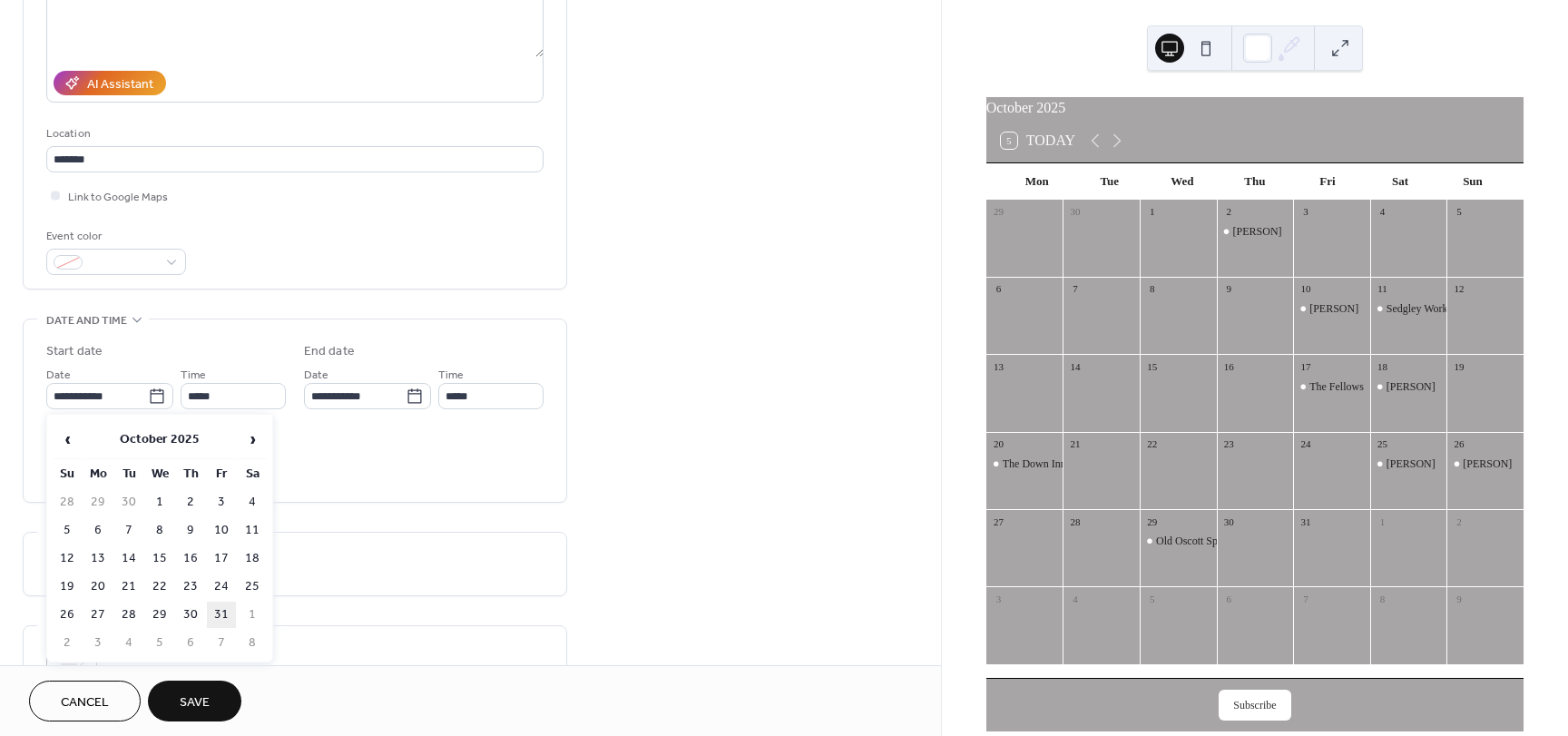 click on "31" at bounding box center (221, 614) 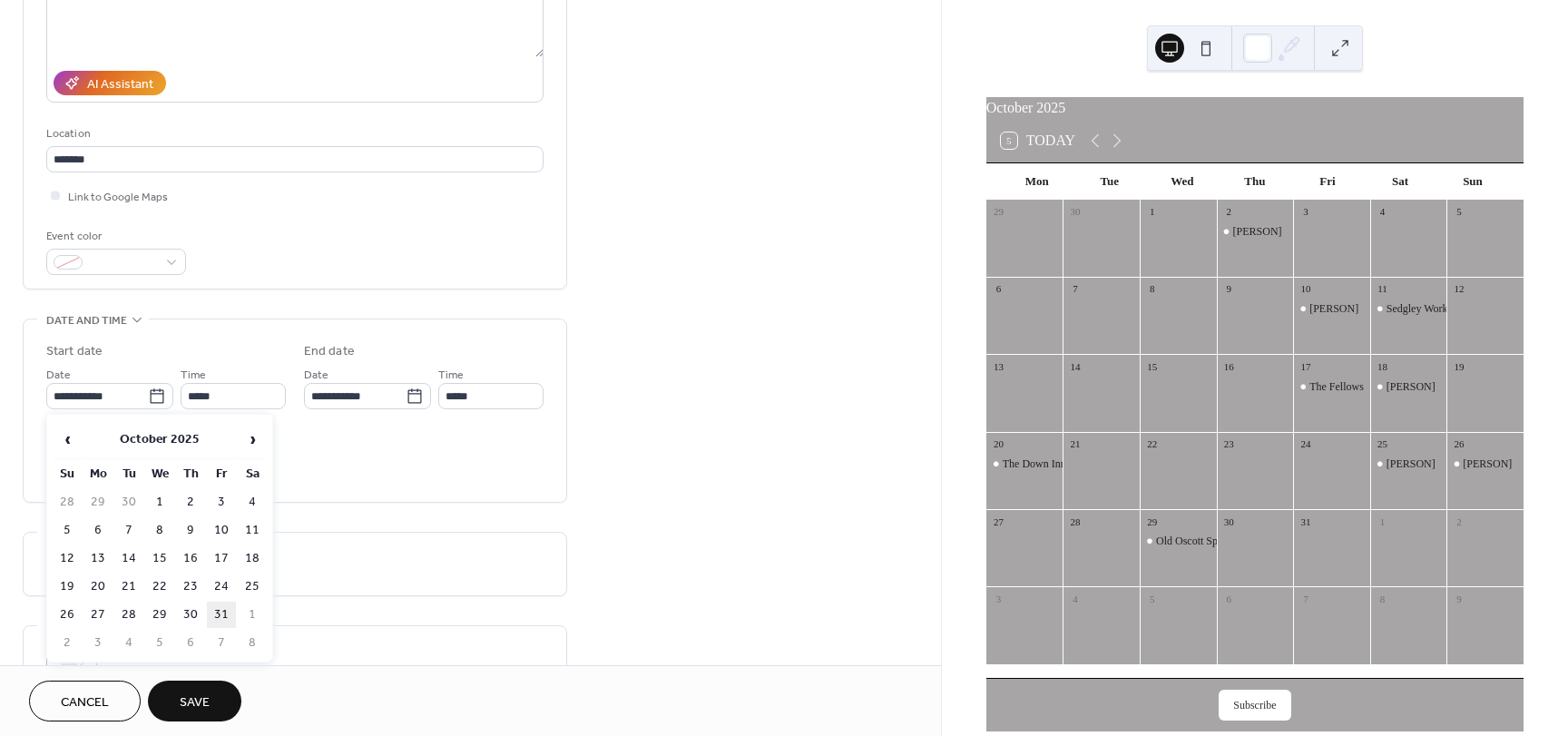 type on "**********" 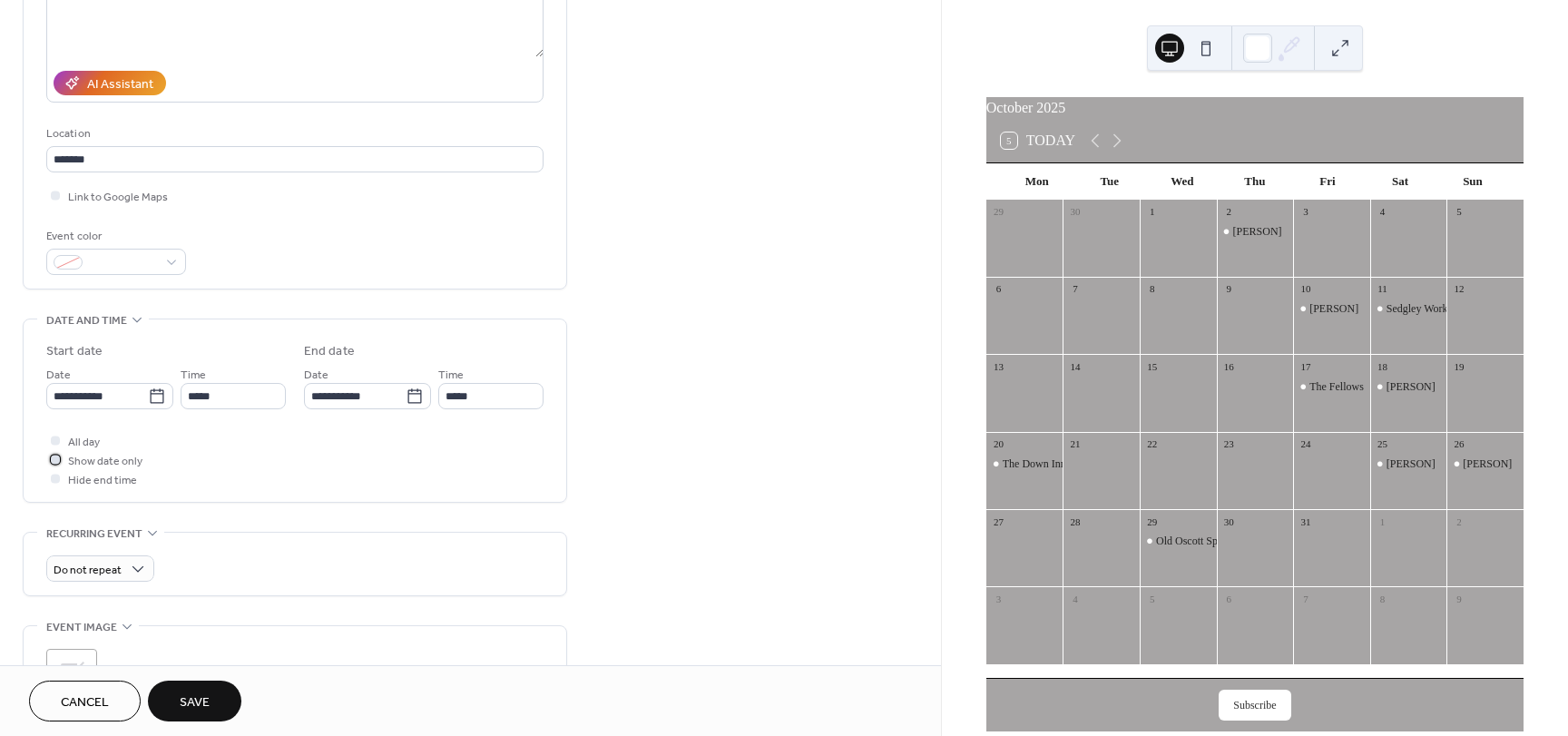 click on "Show date only" at bounding box center (105, 461) 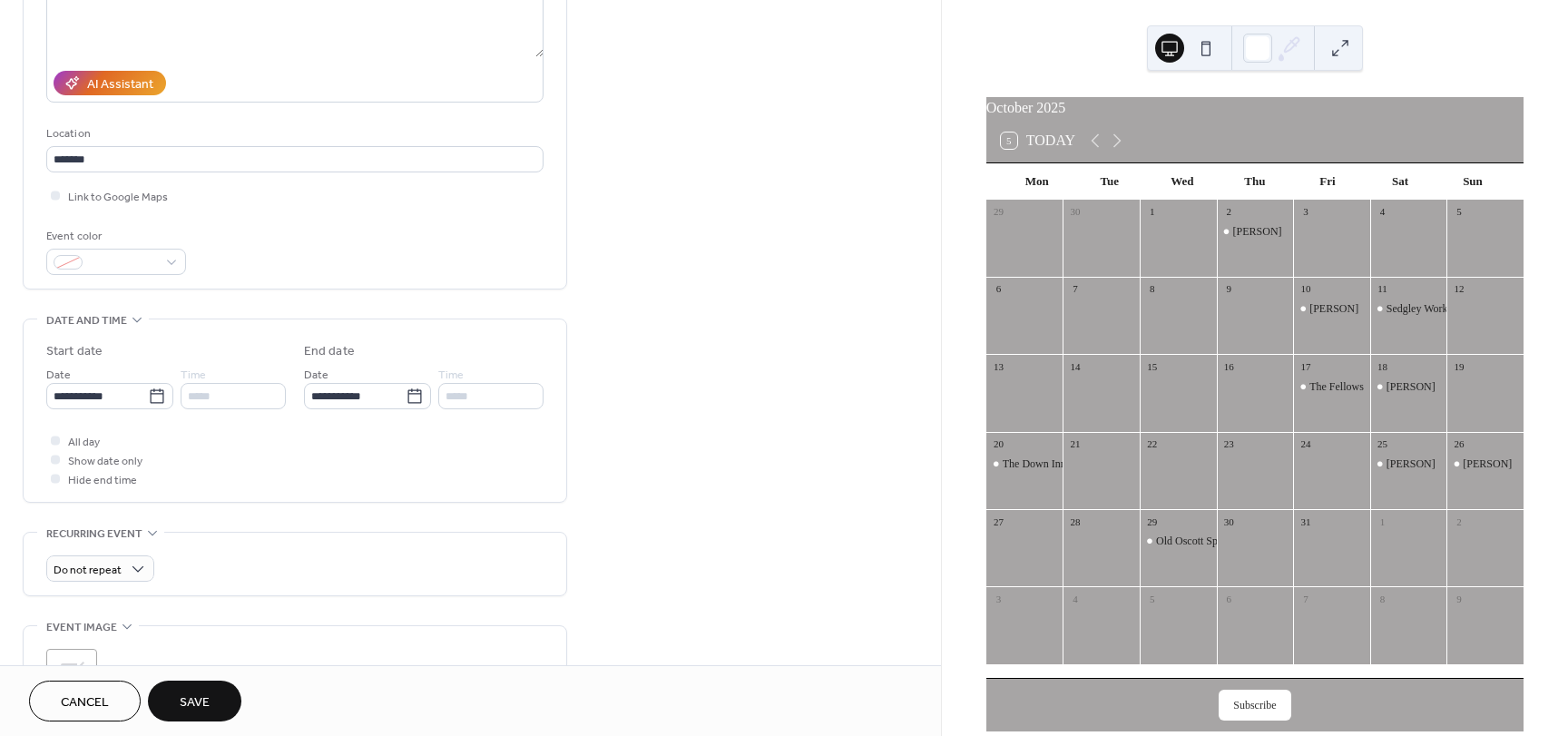click on "Save" at bounding box center [194, 702] 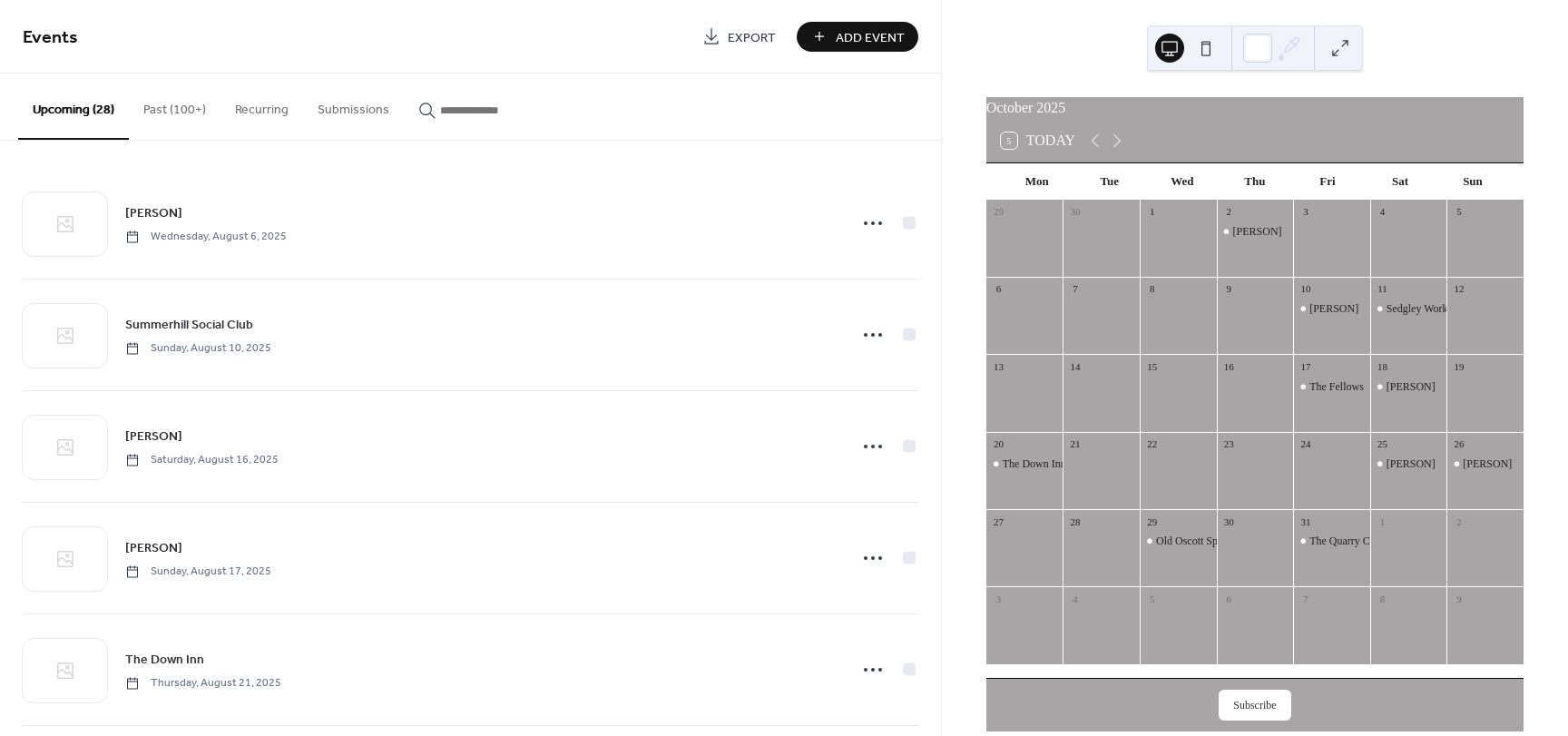 click on "Add Event" at bounding box center (870, 37) 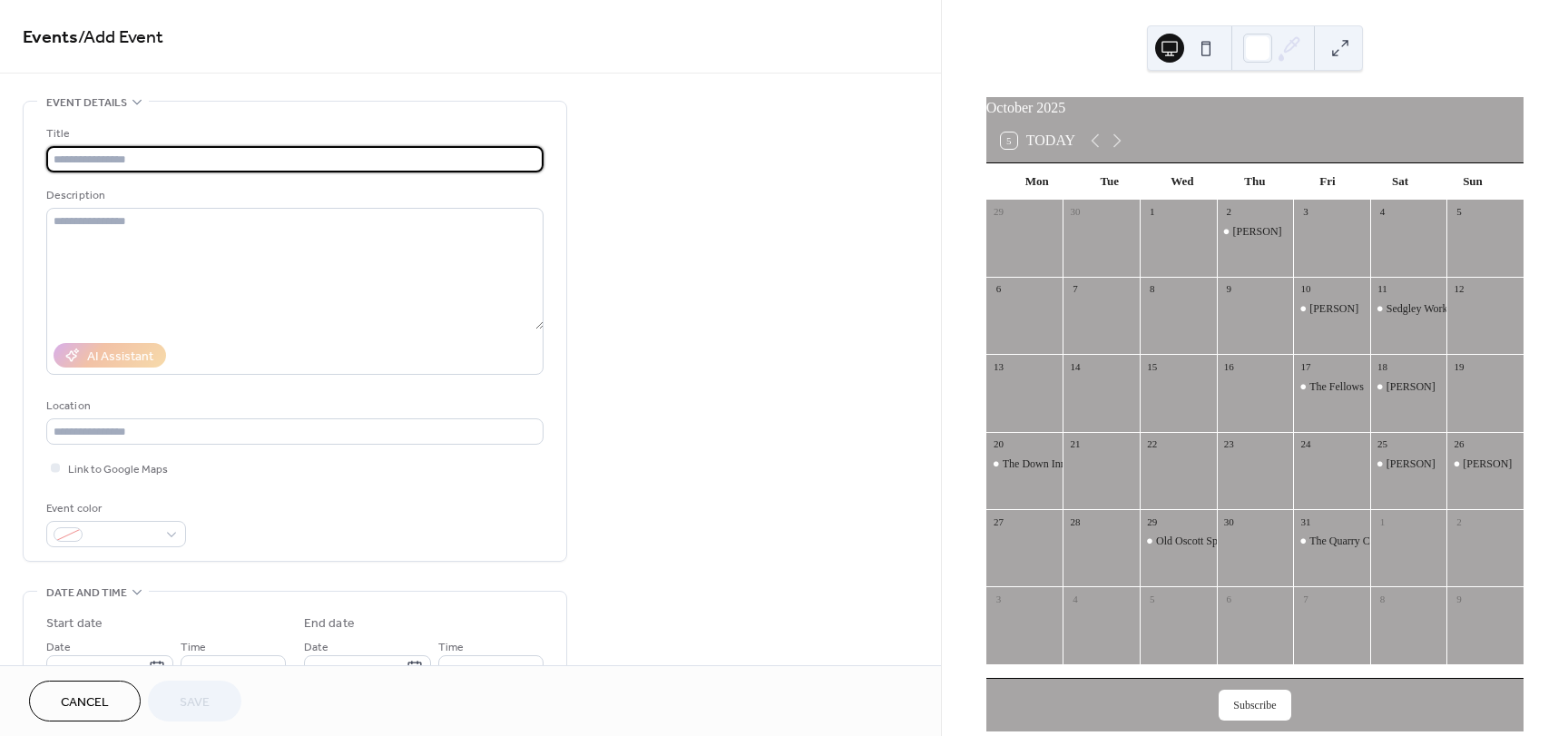 paste on "**********" 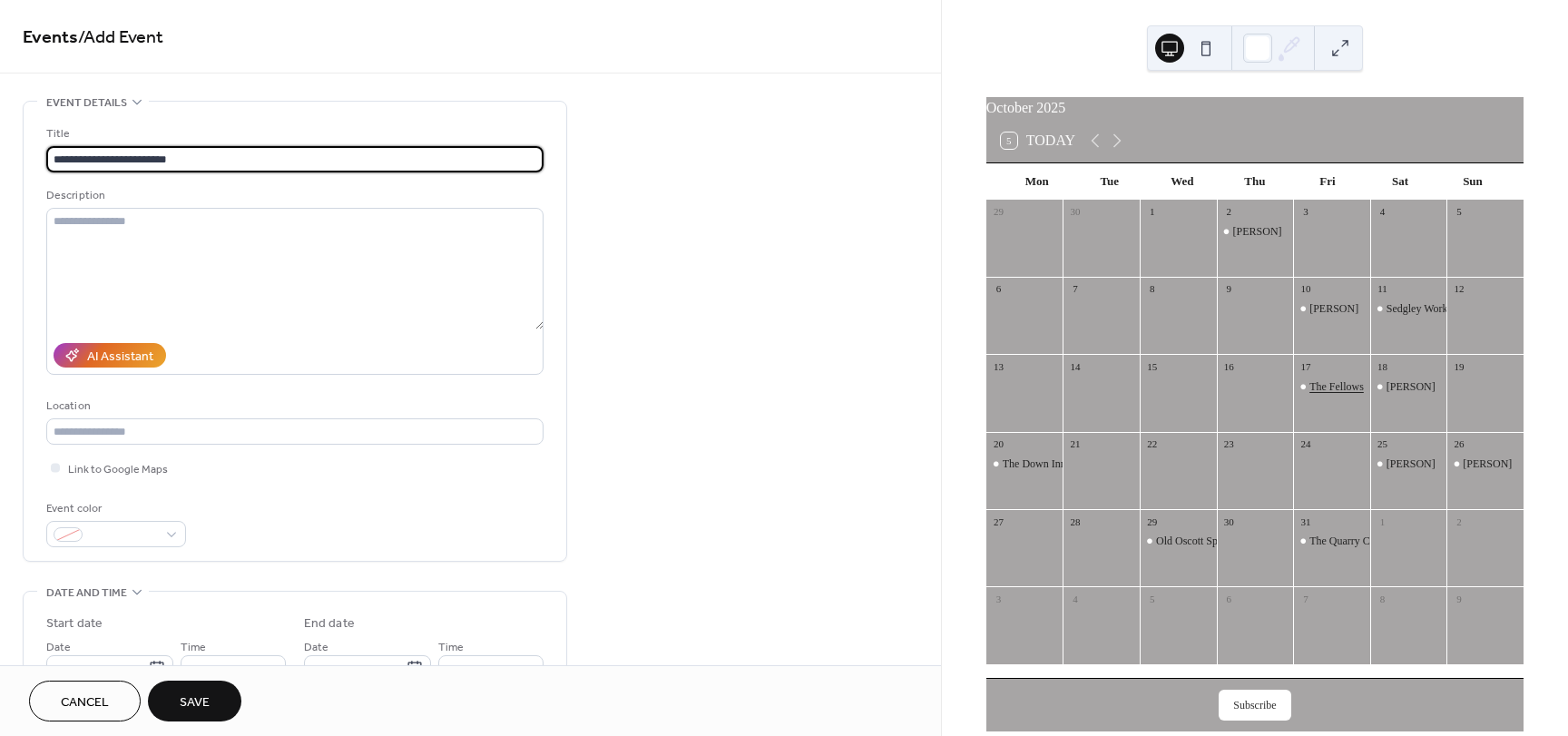 type on "**********" 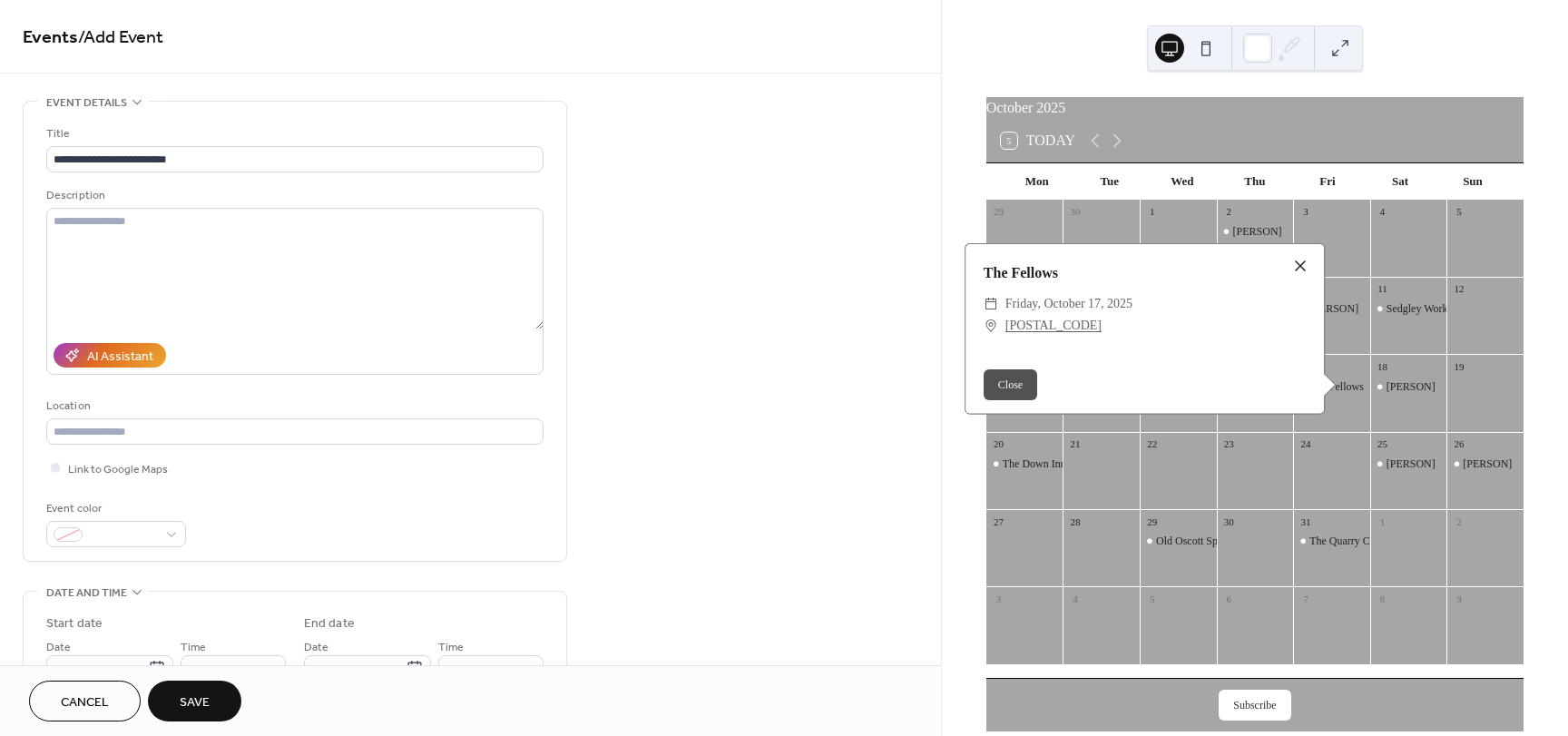 click at bounding box center (1300, 266) 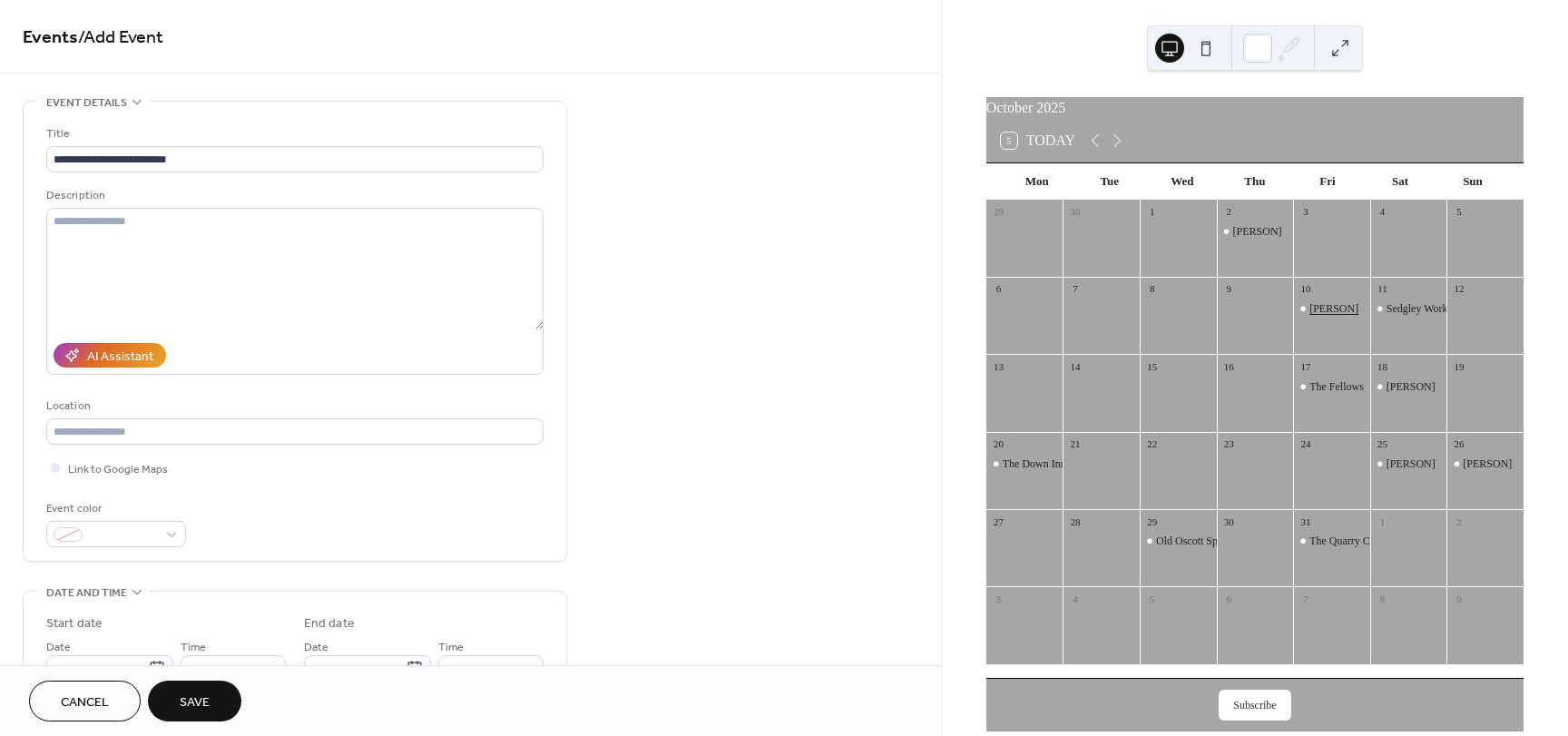 click on "[PERSON]" at bounding box center (1334, 309) 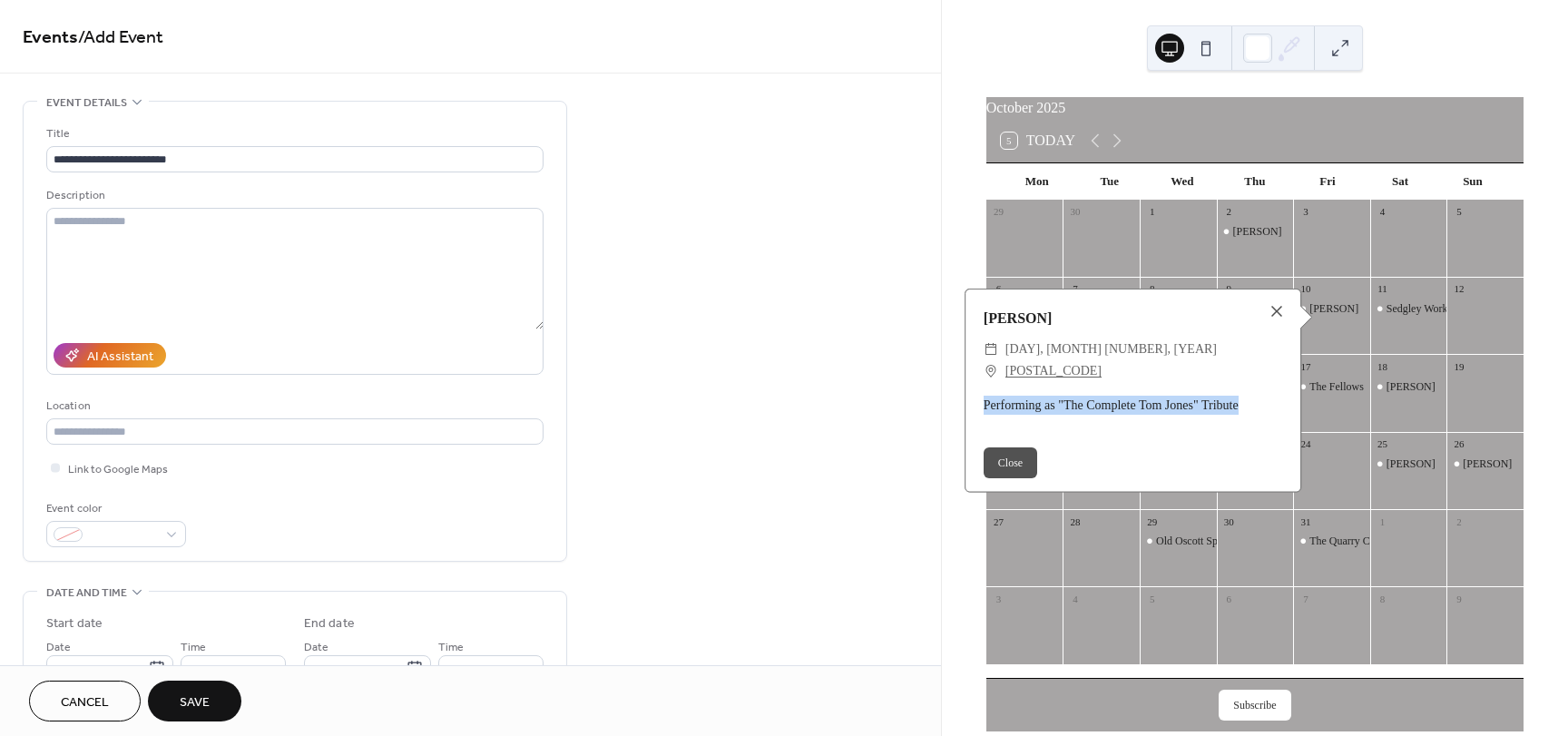 drag, startPoint x: 1231, startPoint y: 406, endPoint x: 965, endPoint y: 404, distance: 266.0075 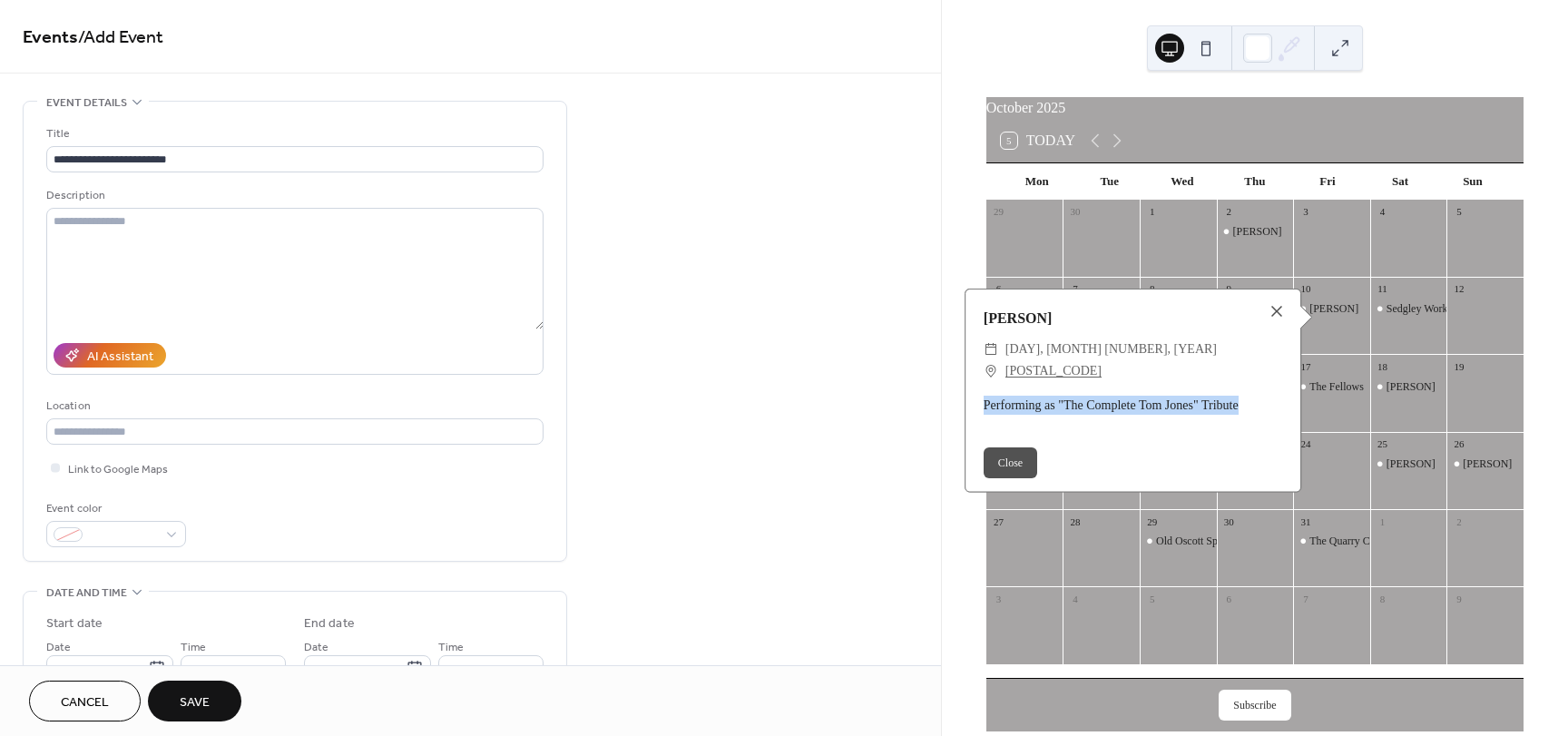 click on "Performing as "The Complete Tom Jones" Tribute" at bounding box center [1132, 405] 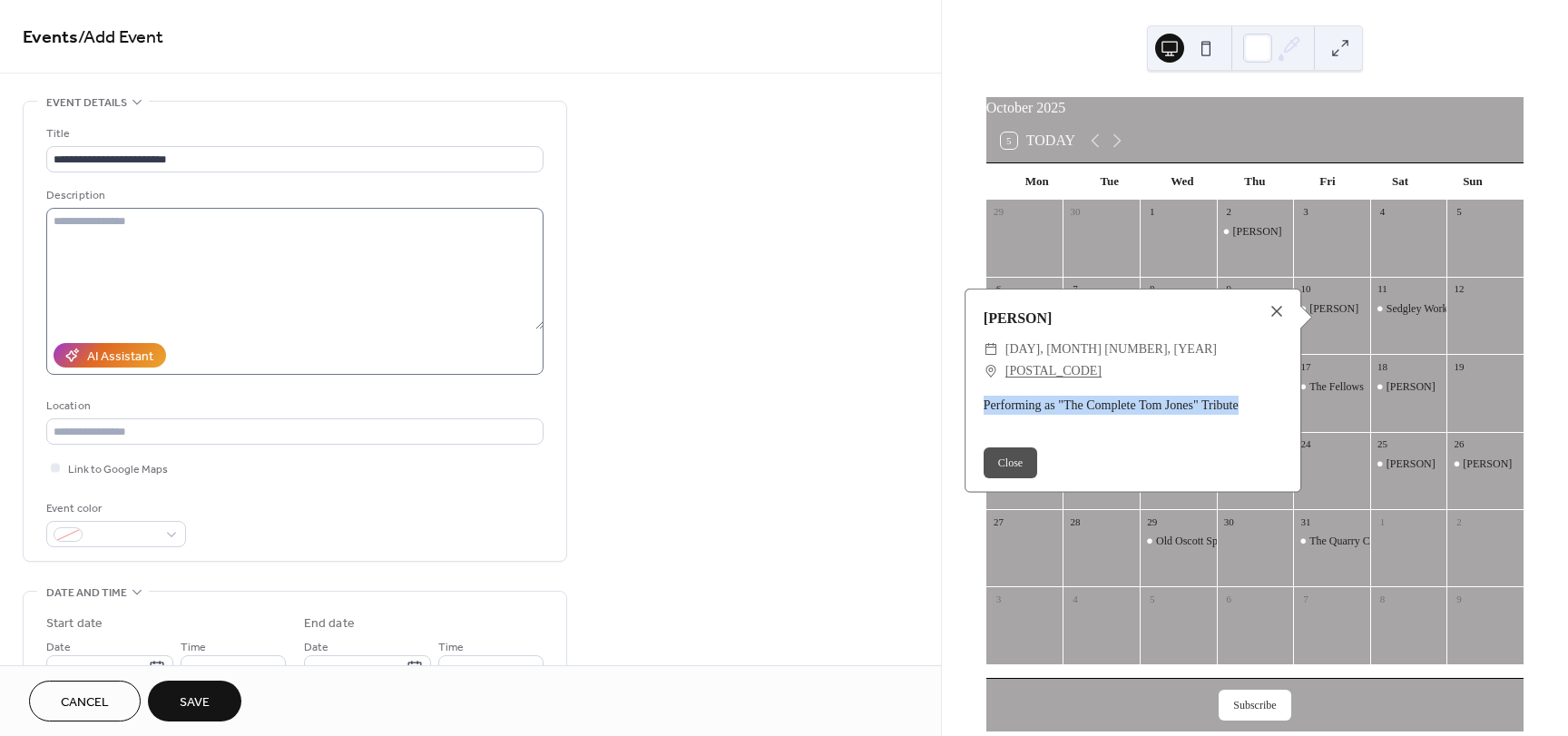 copy on "Performing as "The Complete Tom Jones" Tribute" 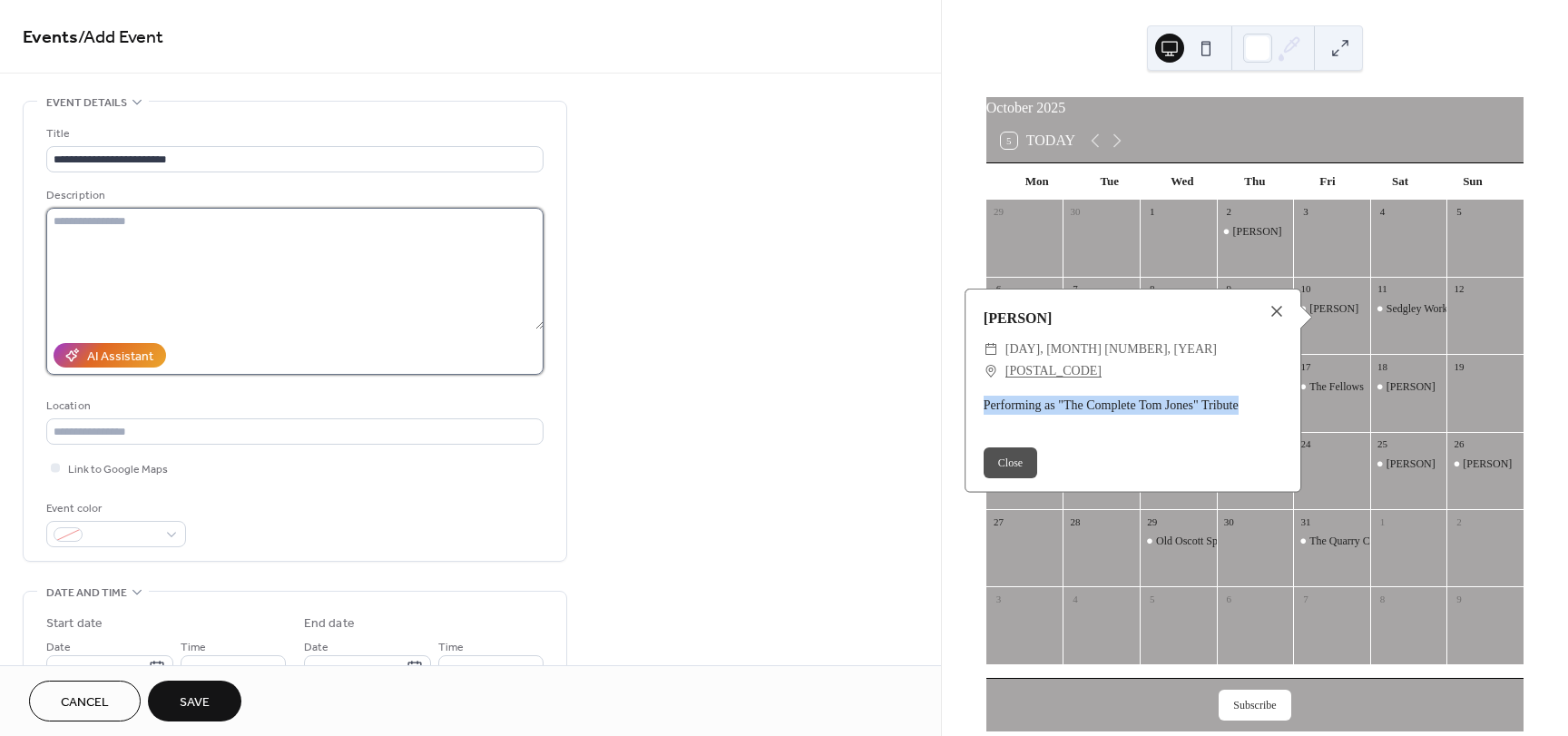 click at bounding box center (295, 269) 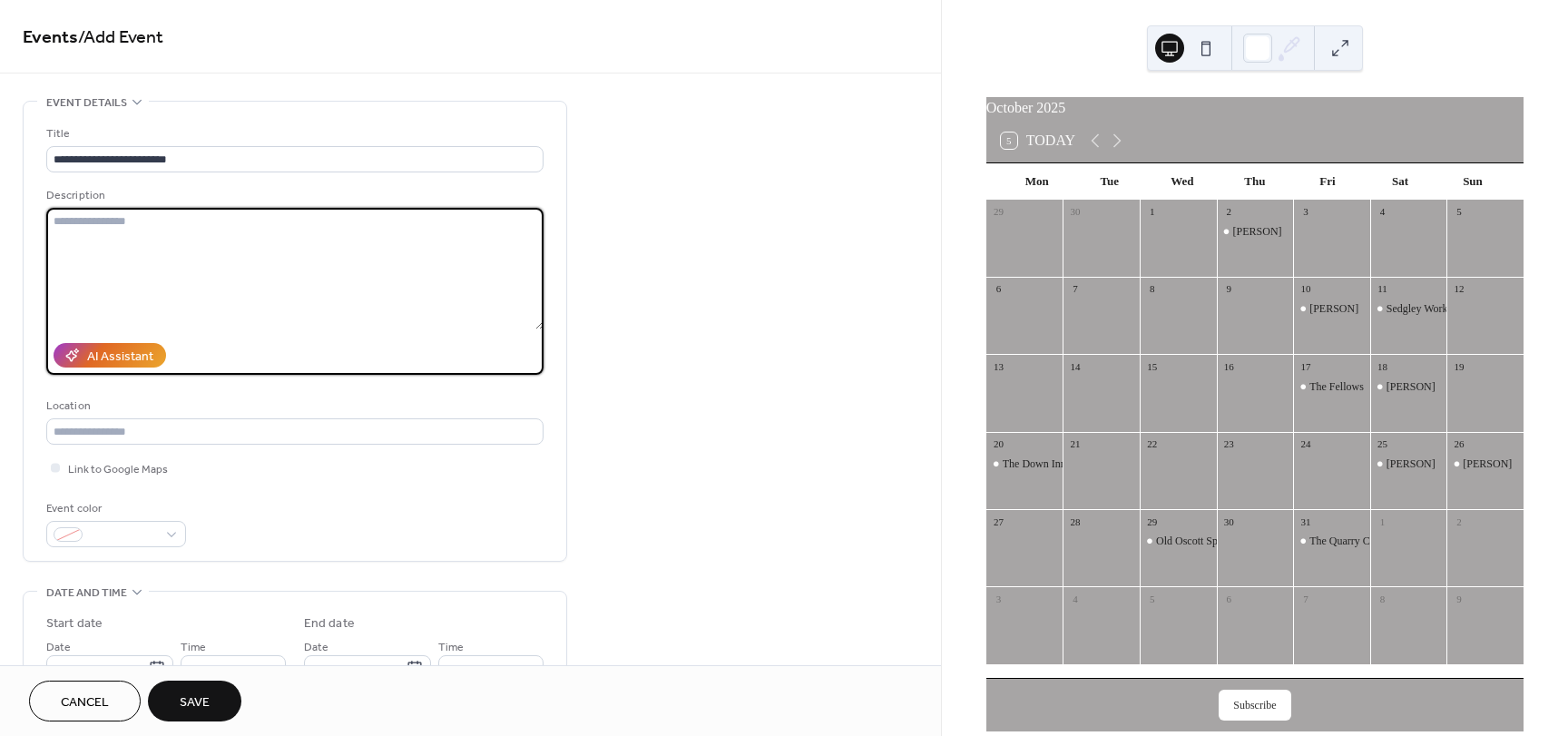 paste on "**********" 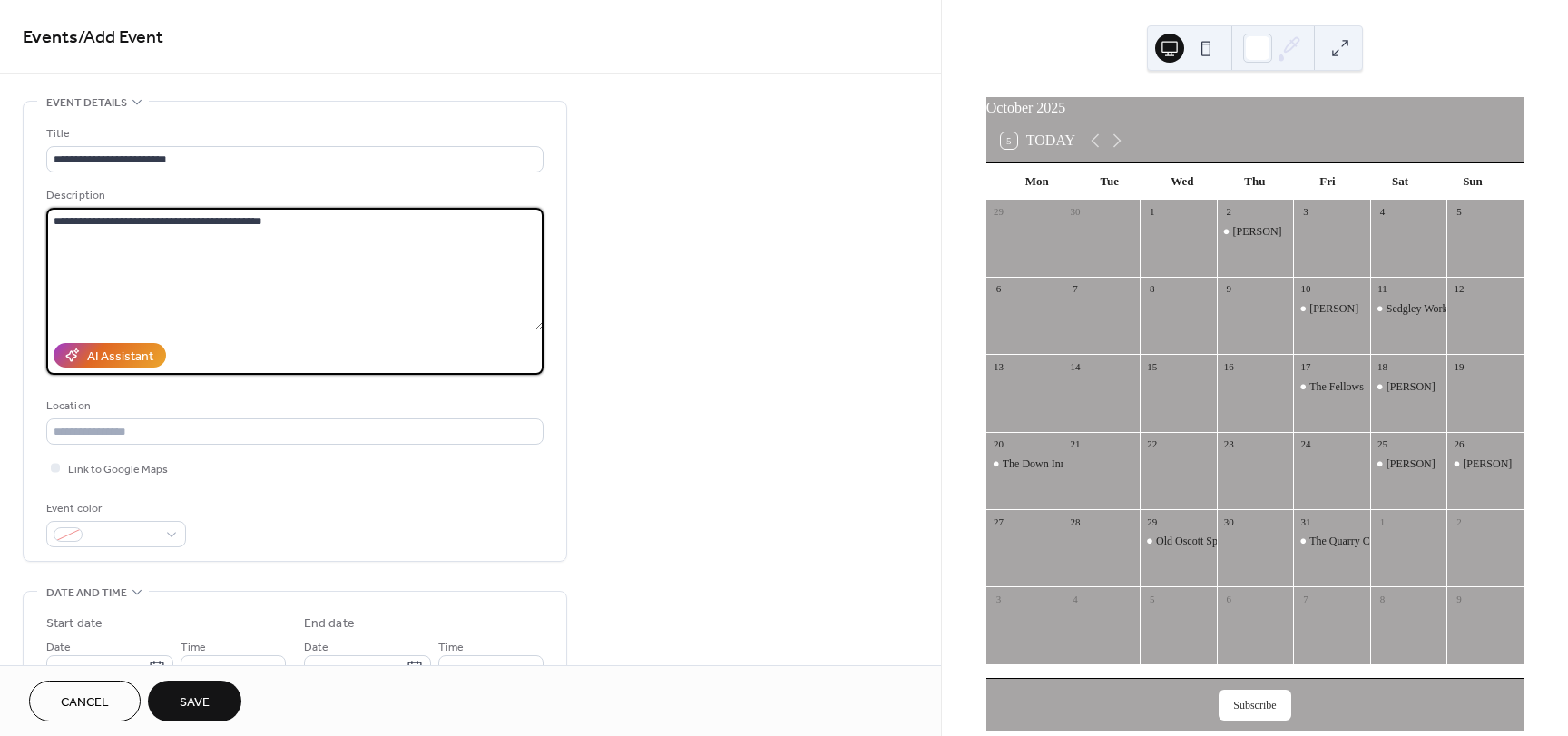 type on "**********" 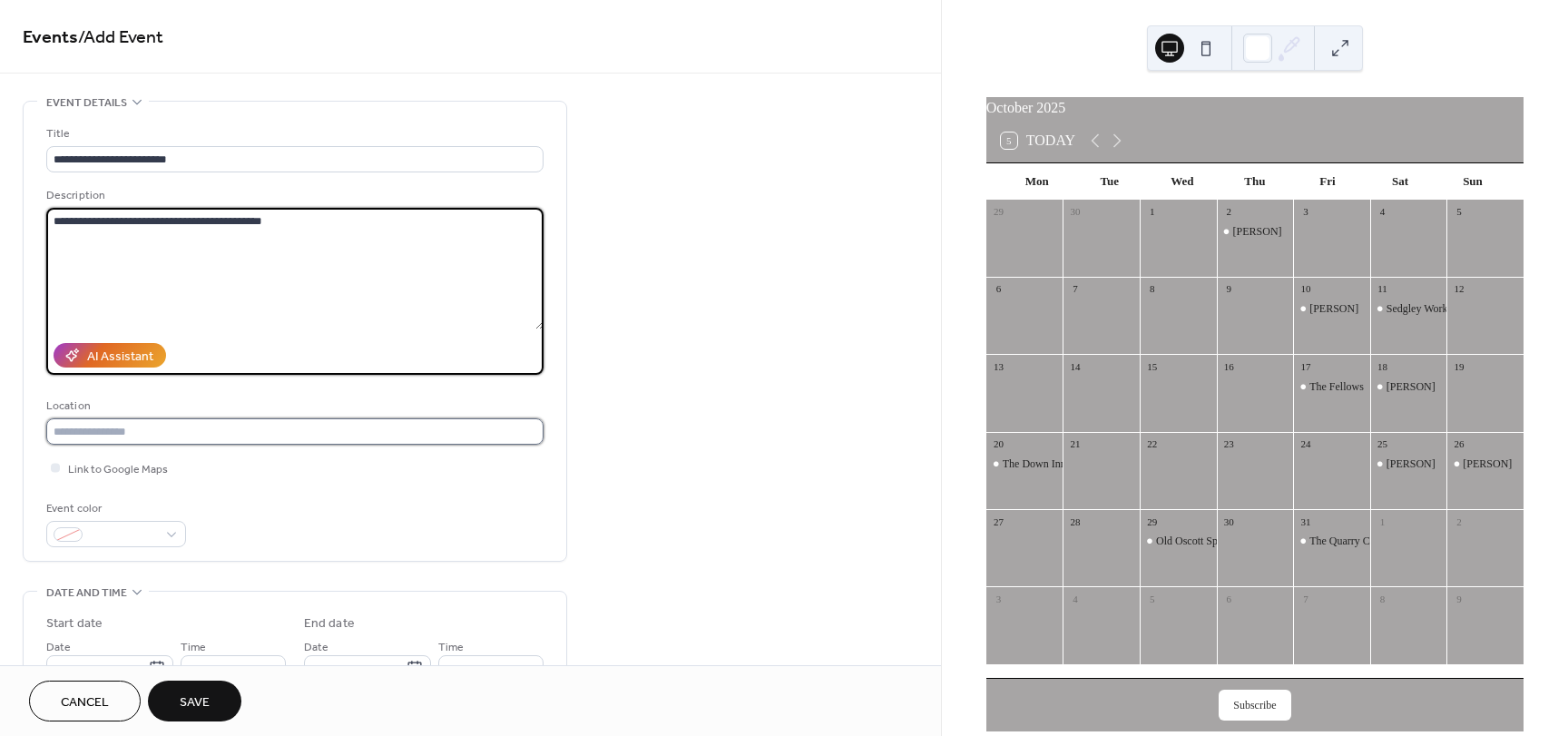 click at bounding box center [295, 431] 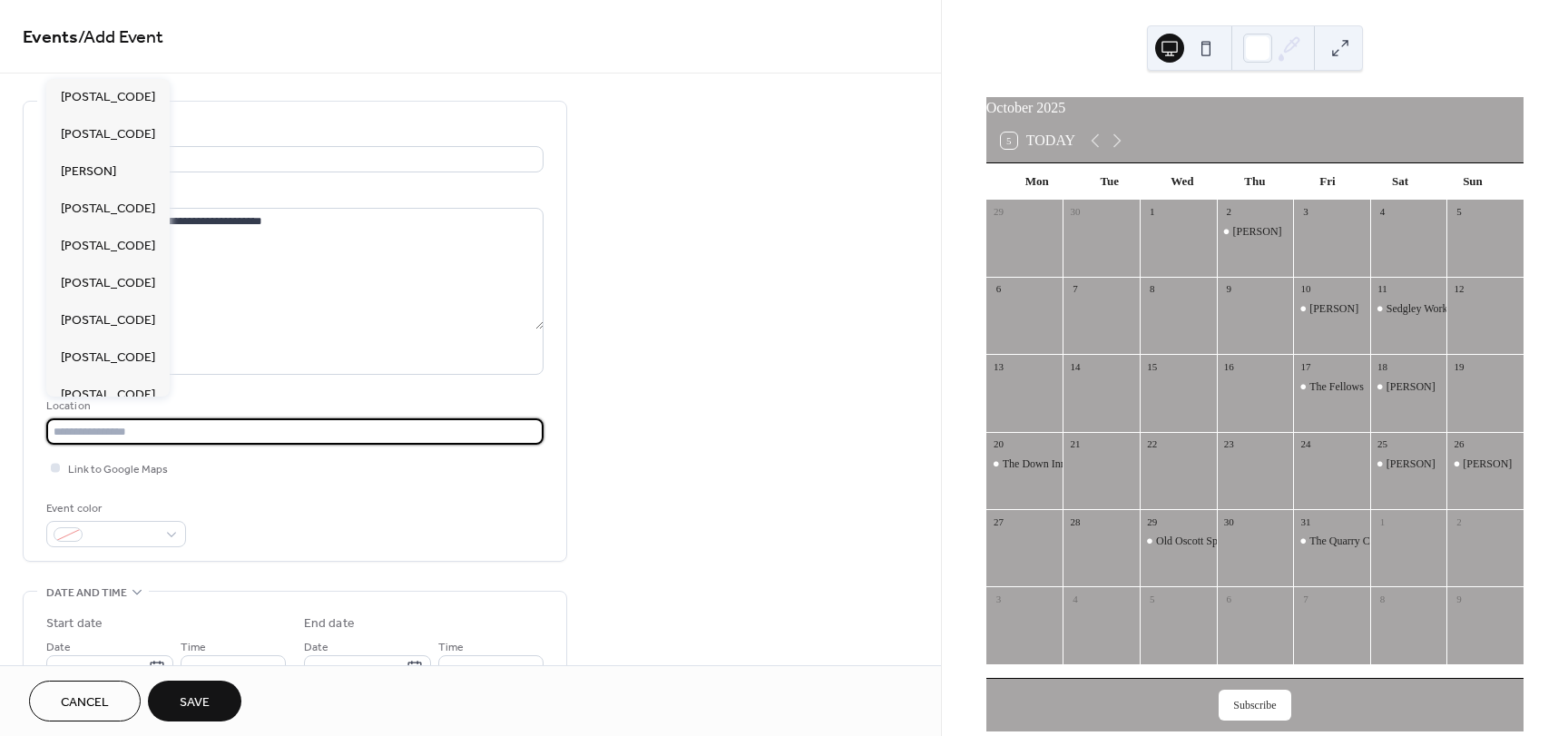 paste on "********" 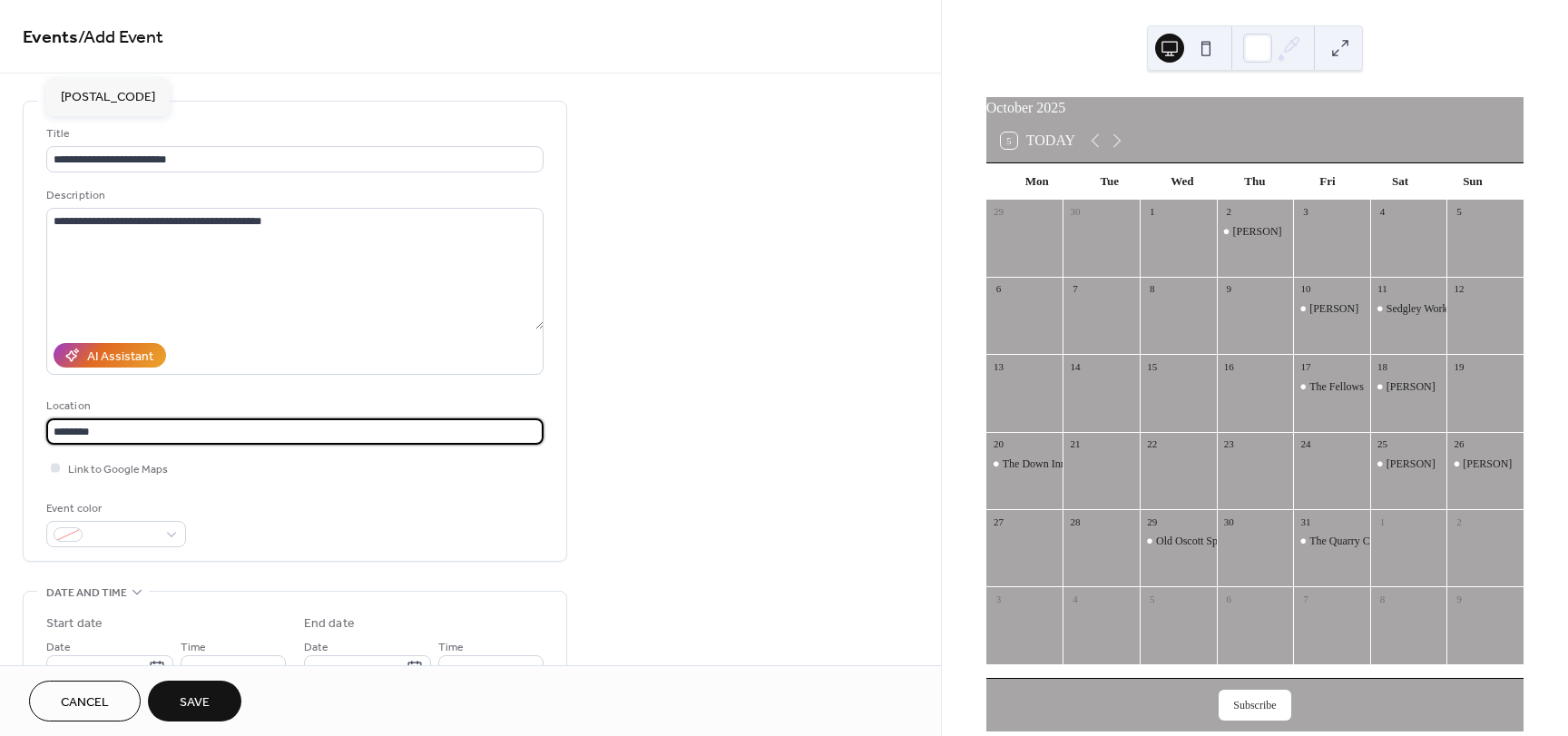 type on "********" 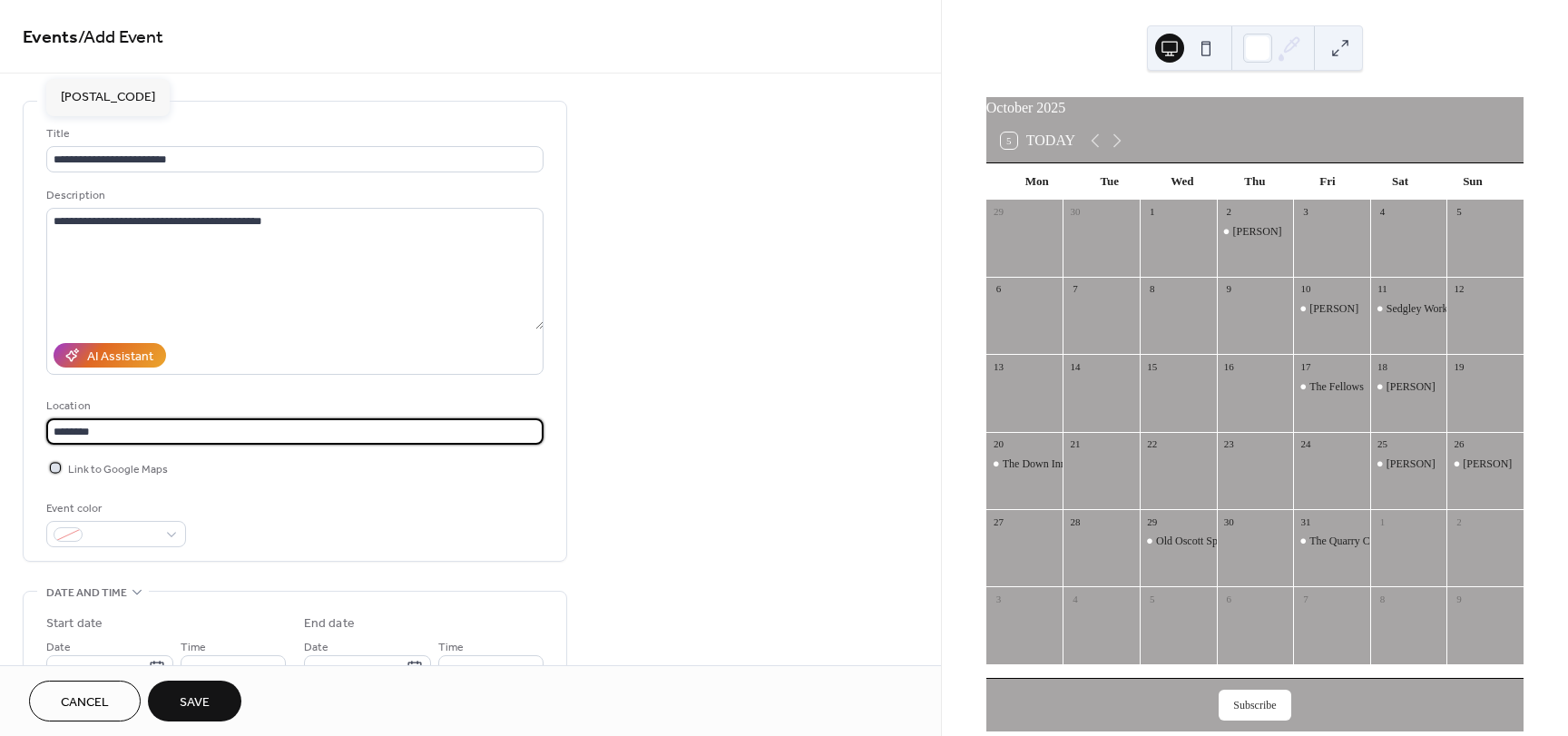 click at bounding box center [55, 467] 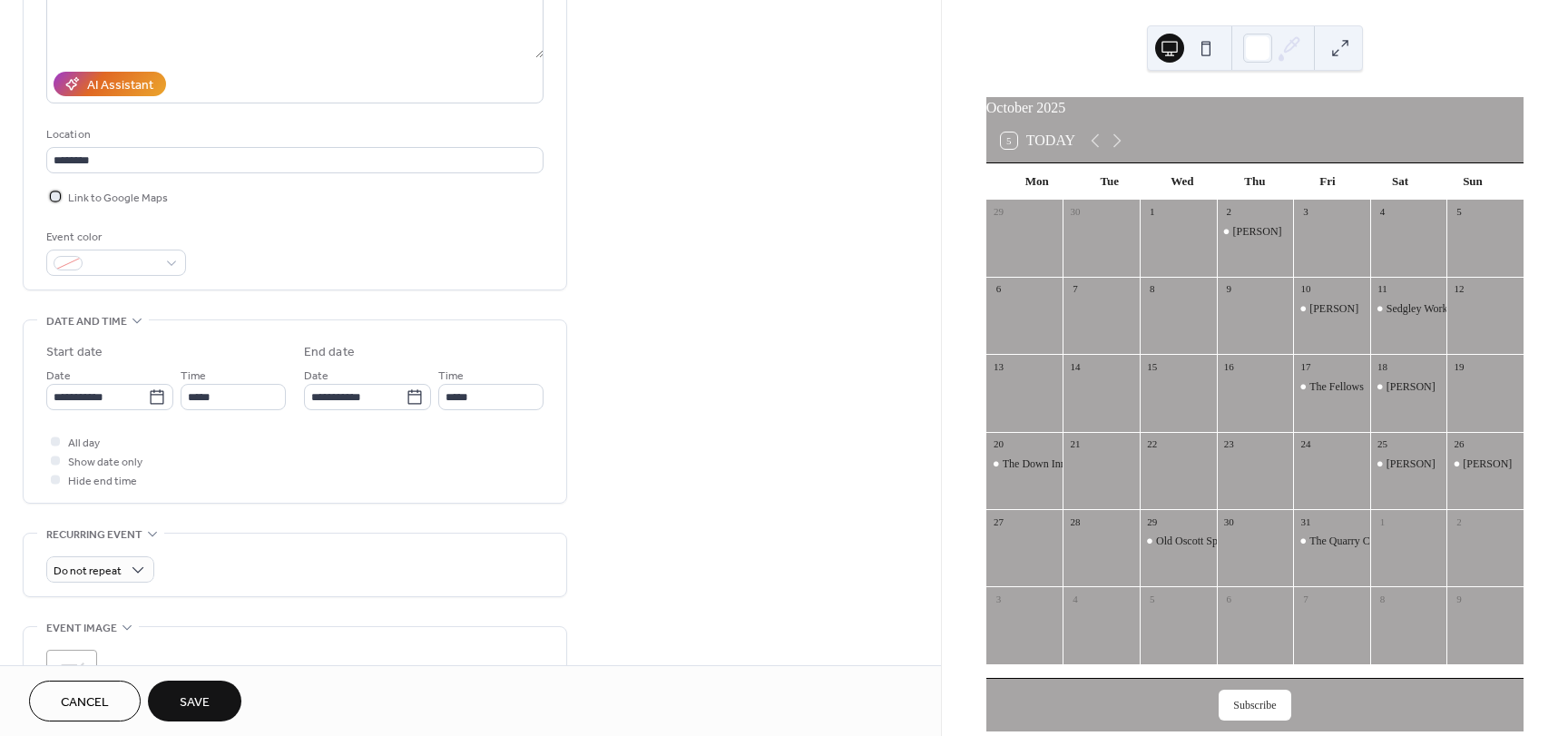 scroll, scrollTop: 272, scrollLeft: 0, axis: vertical 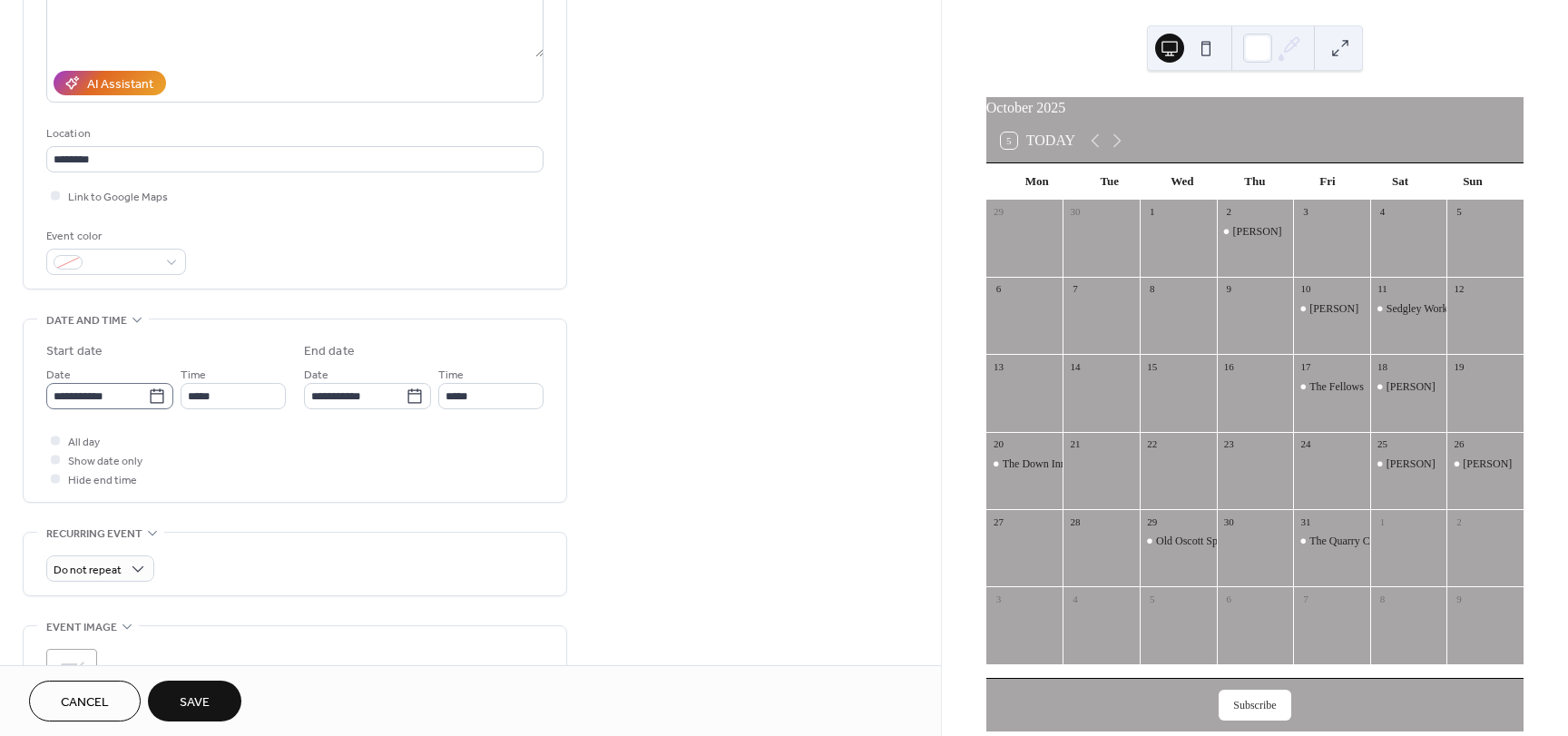 click 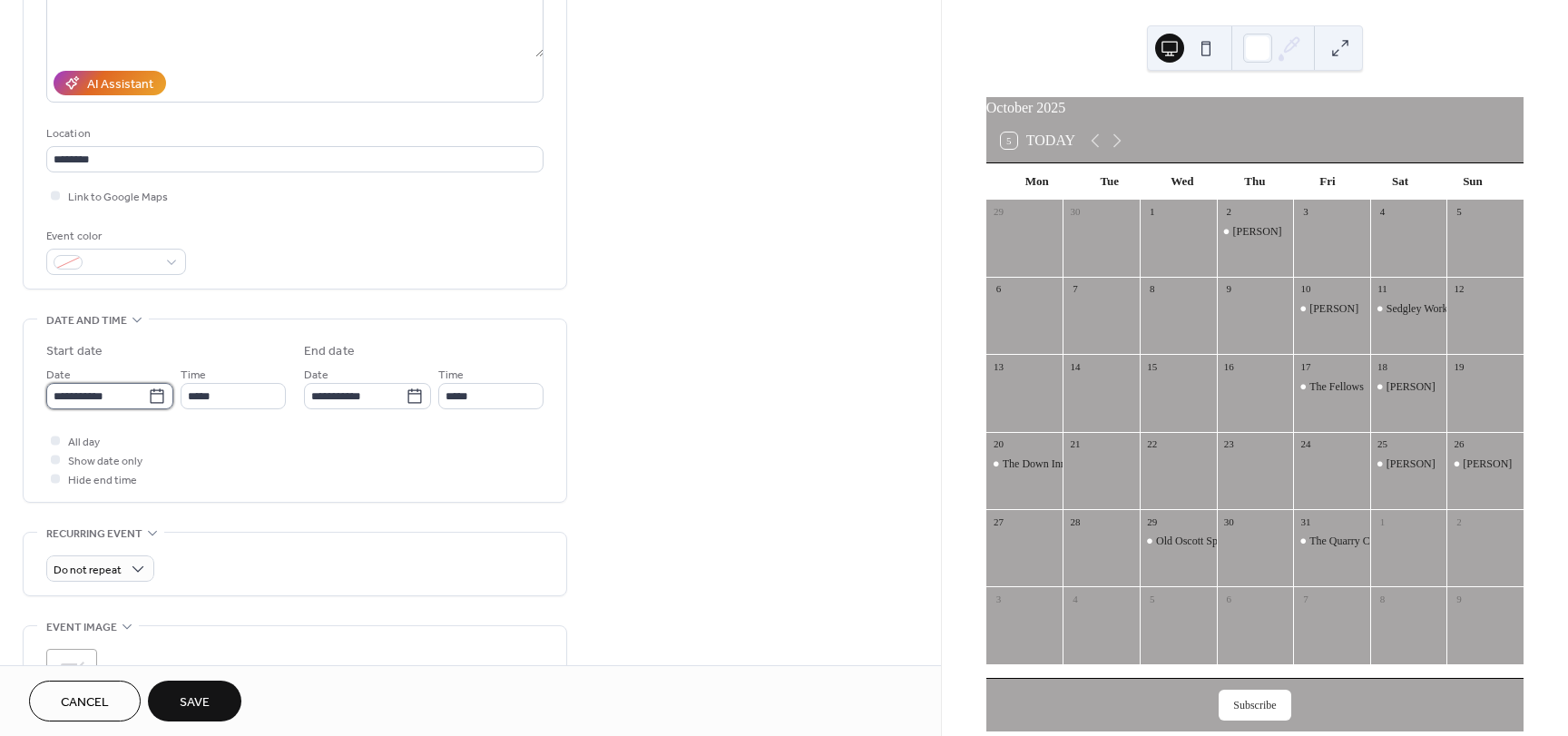 click on "**********" at bounding box center (97, 396) 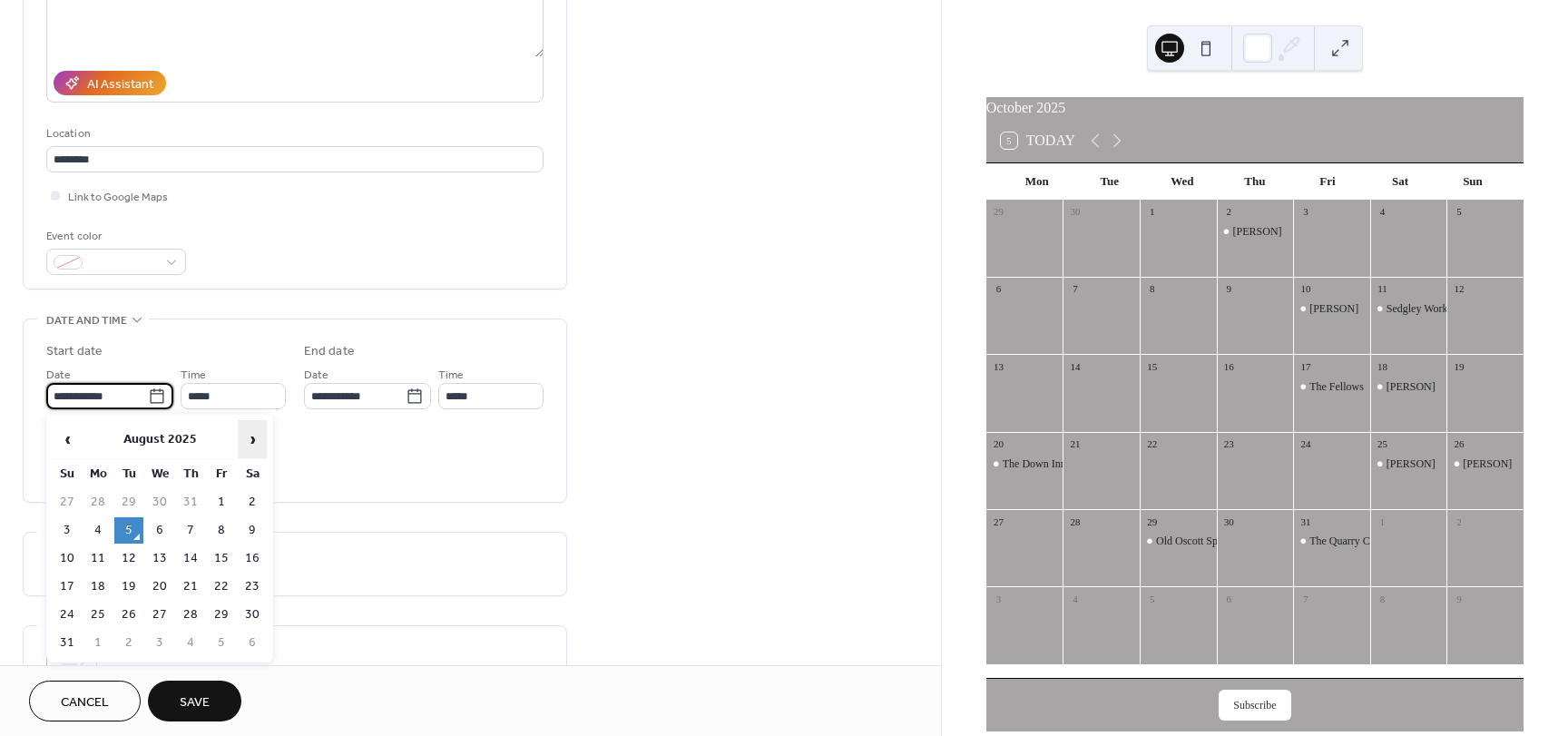 click on "›" at bounding box center [252, 439] 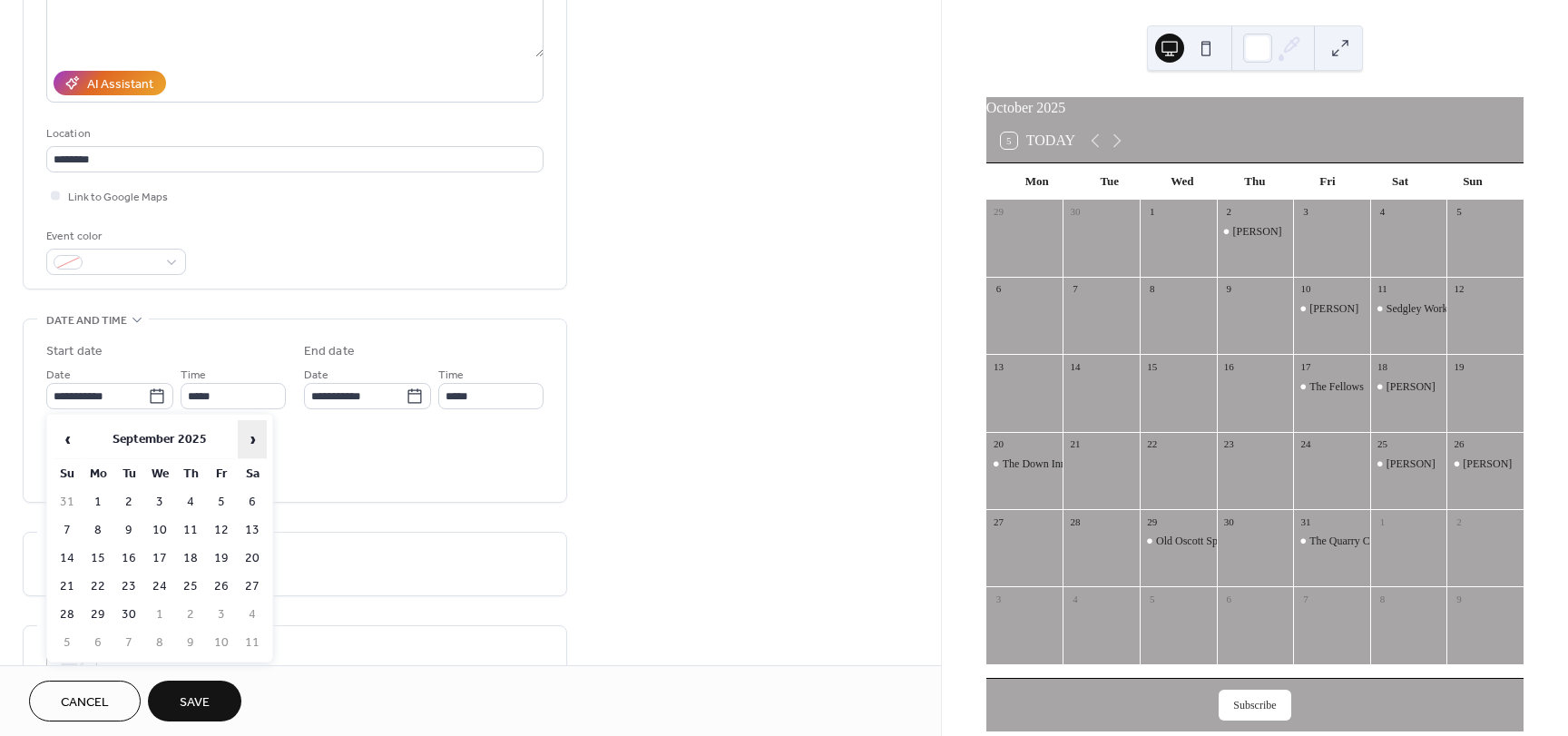click on "›" at bounding box center [252, 439] 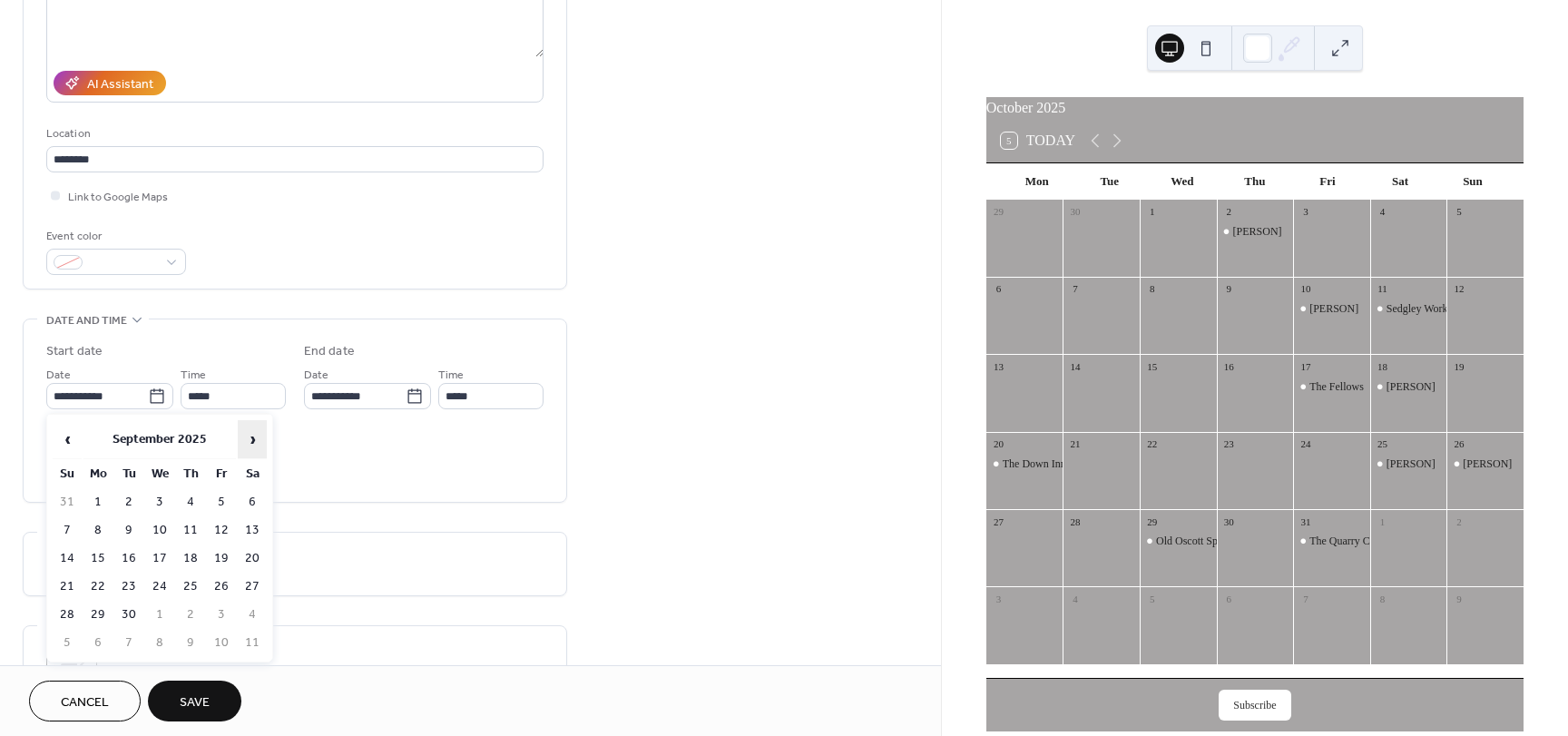 click on "›" at bounding box center (252, 439) 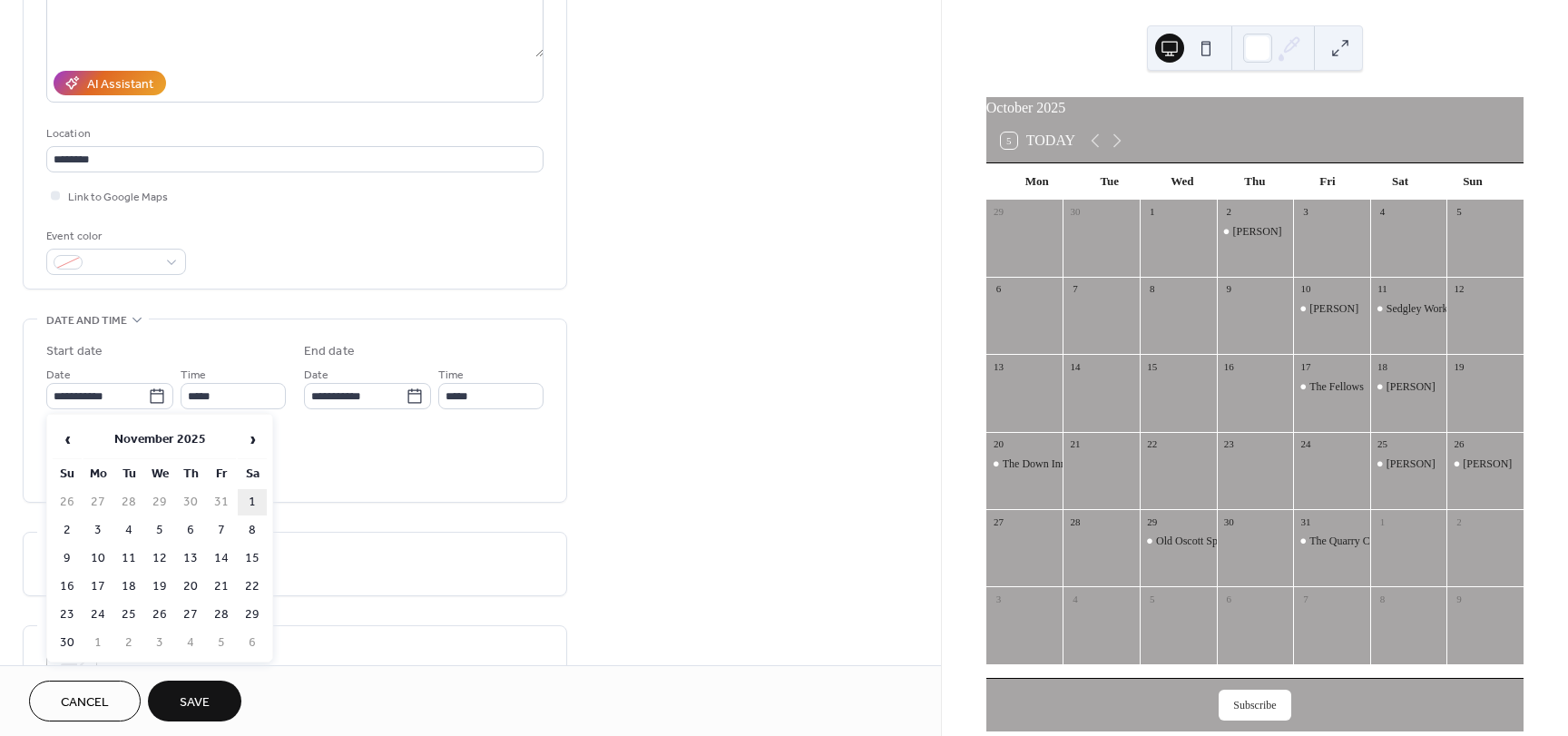 click on "1" at bounding box center [252, 502] 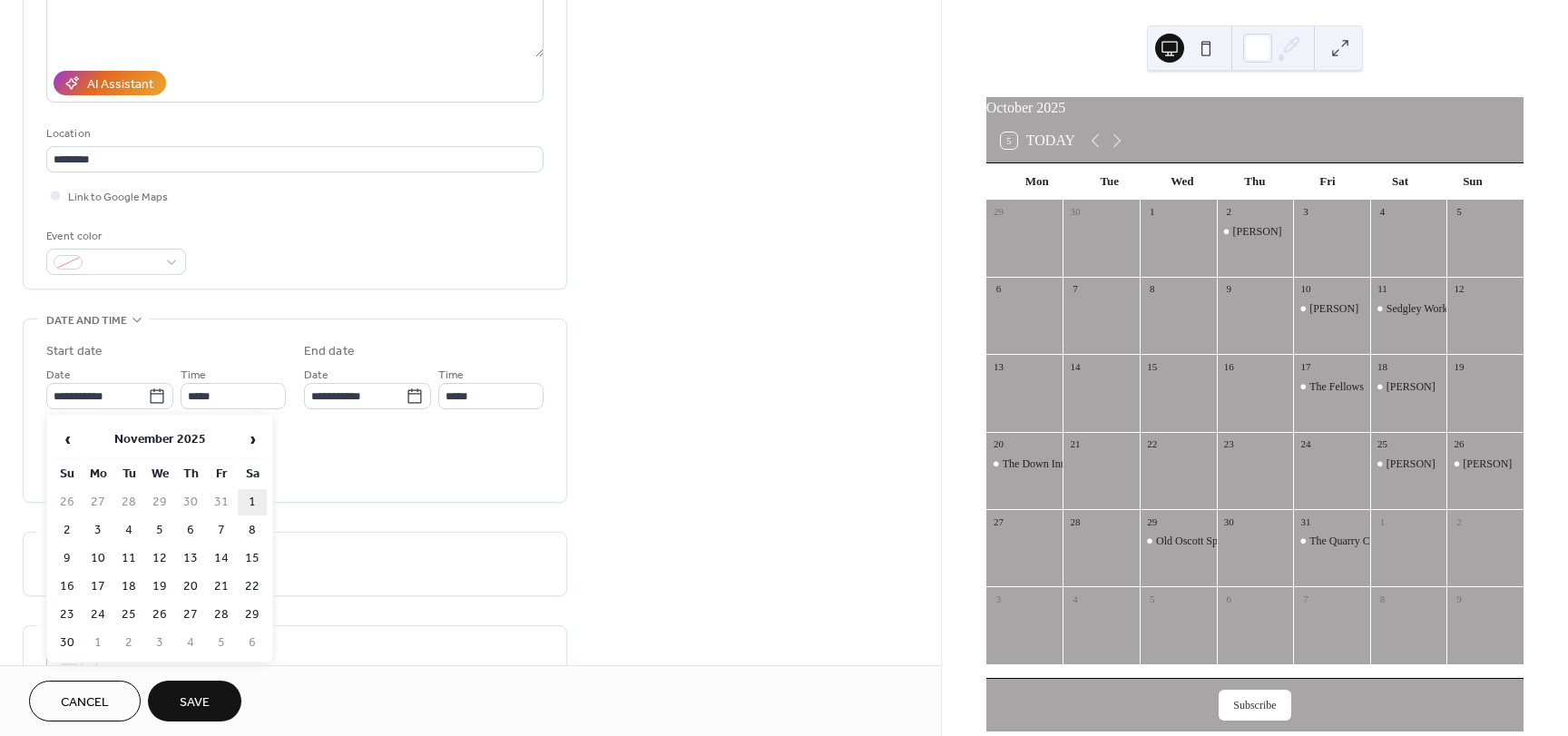 type on "**********" 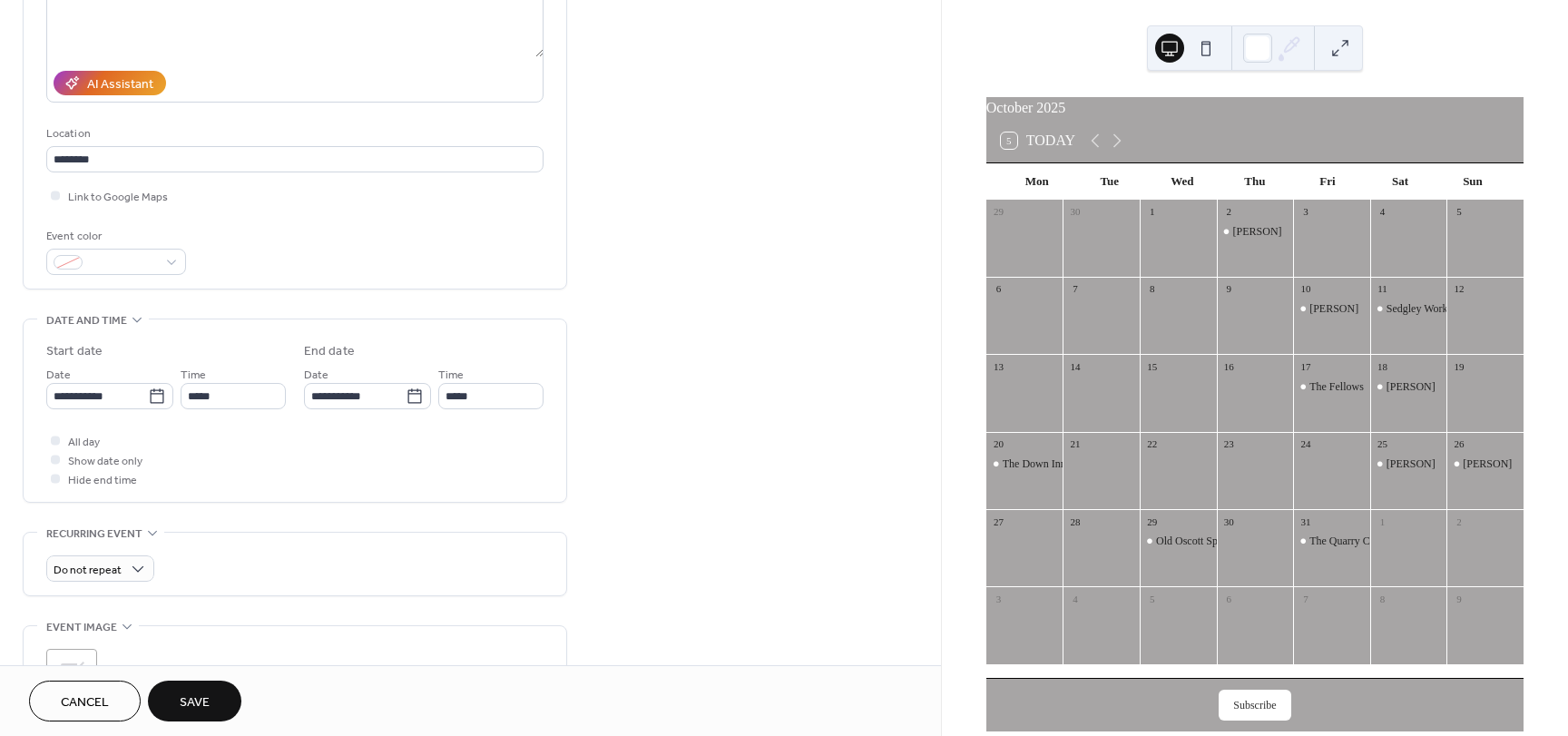 click on "All day Show date only Hide end time" at bounding box center (295, 459) 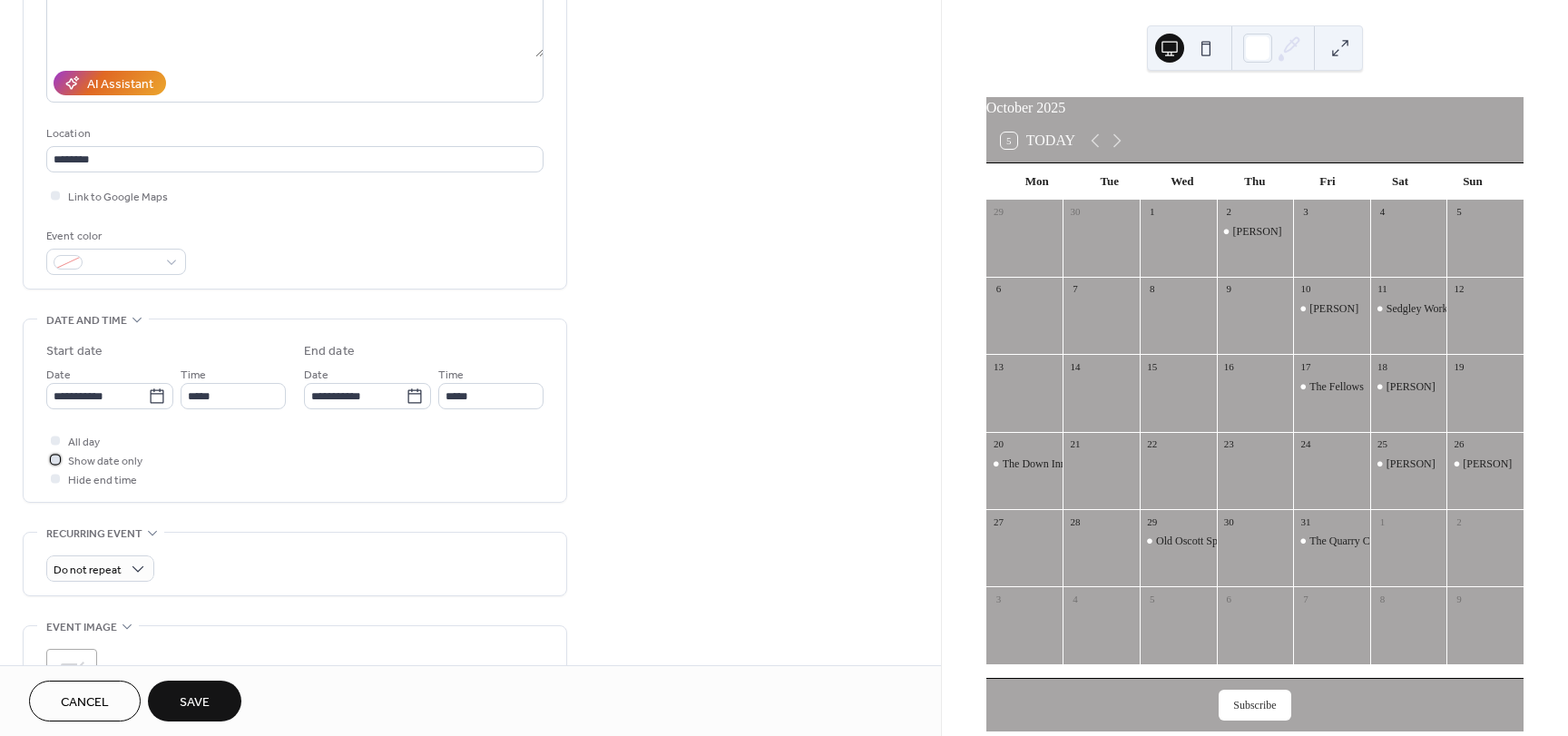 click on "Show date only" at bounding box center (105, 461) 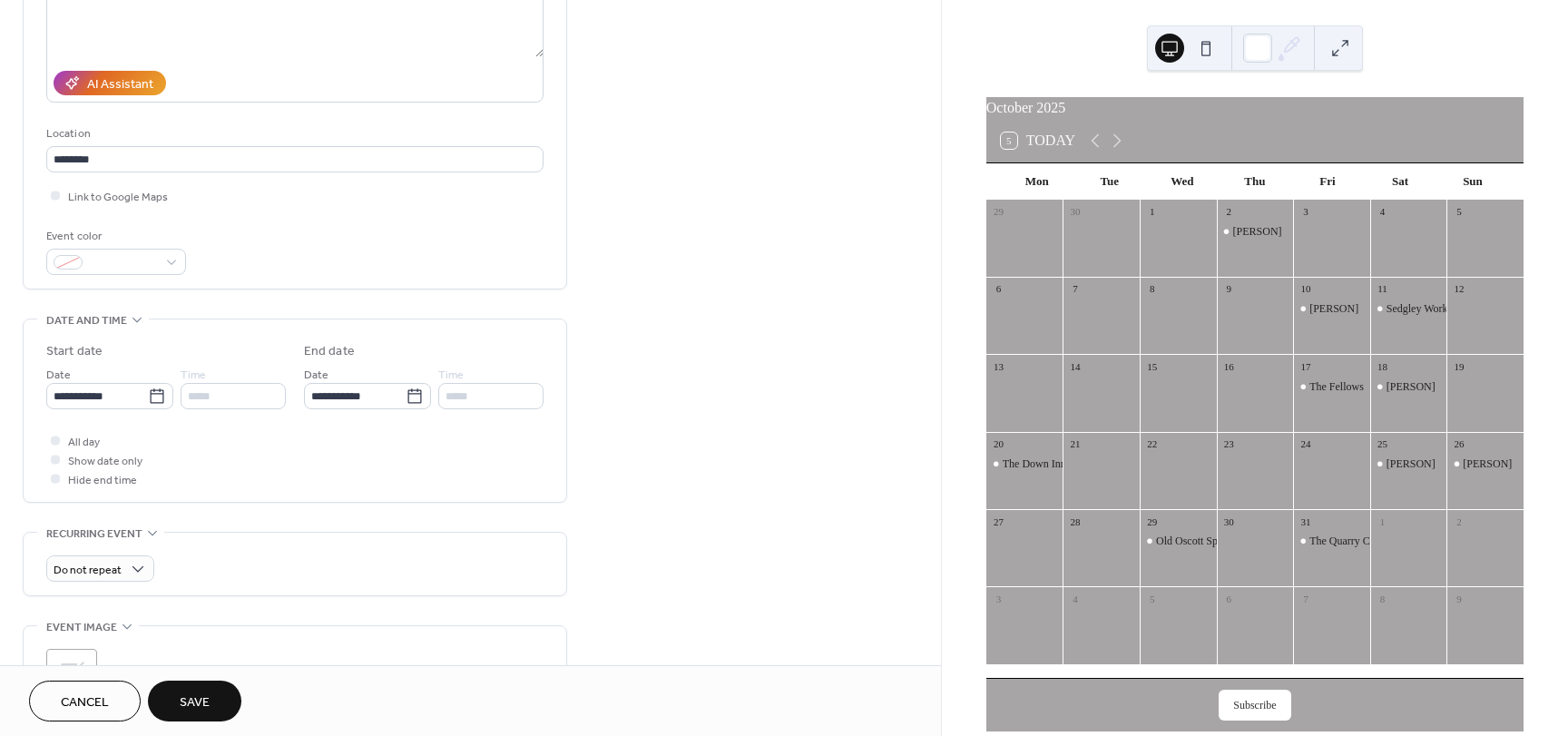 click on "Save" at bounding box center (194, 702) 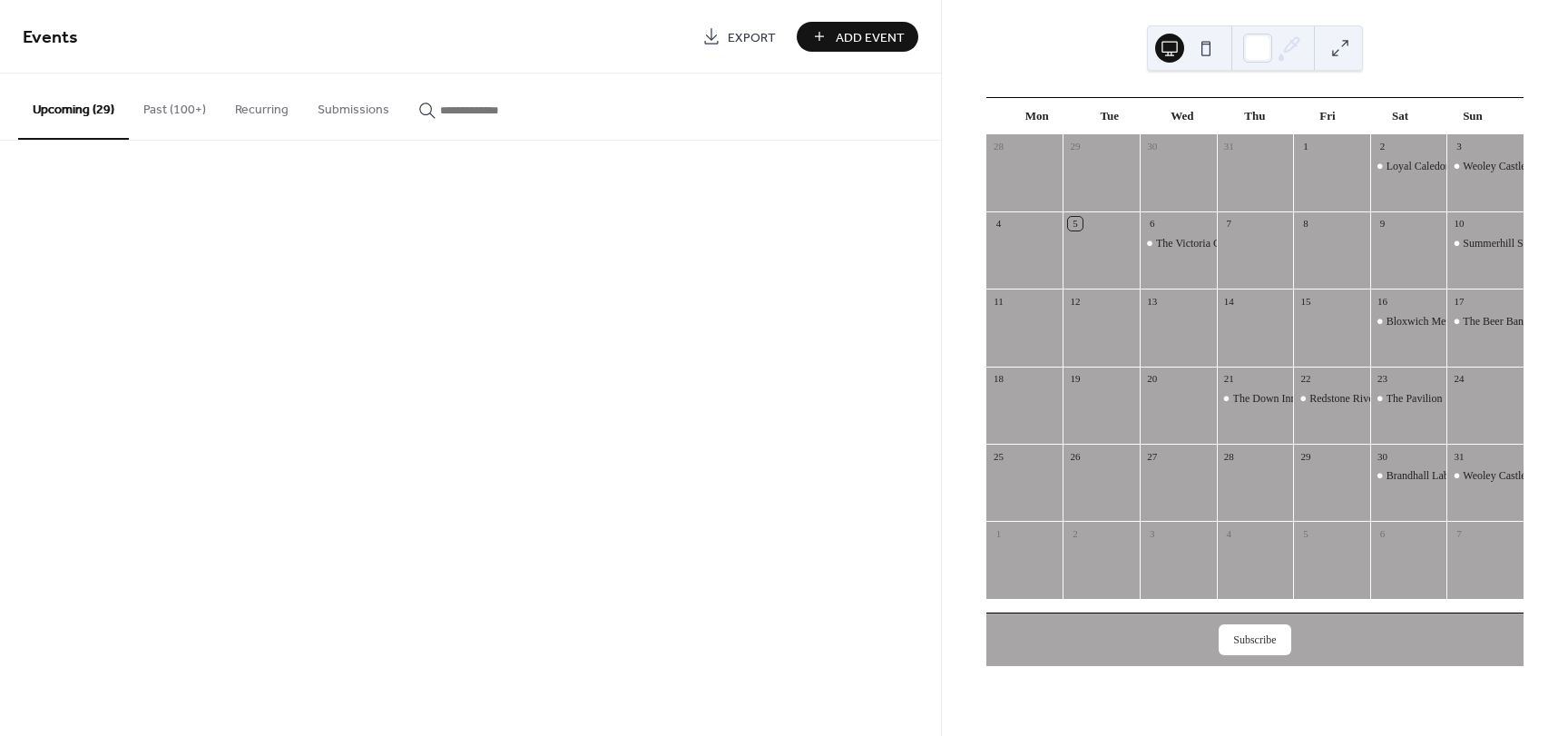 scroll, scrollTop: 0, scrollLeft: 0, axis: both 